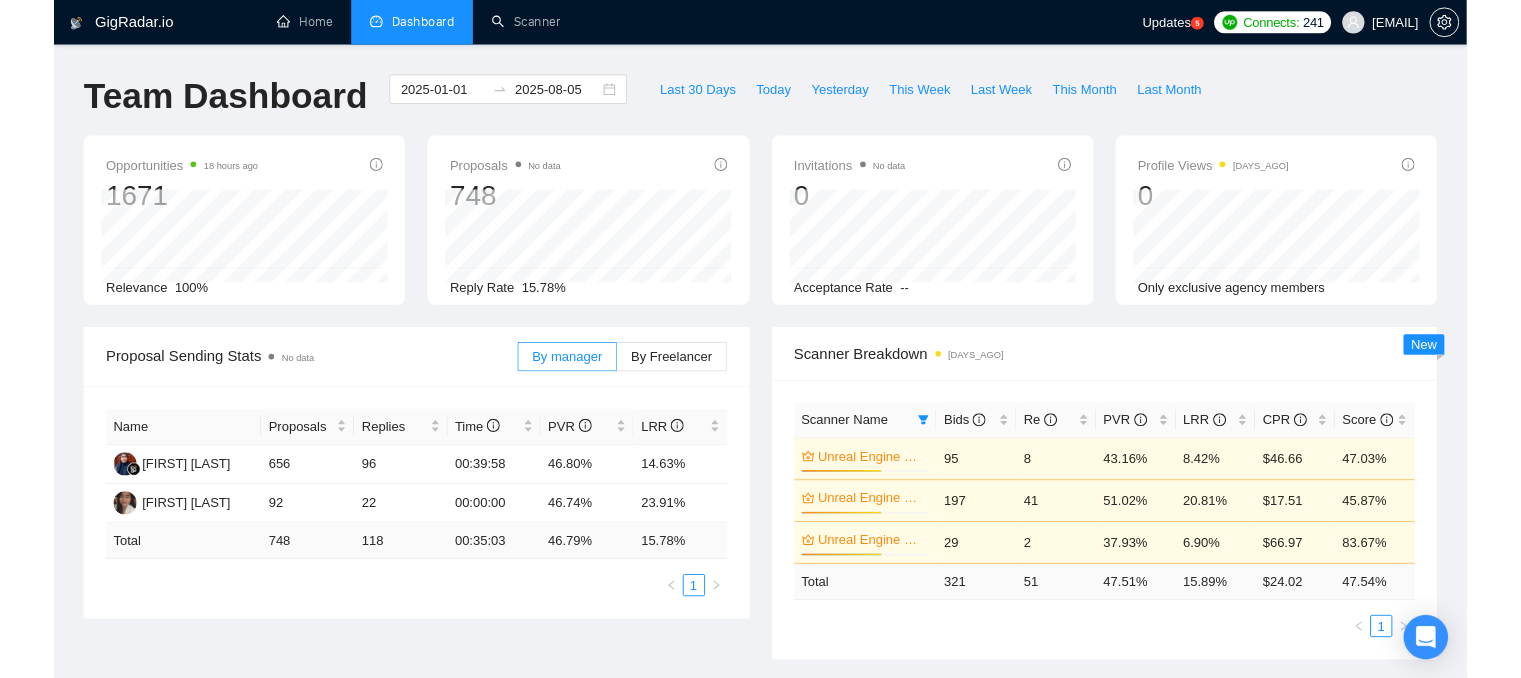 scroll, scrollTop: 0, scrollLeft: 0, axis: both 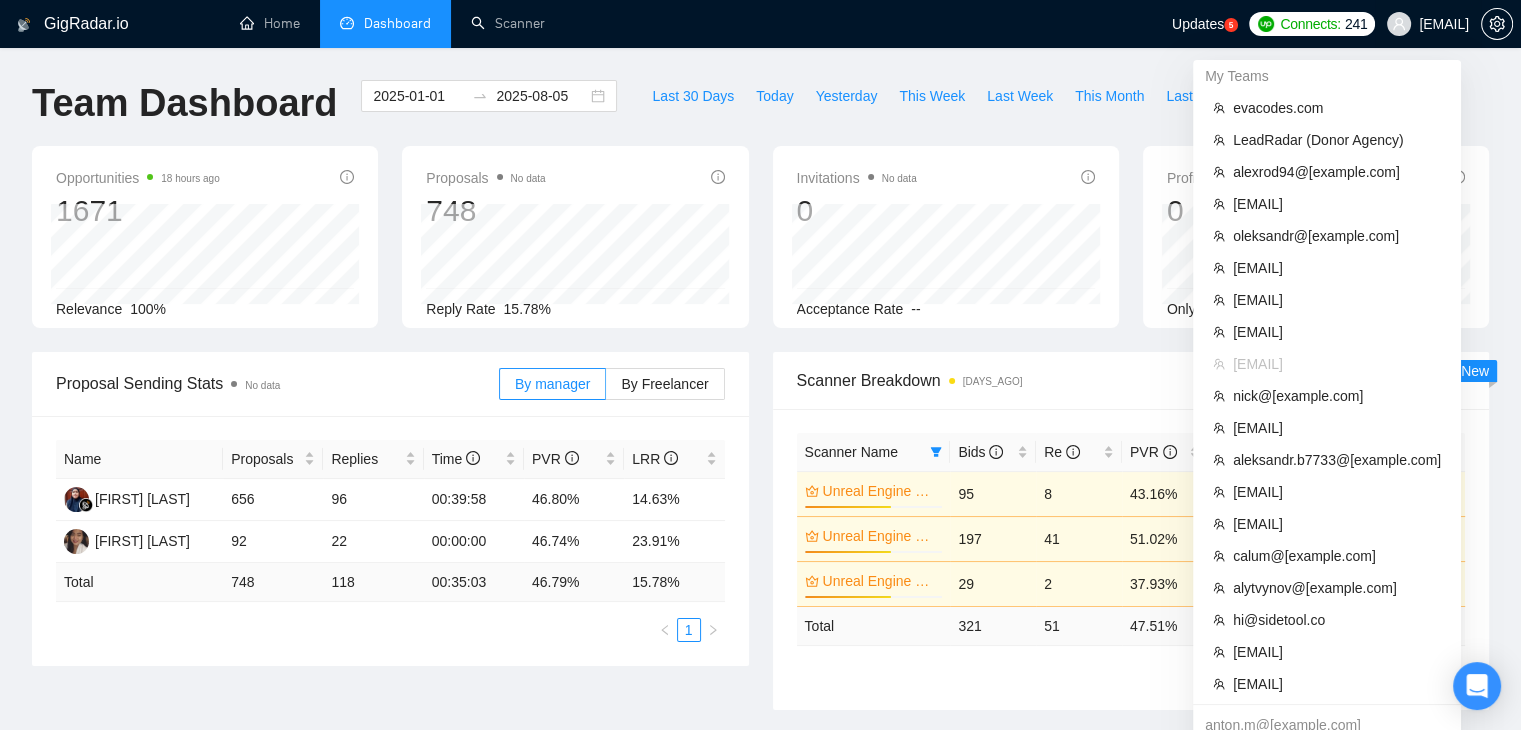 click on "[EMAIL]" at bounding box center [1444, 24] 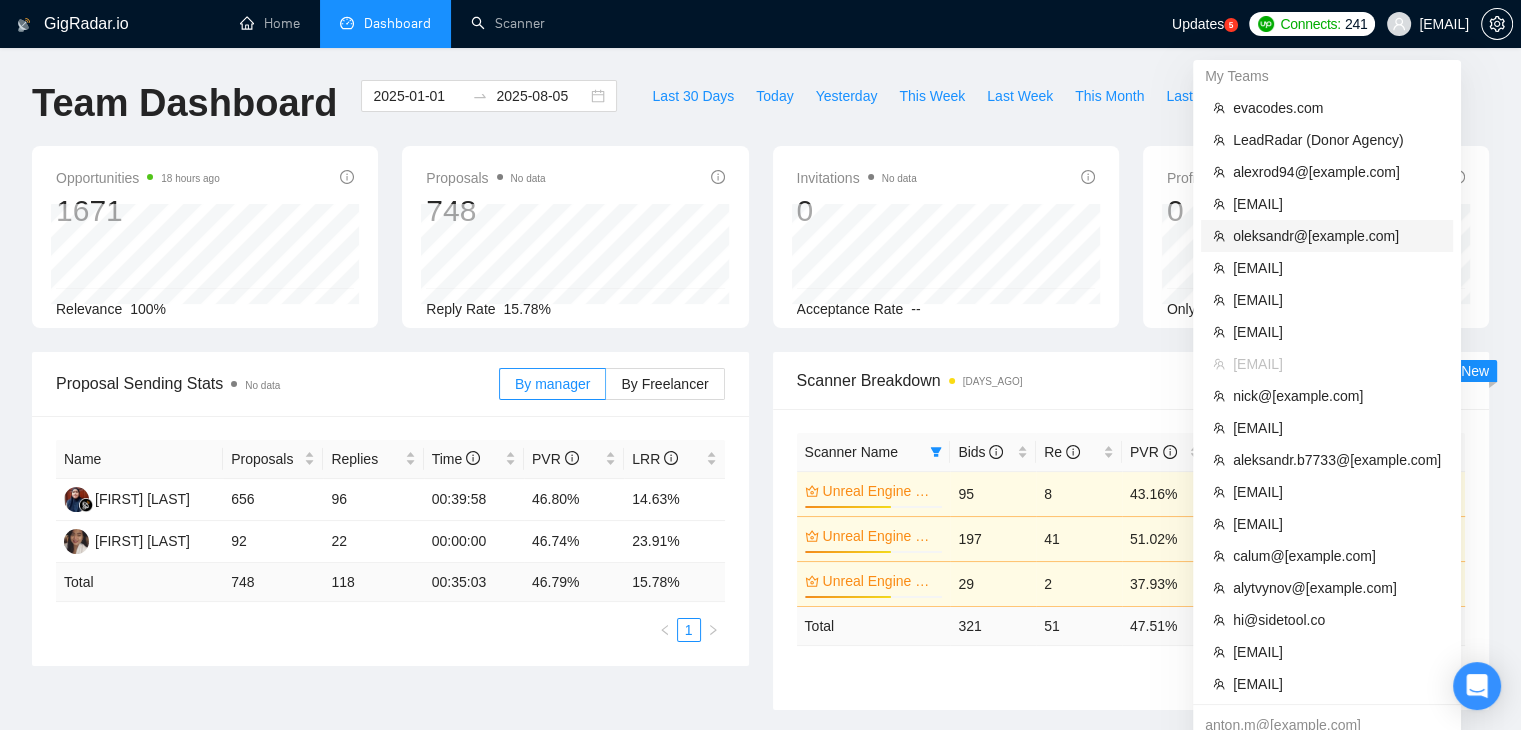 click on "oleksandr@[example.com]" at bounding box center (1337, 236) 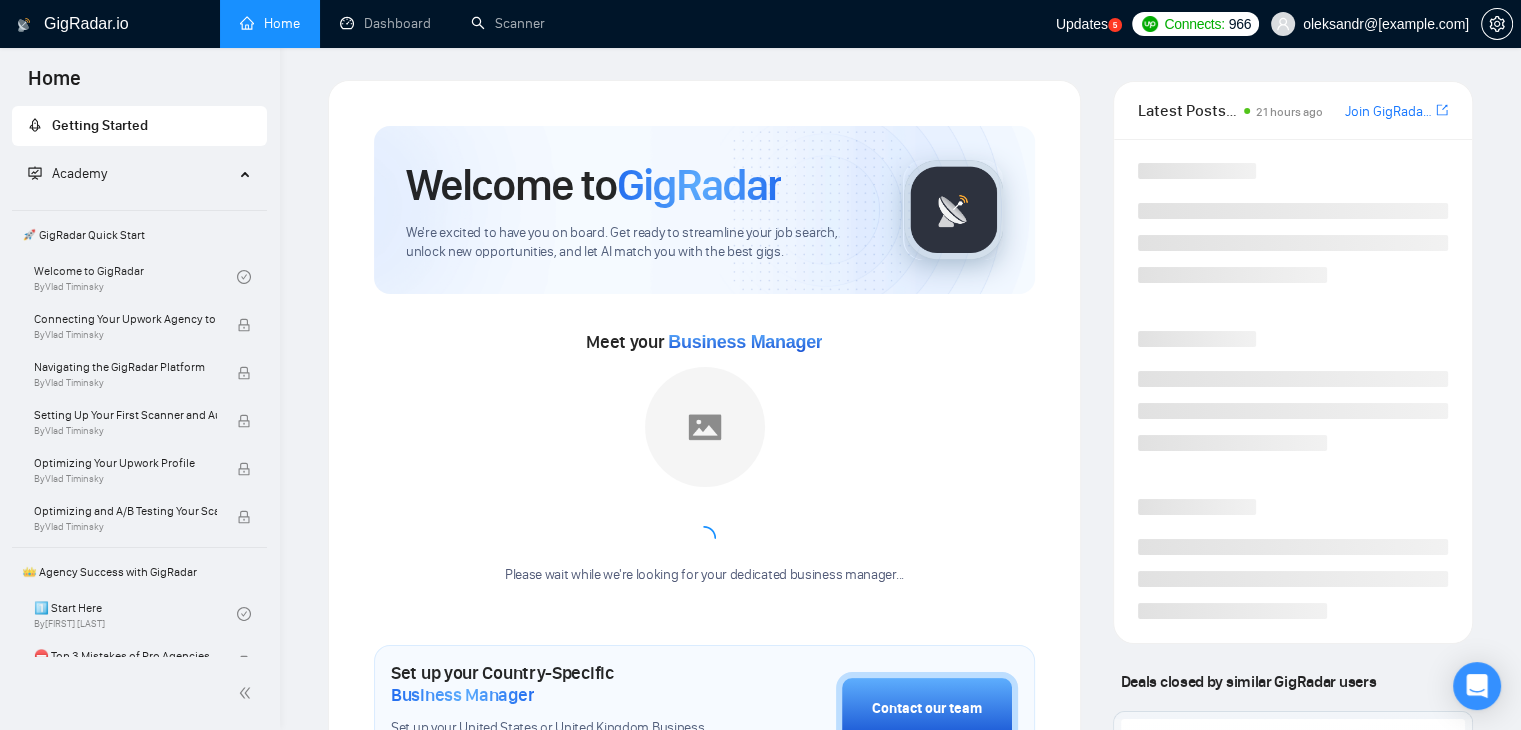 click on "Home" at bounding box center [270, 23] 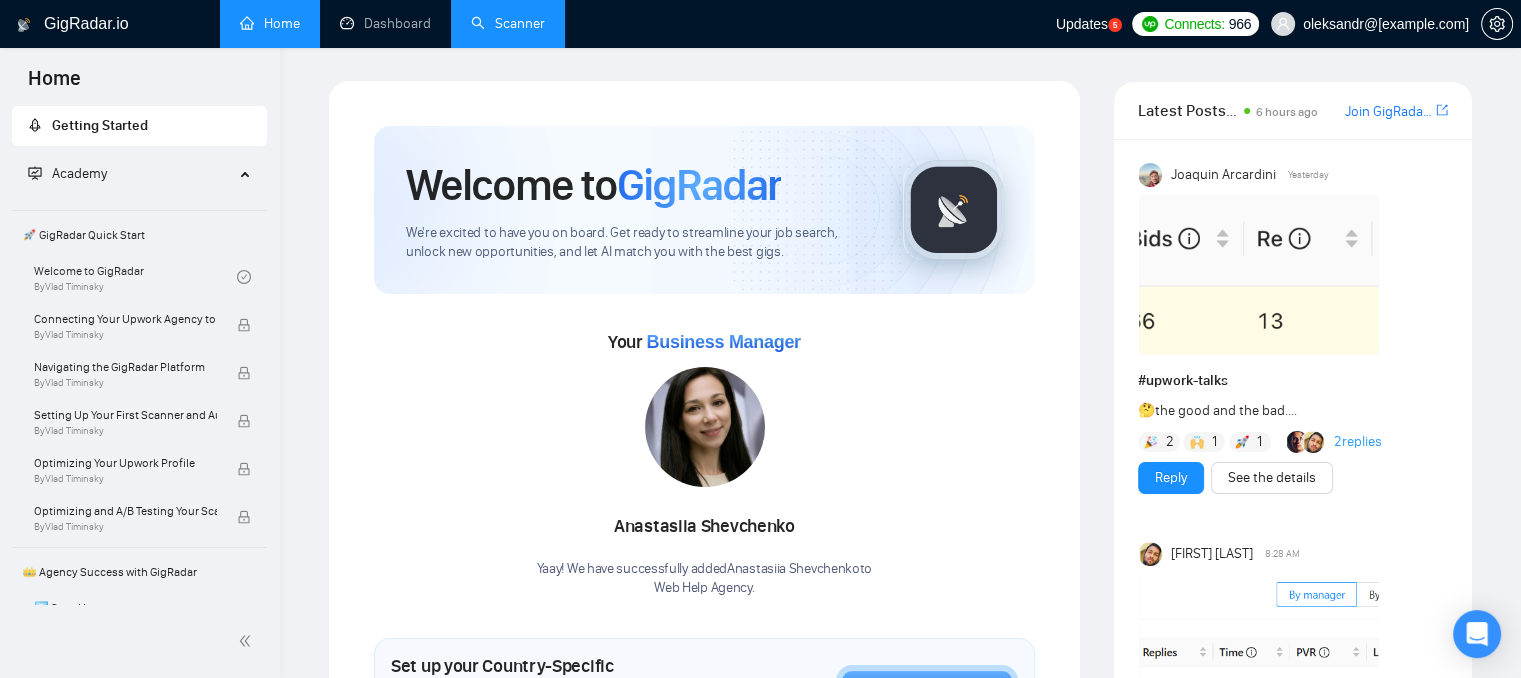 click on "Scanner" at bounding box center [508, 23] 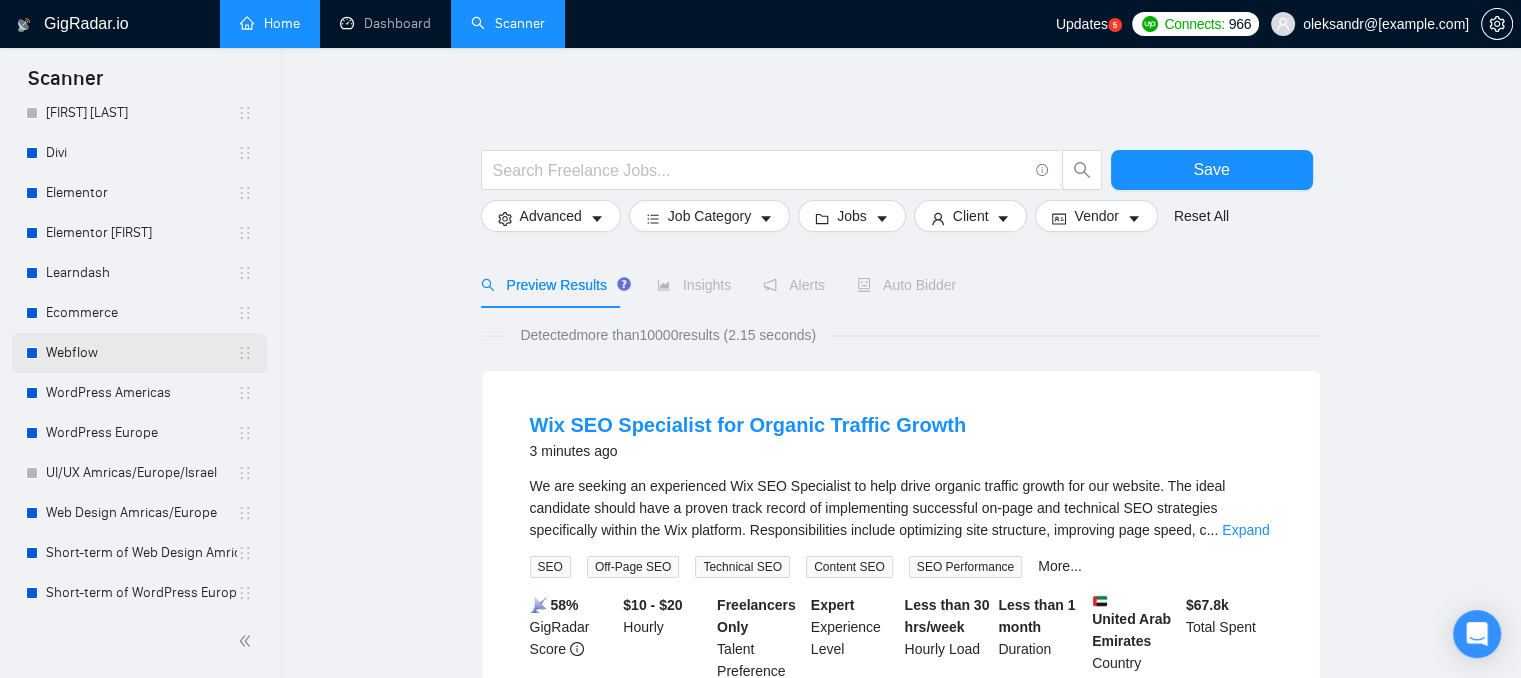 scroll, scrollTop: 300, scrollLeft: 0, axis: vertical 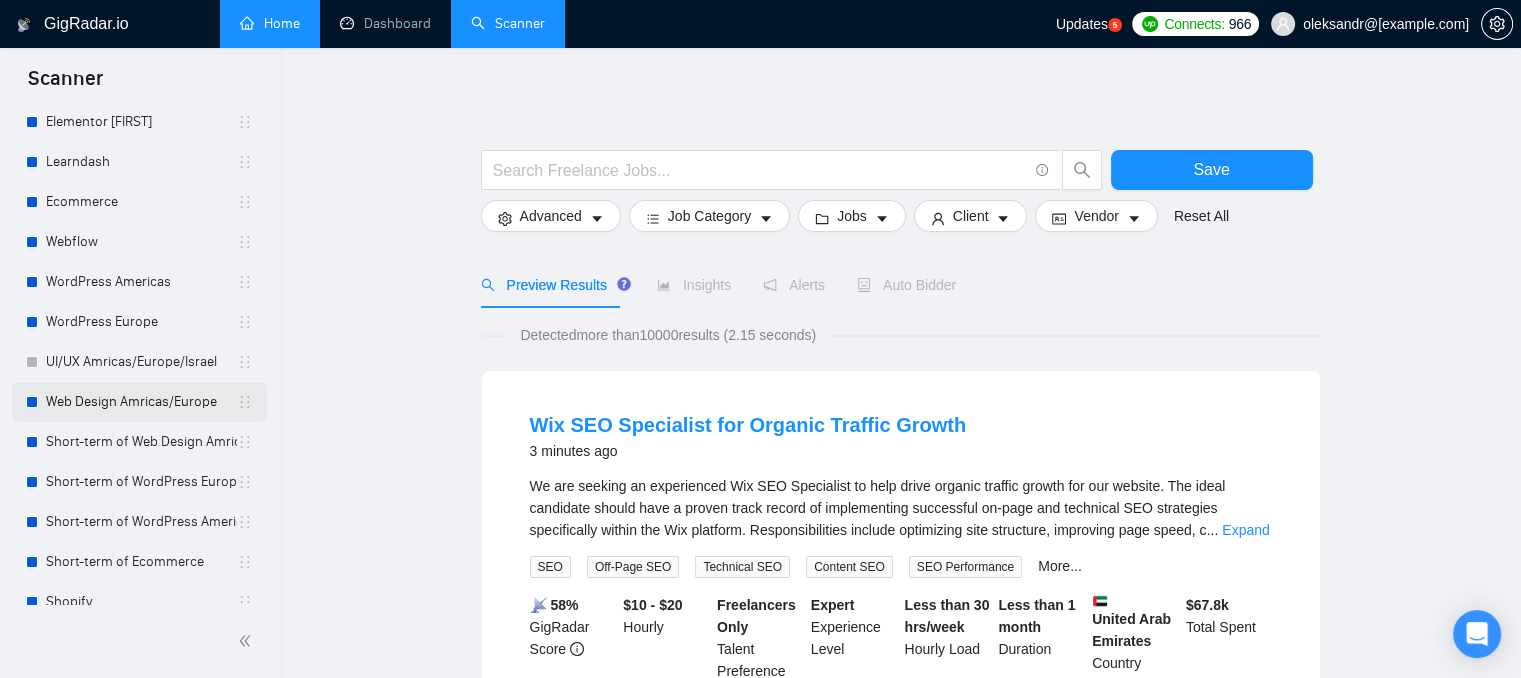 click on "Web Design Amricas/Europe" at bounding box center [141, 402] 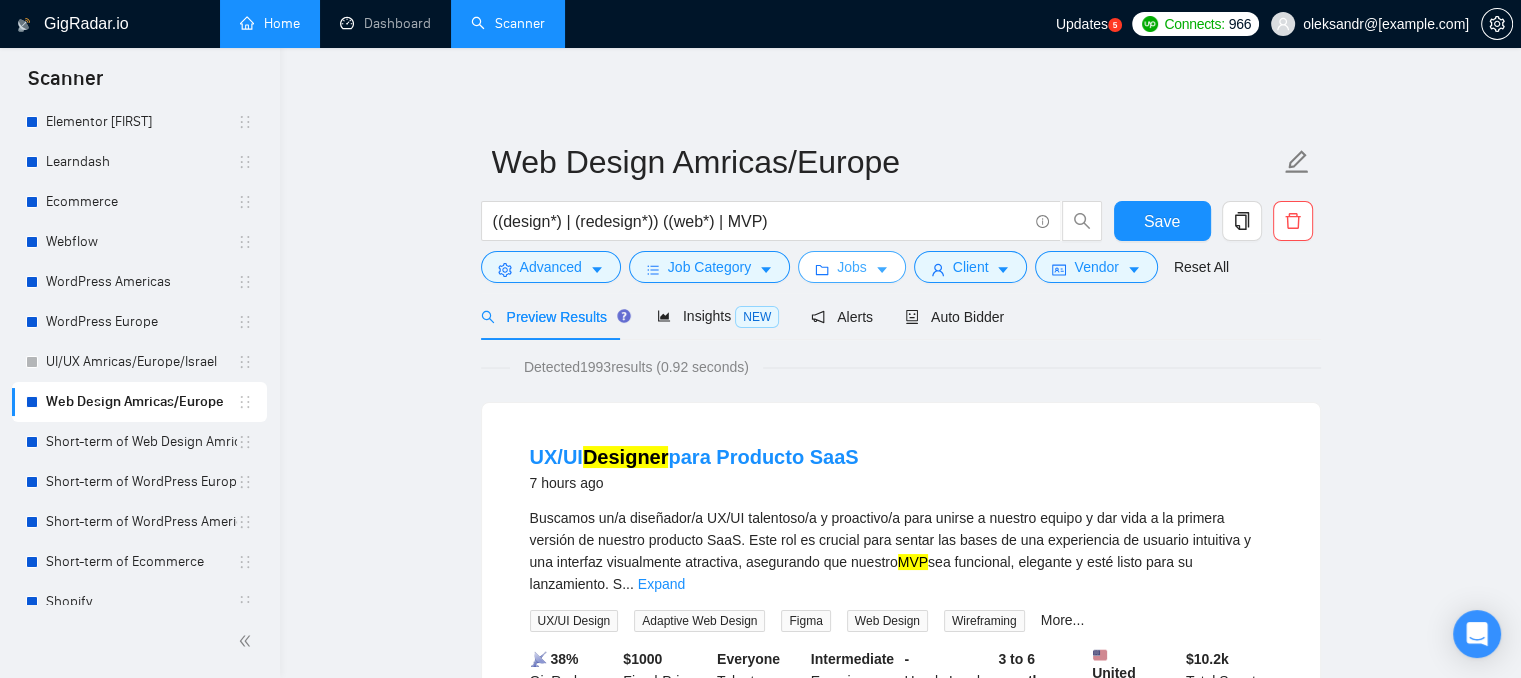 click on "Jobs" at bounding box center [852, 267] 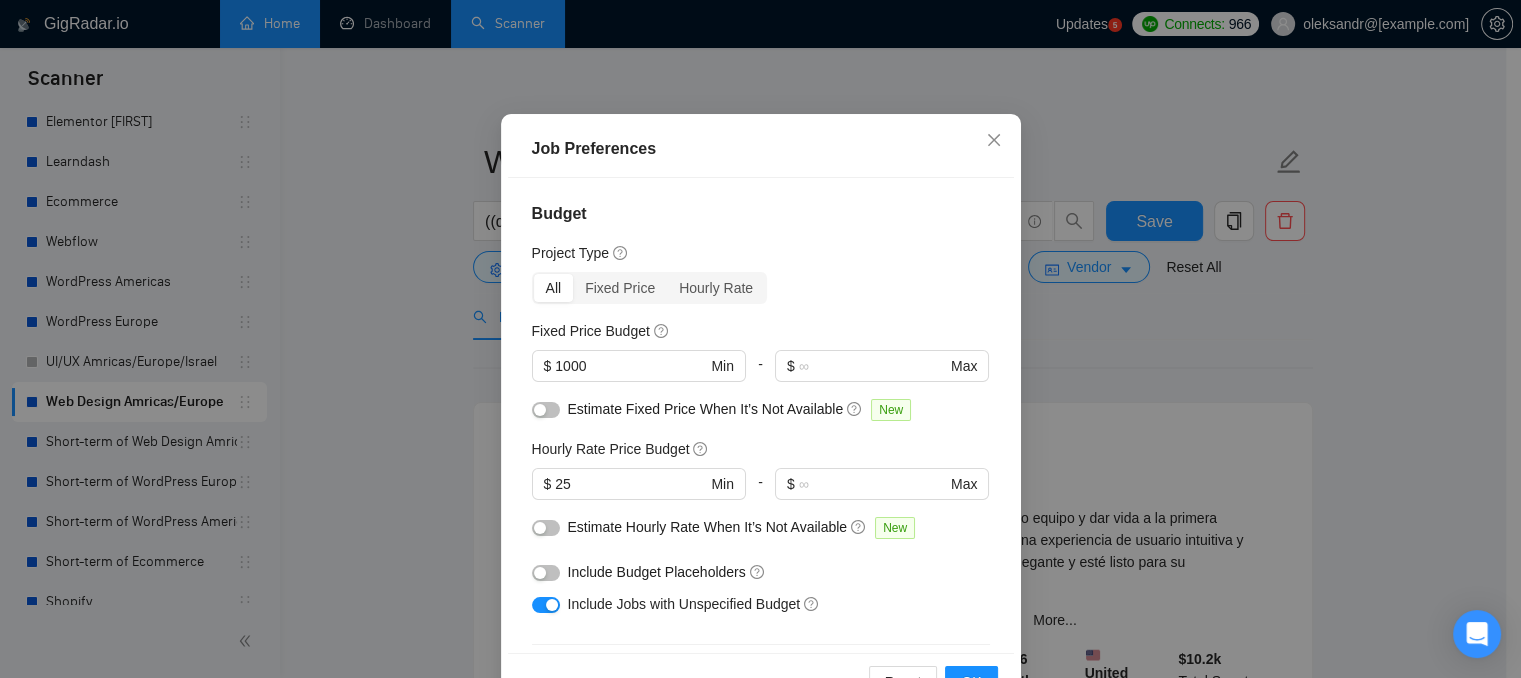 scroll, scrollTop: 100, scrollLeft: 0, axis: vertical 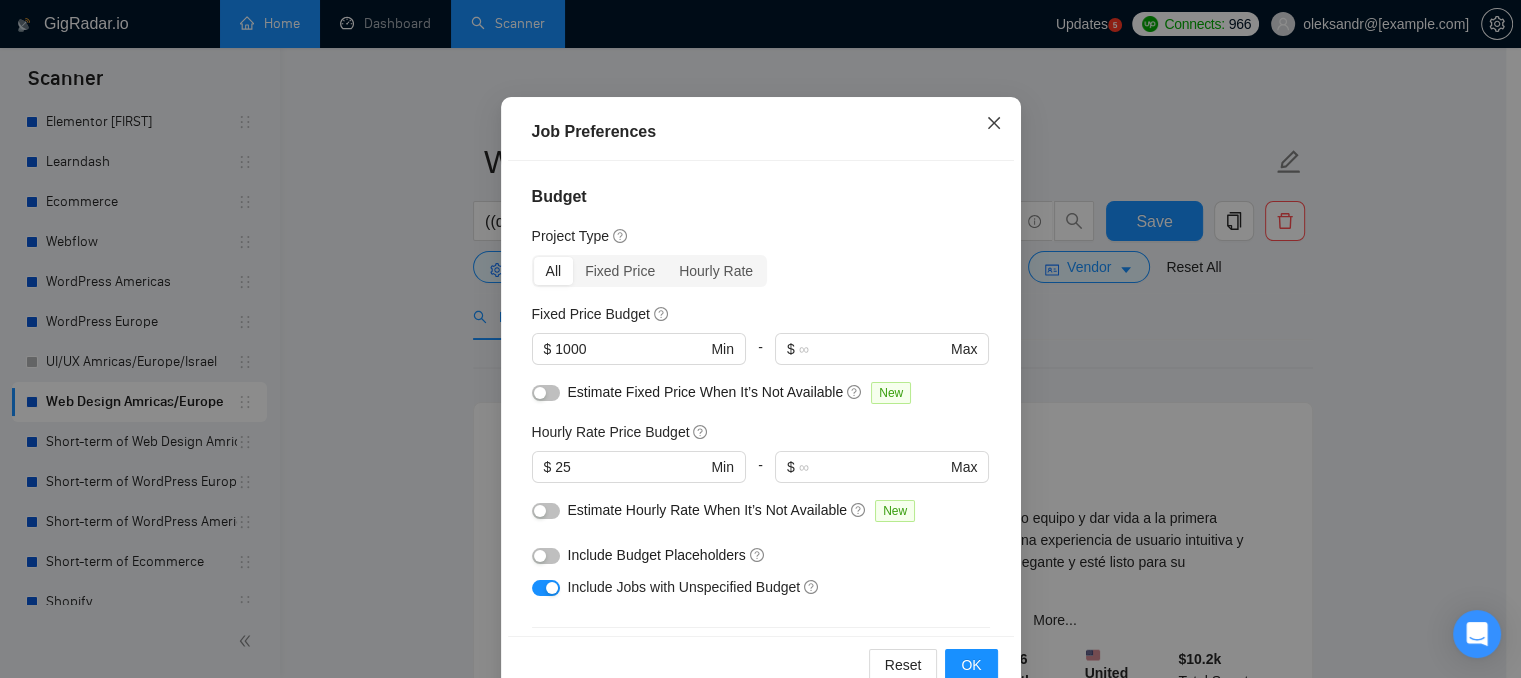 click 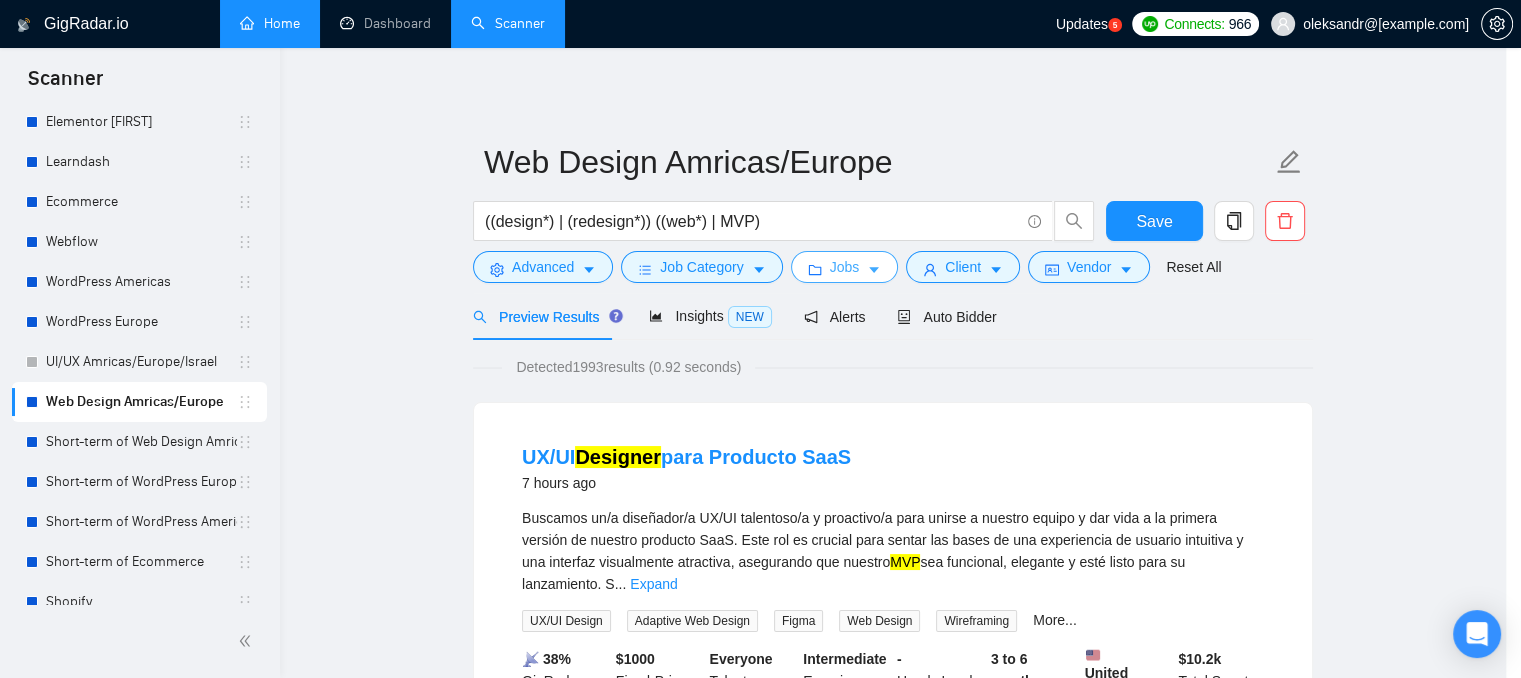 scroll, scrollTop: 0, scrollLeft: 0, axis: both 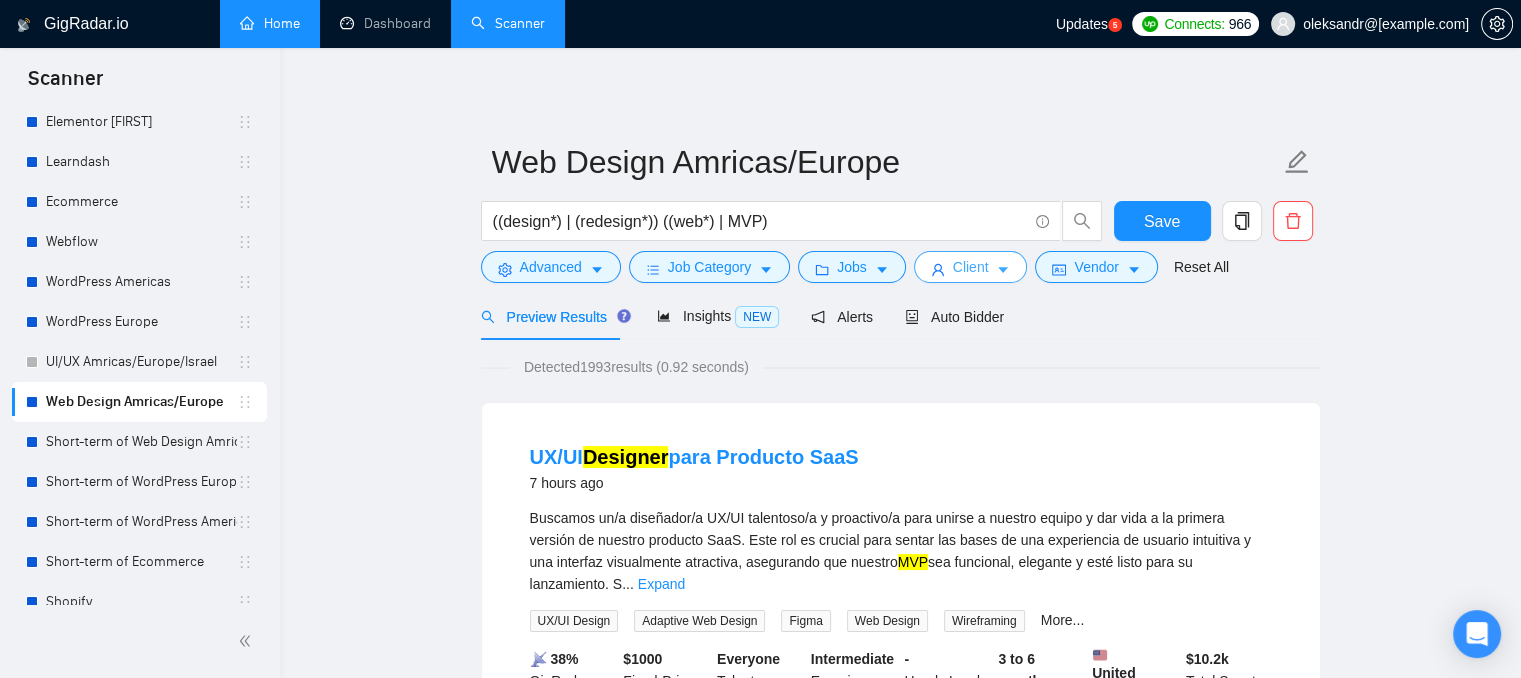 click on "Client" at bounding box center (971, 267) 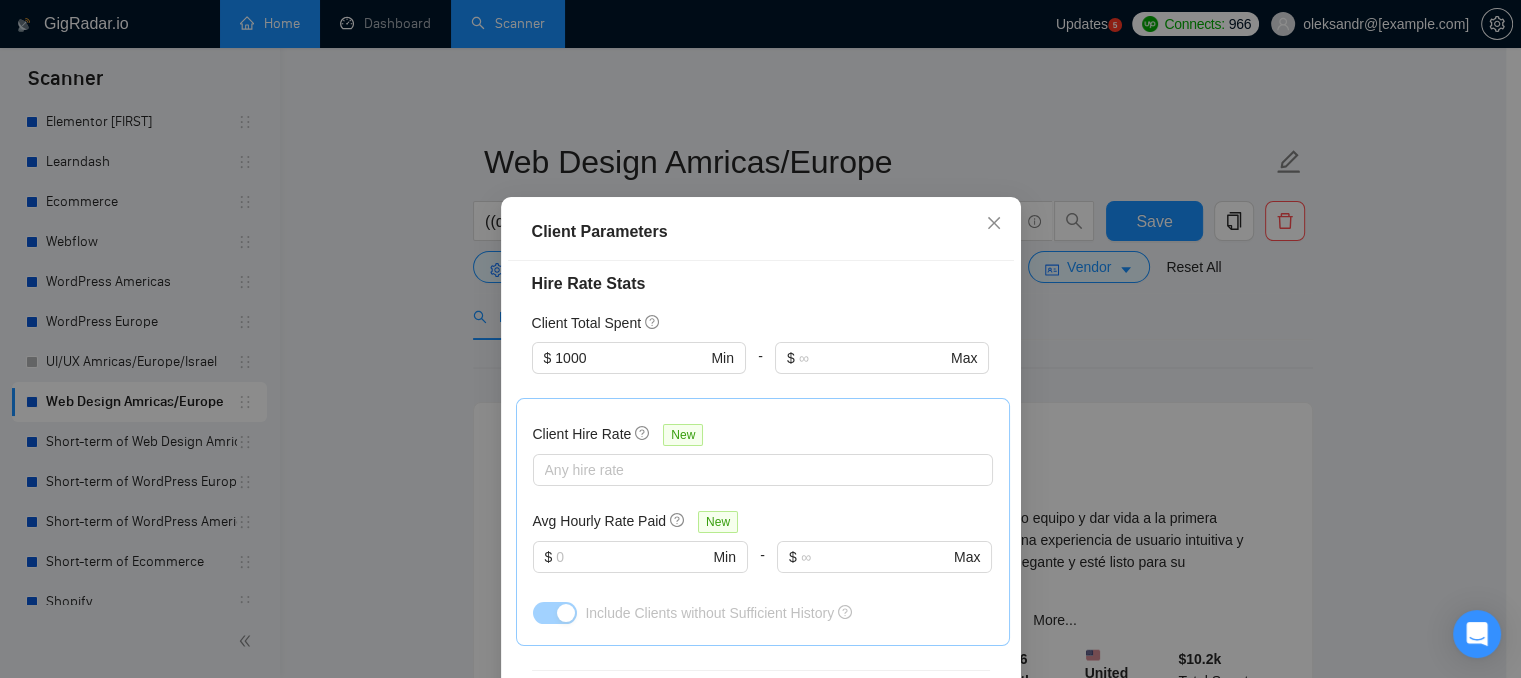 scroll, scrollTop: 500, scrollLeft: 0, axis: vertical 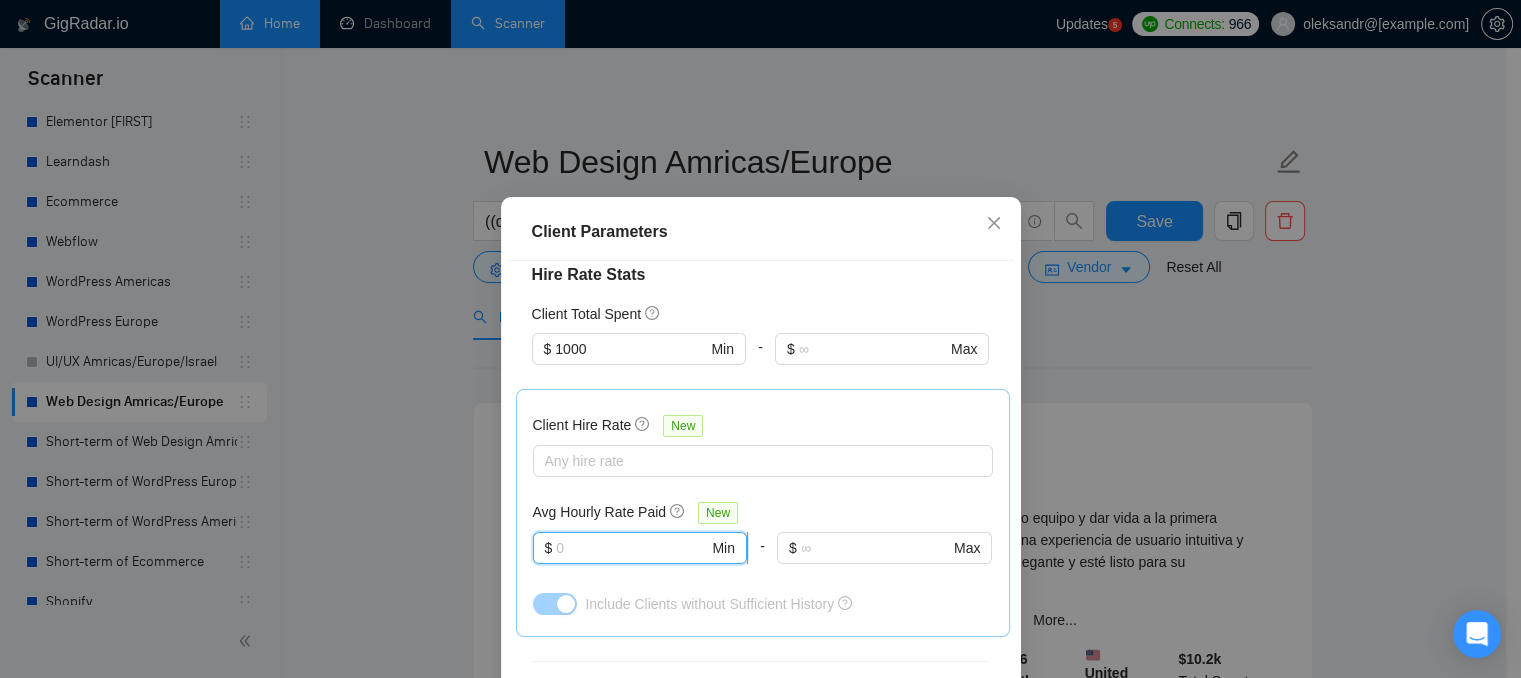 click at bounding box center [632, 548] 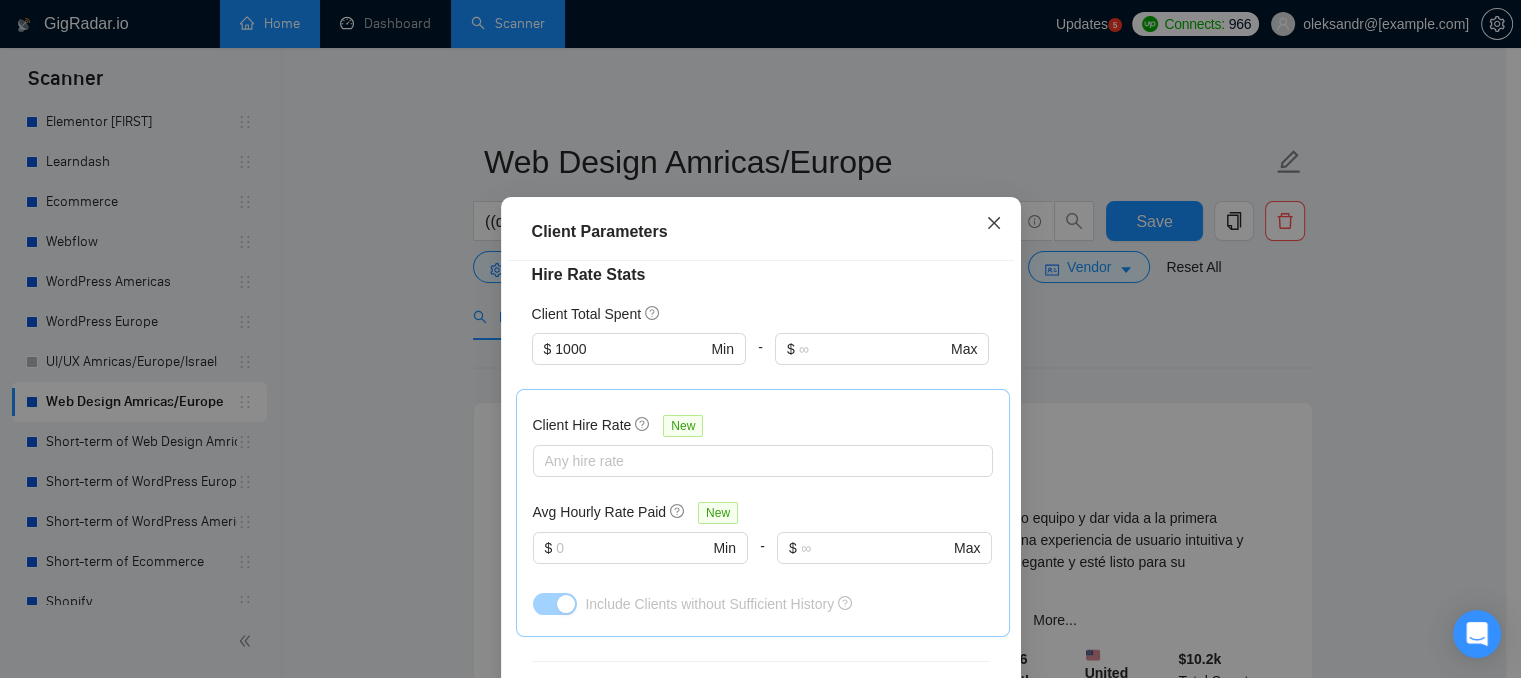click 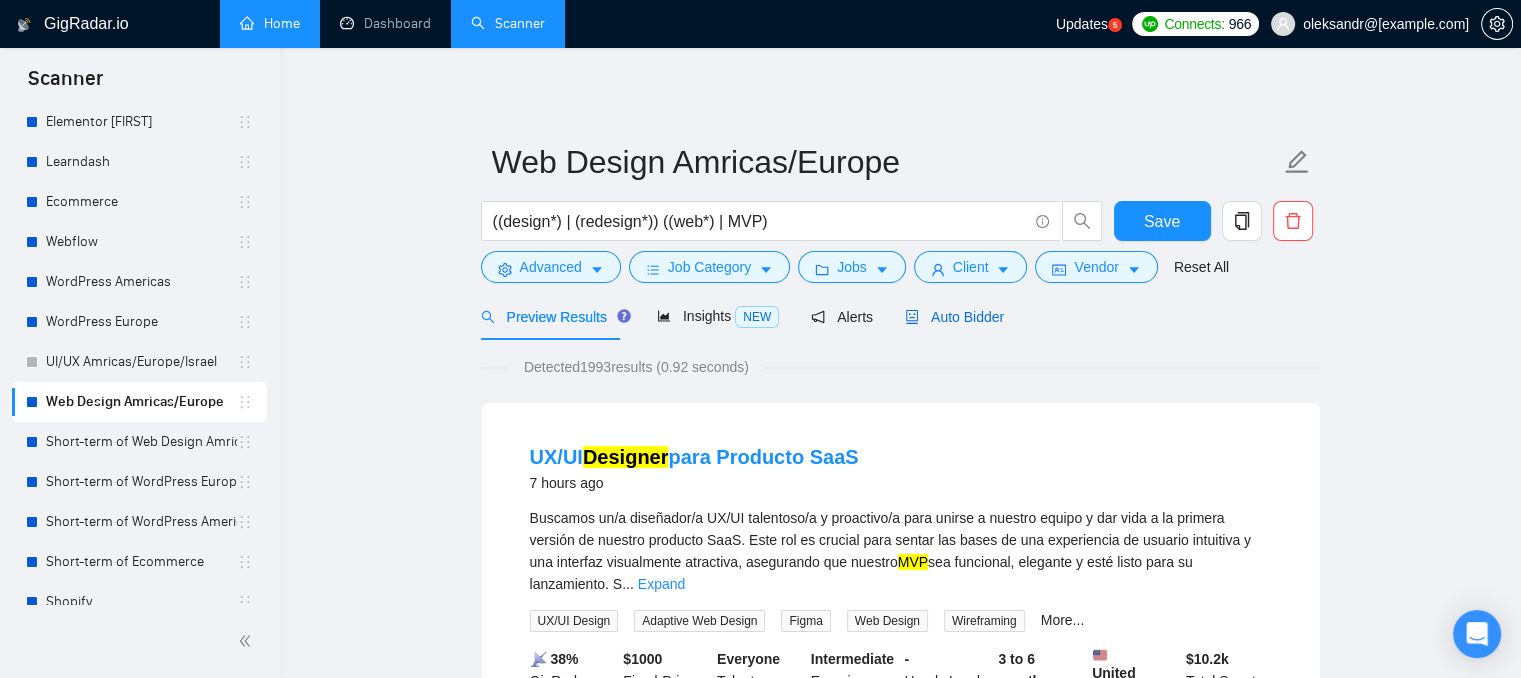 click on "Auto Bidder" at bounding box center [954, 317] 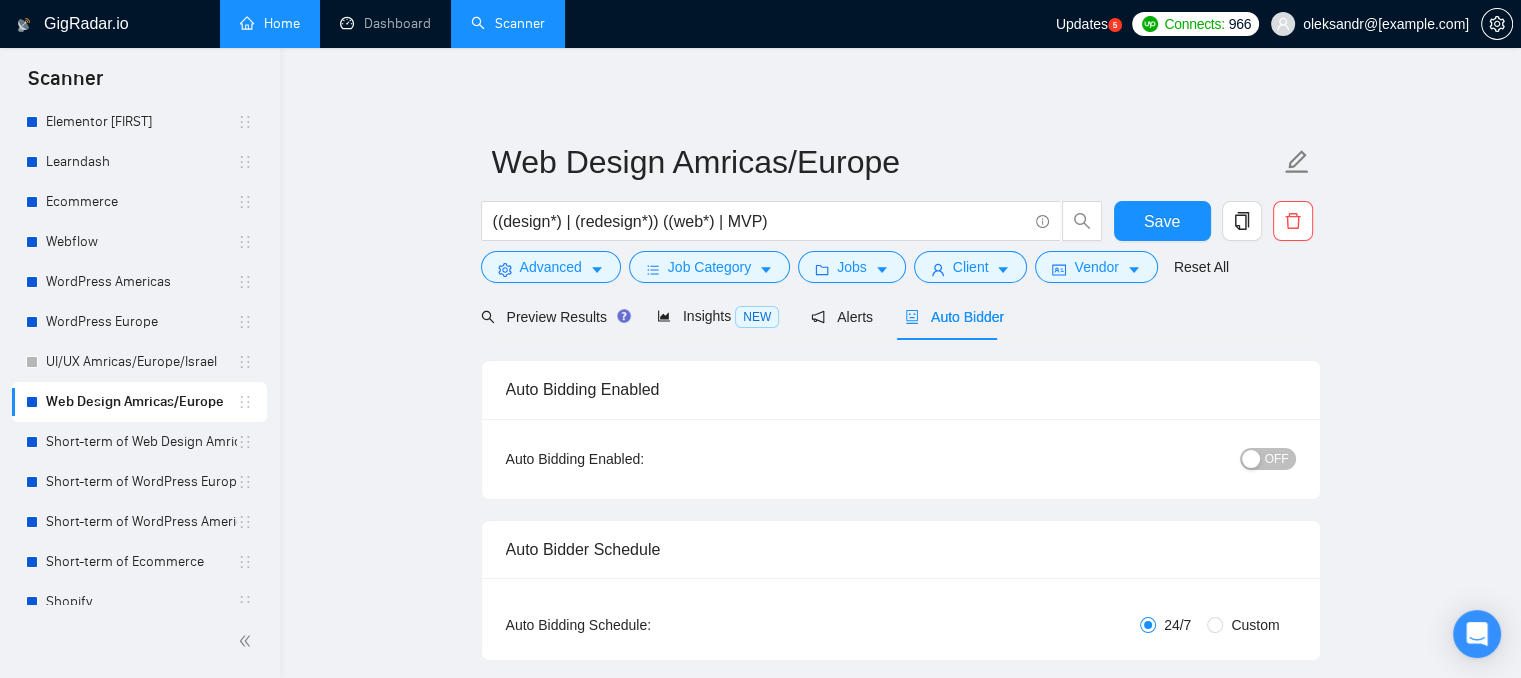 type 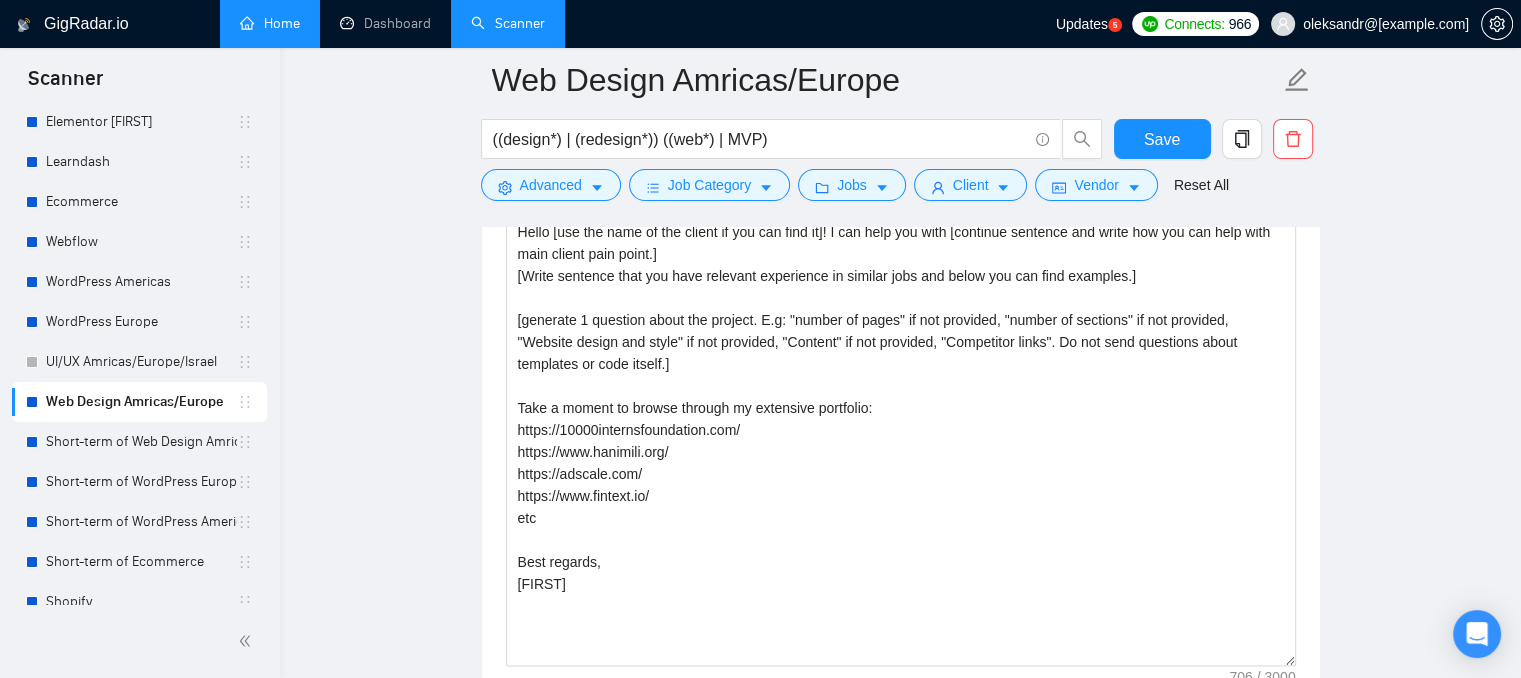 scroll, scrollTop: 2300, scrollLeft: 0, axis: vertical 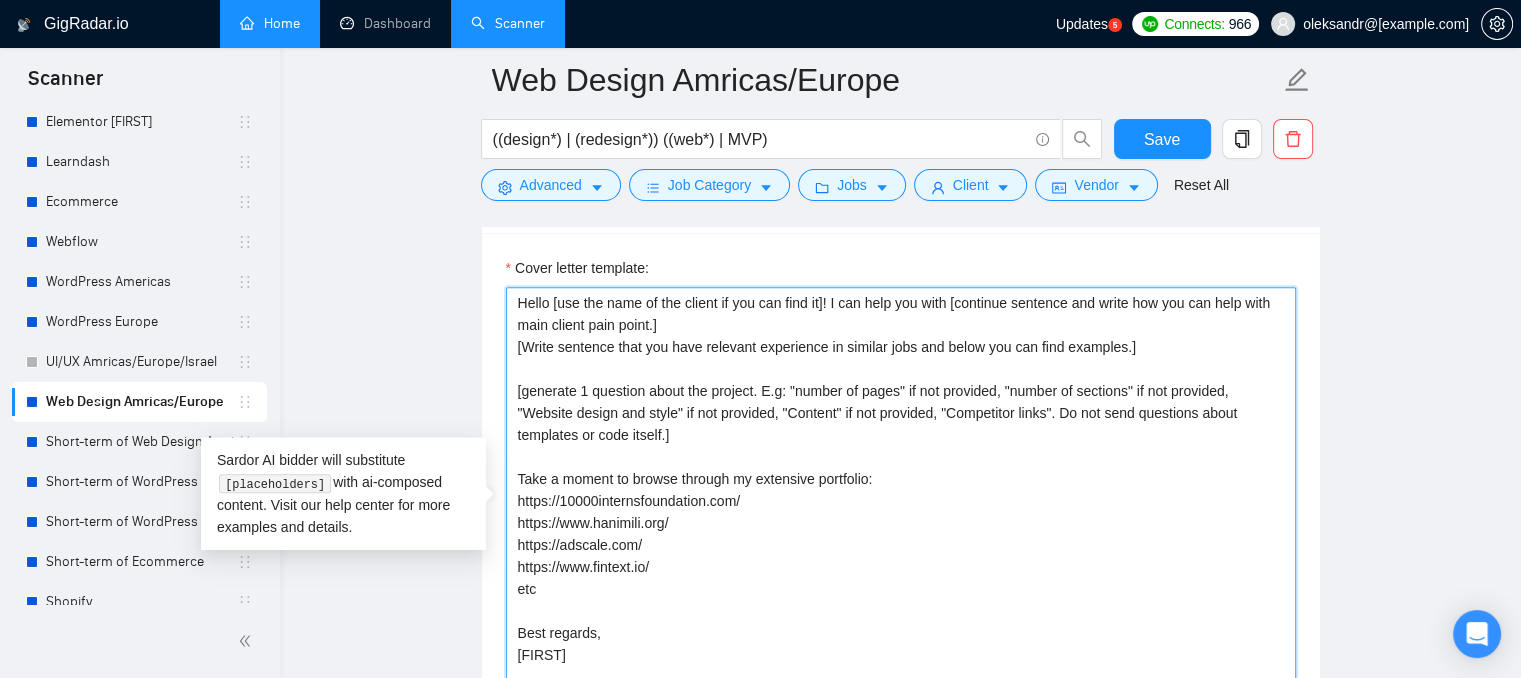 drag, startPoint x: 652, startPoint y: 320, endPoint x: 589, endPoint y: 318, distance: 63.03174 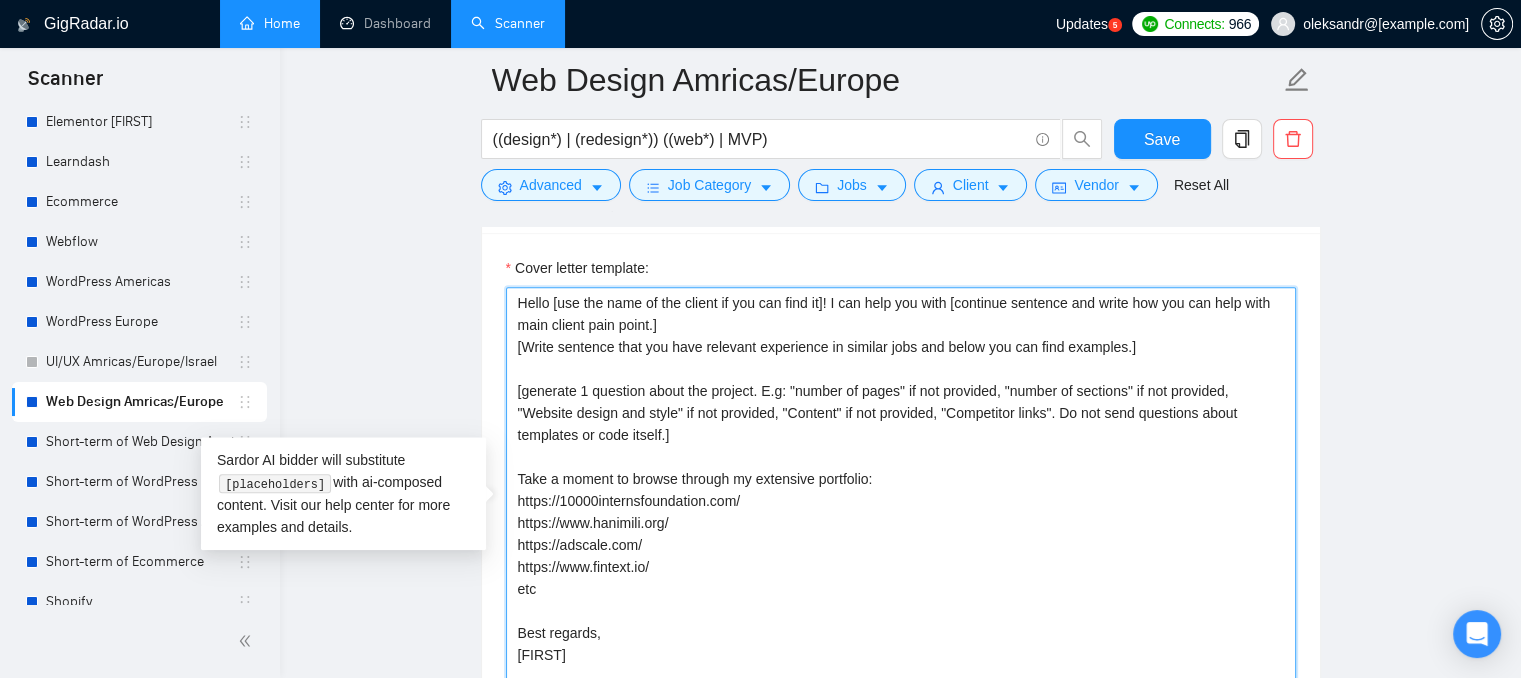 click on "Hello [use the name of the client if you can find it]! I can help you with [continue sentence and write how you can help with main client pain point.]
[Write sentence that you have relevant experience in similar jobs and below you can find examples.]
[generate 1 question about the project. E.g: "number of pages" if not provided, "number of sections" if not provided, "Website design and style" if not provided, "Content" if not provided, "Competitor links". Do not send questions about templates or code itself.]
Take a moment to browse through my extensive portfolio:
https://10000internsfoundation.com/
https://www.hanimili.org/
https://adscale.com/
https://www.fintext.io/
etc
Best regards,
[FIRST]" at bounding box center (901, 512) 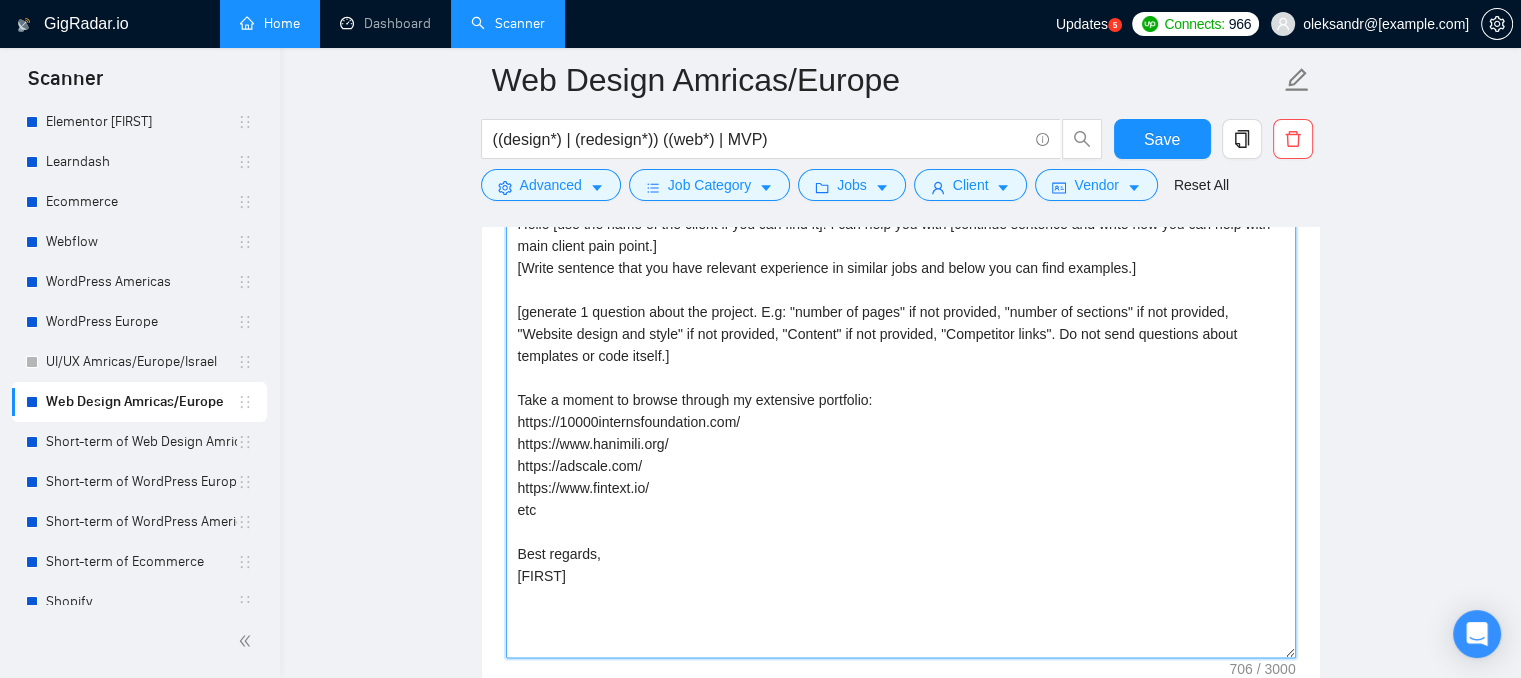 scroll, scrollTop: 2400, scrollLeft: 0, axis: vertical 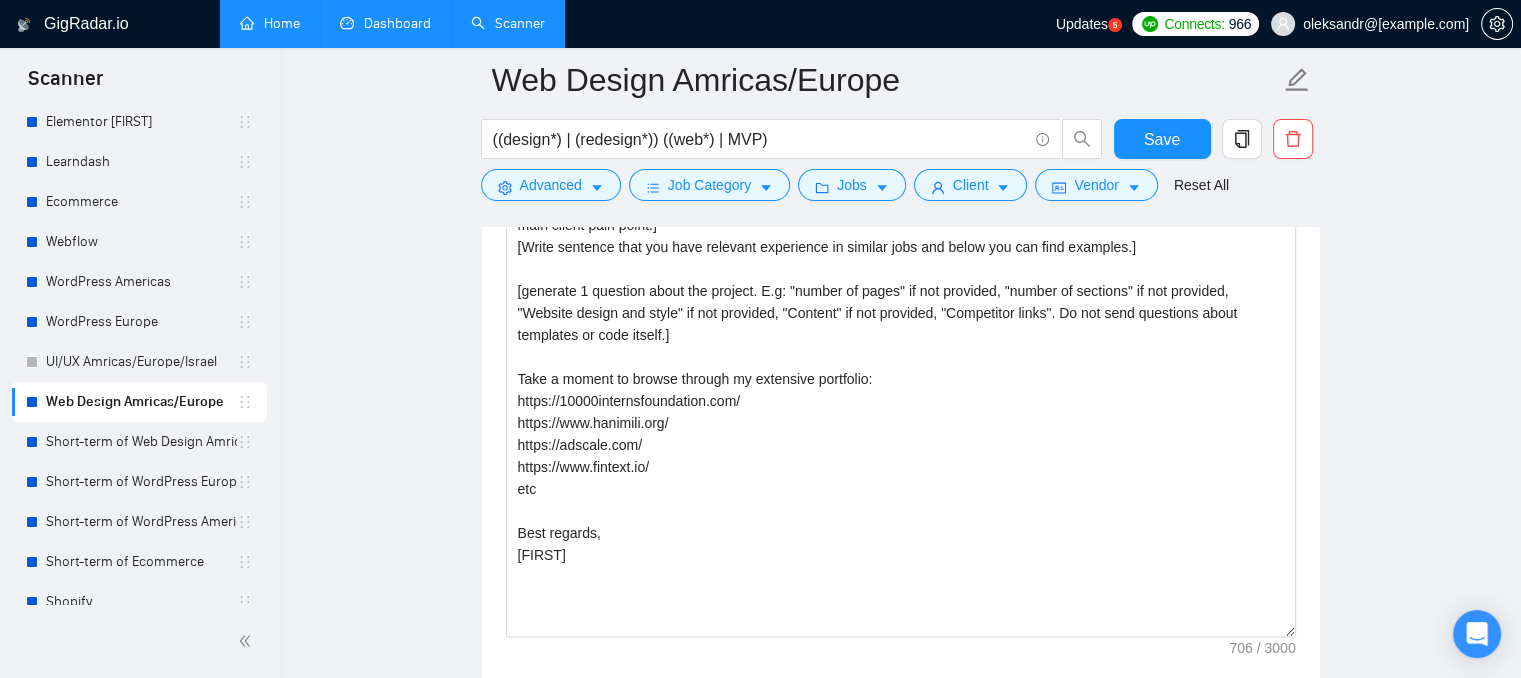 click on "Dashboard" at bounding box center [385, 23] 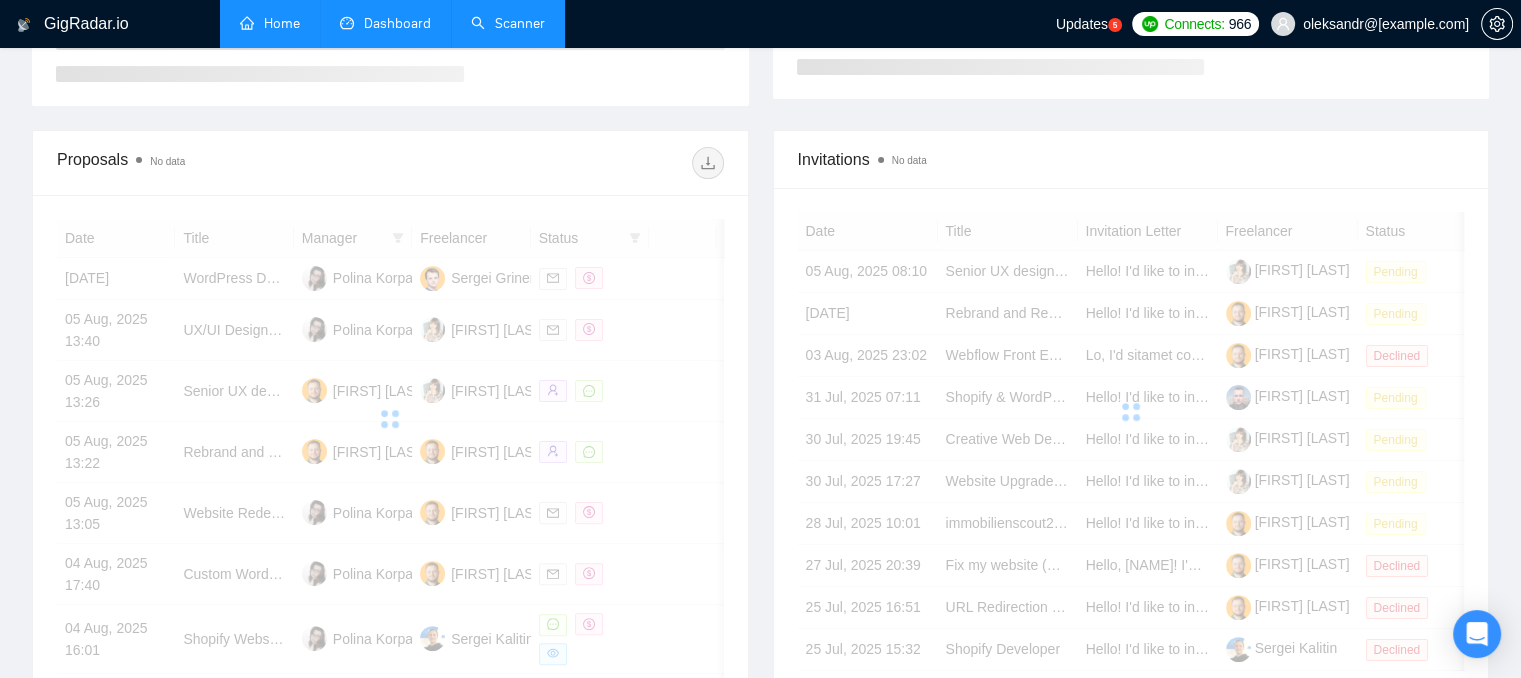 scroll, scrollTop: 0, scrollLeft: 0, axis: both 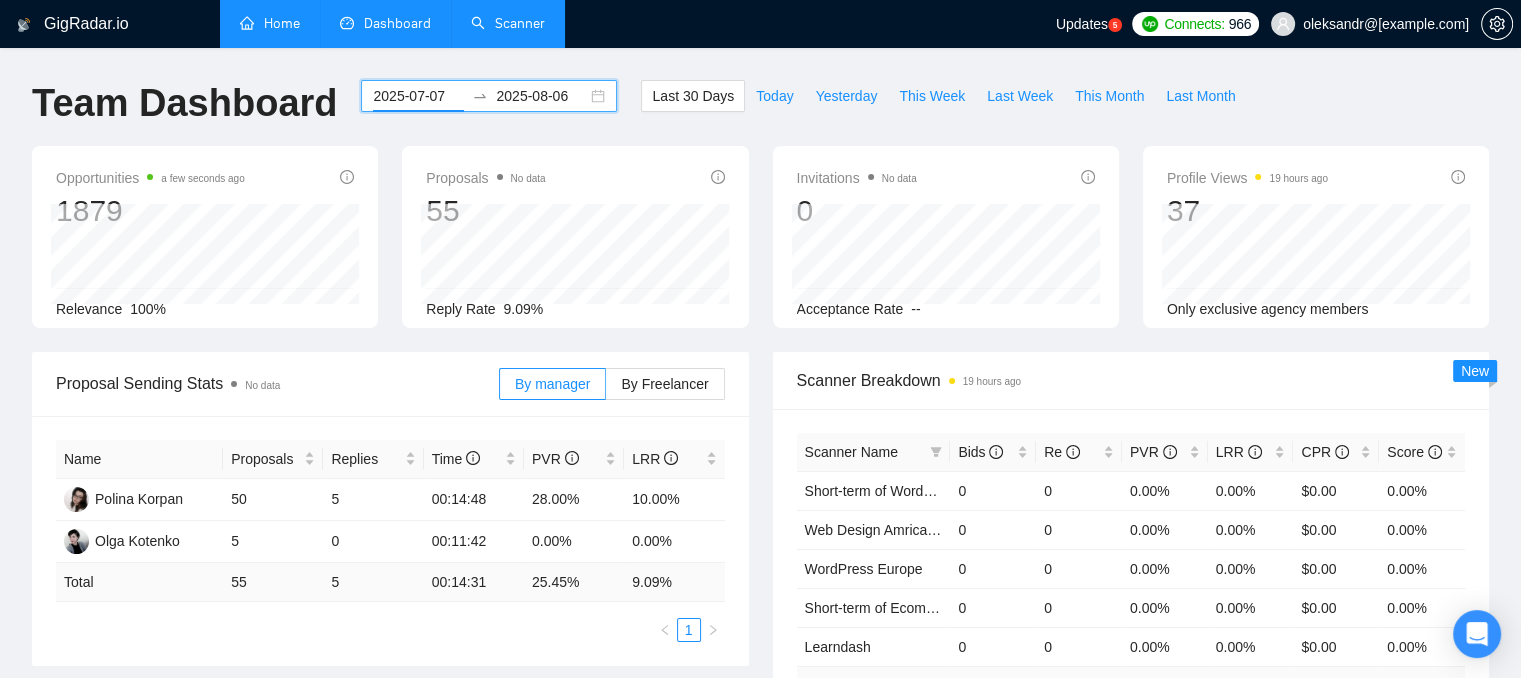 click on "2025-07-07" at bounding box center [418, 96] 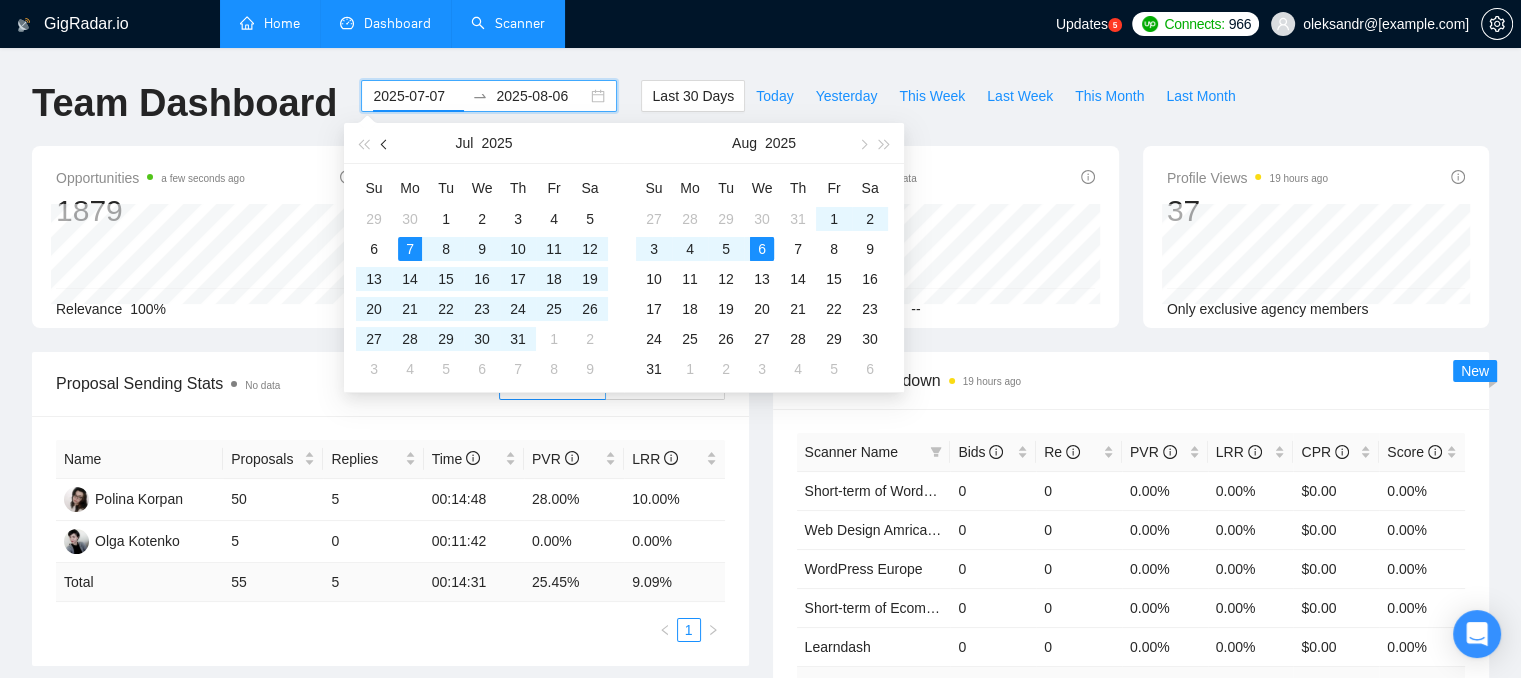 click at bounding box center (386, 144) 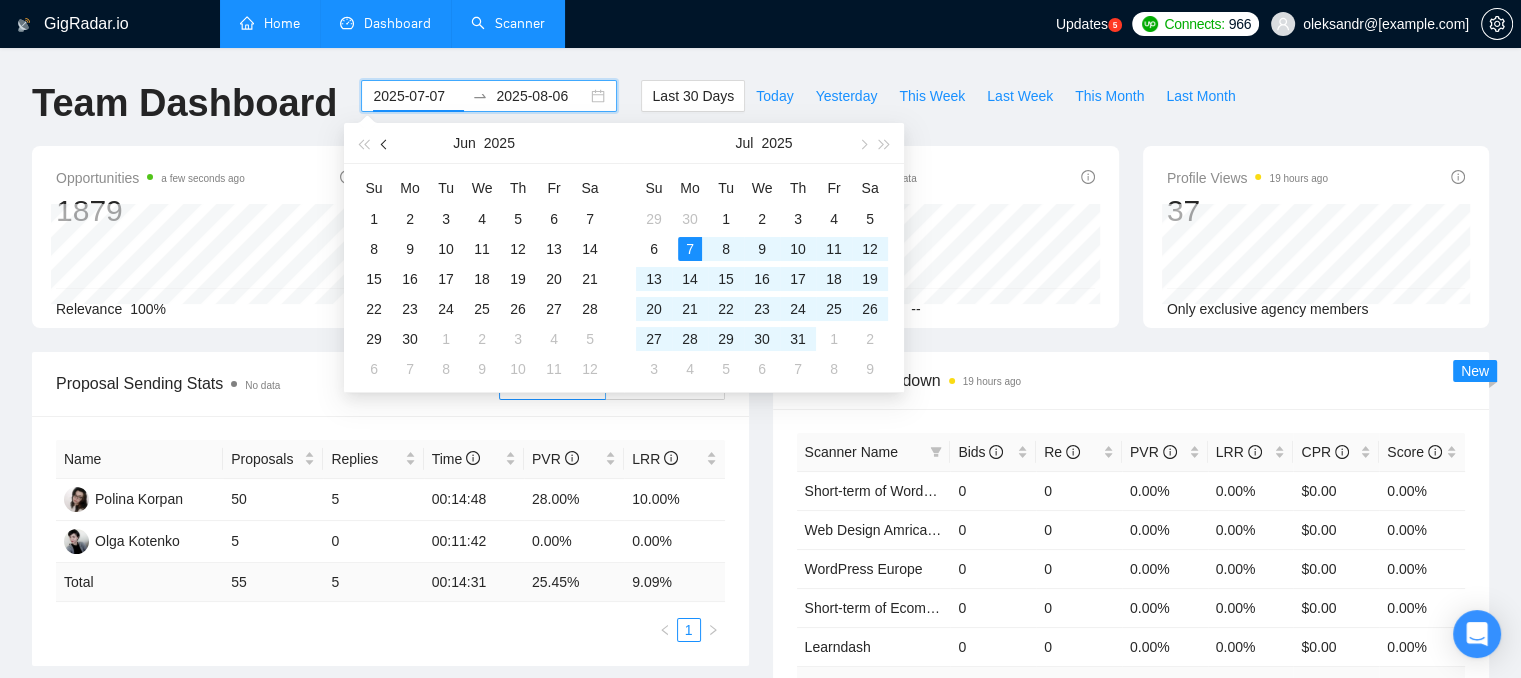 click at bounding box center [386, 144] 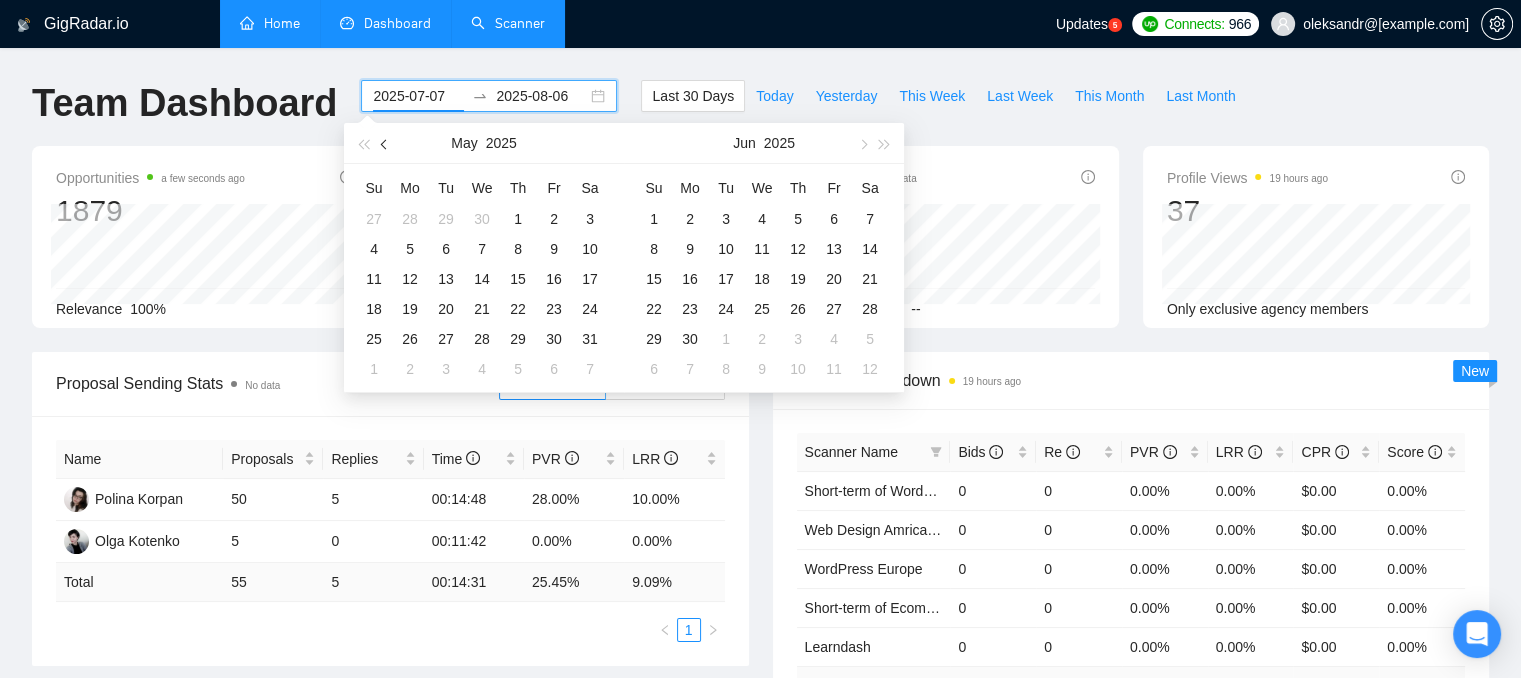 click at bounding box center (386, 144) 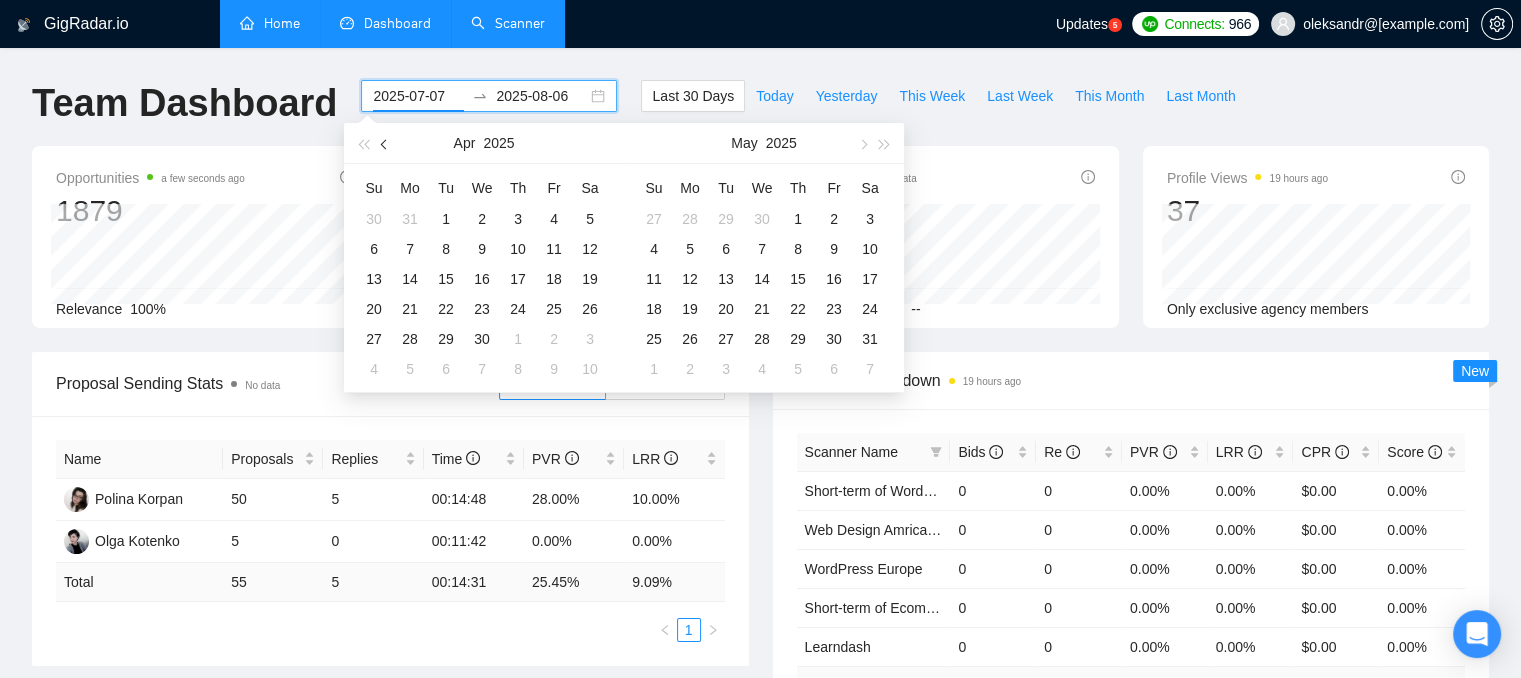 click at bounding box center [386, 144] 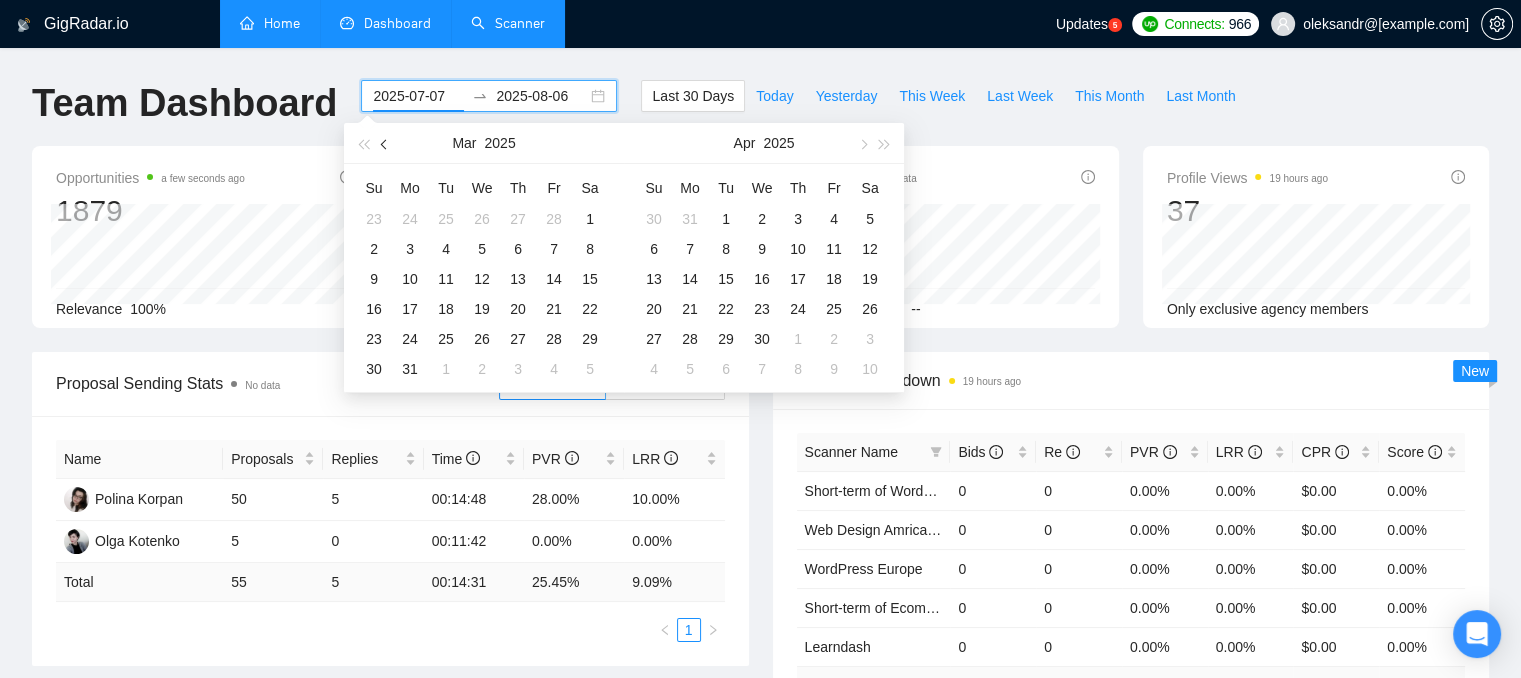 click at bounding box center [386, 144] 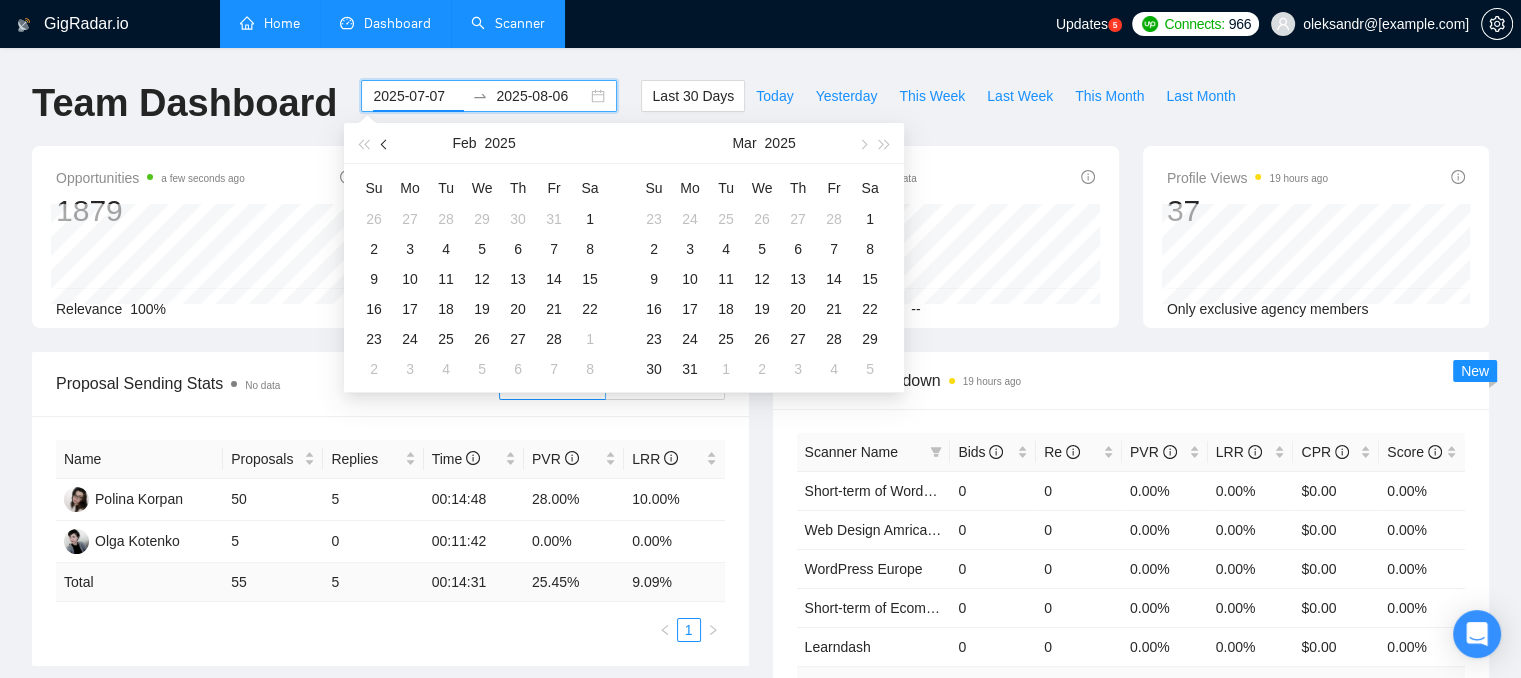 click at bounding box center [386, 144] 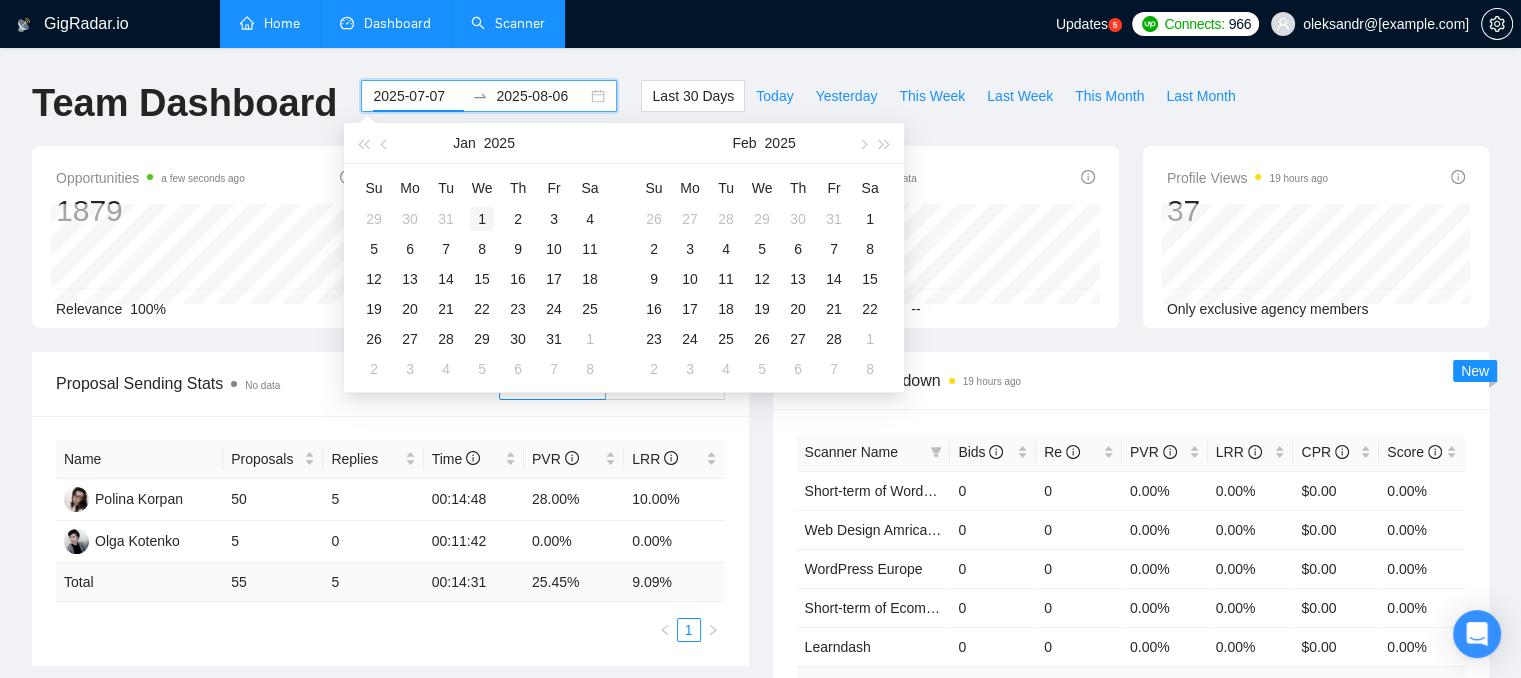 type on "2025-01-01" 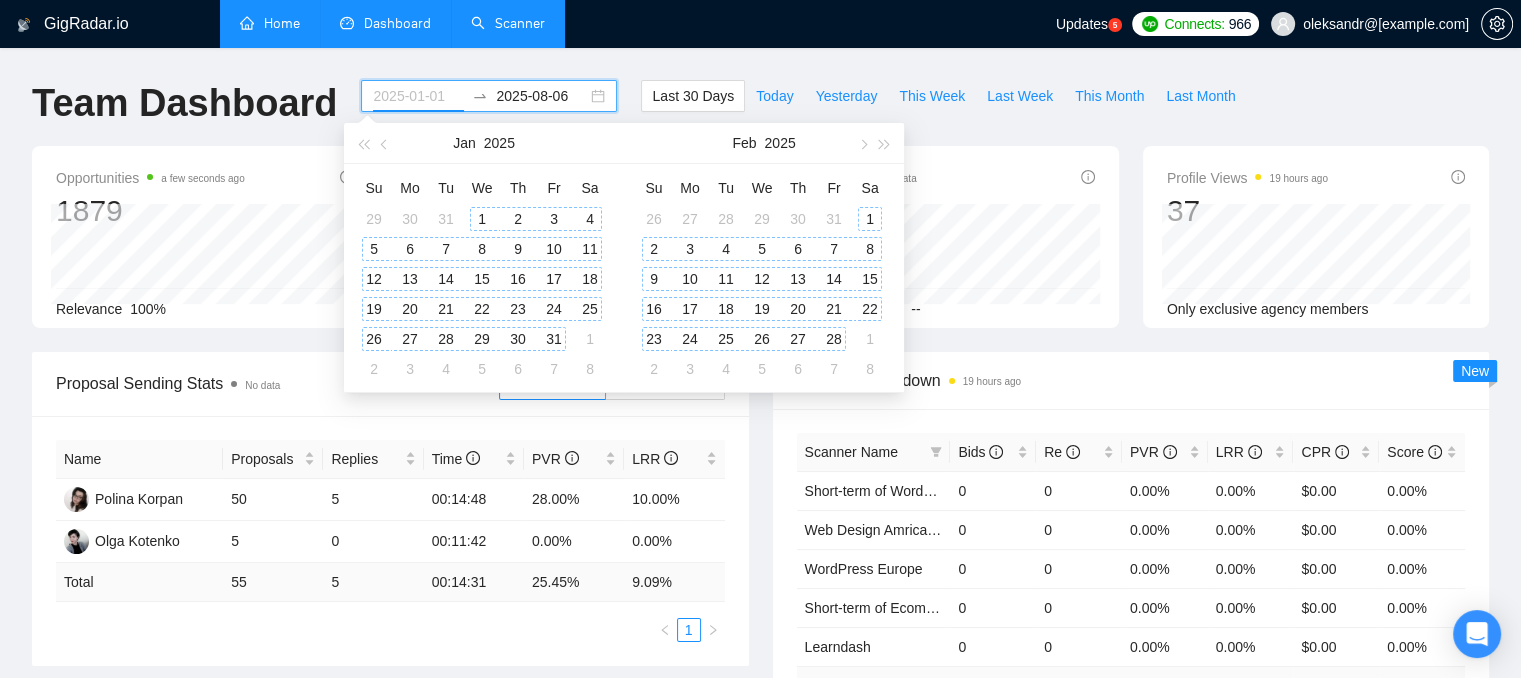 click on "1" at bounding box center [482, 219] 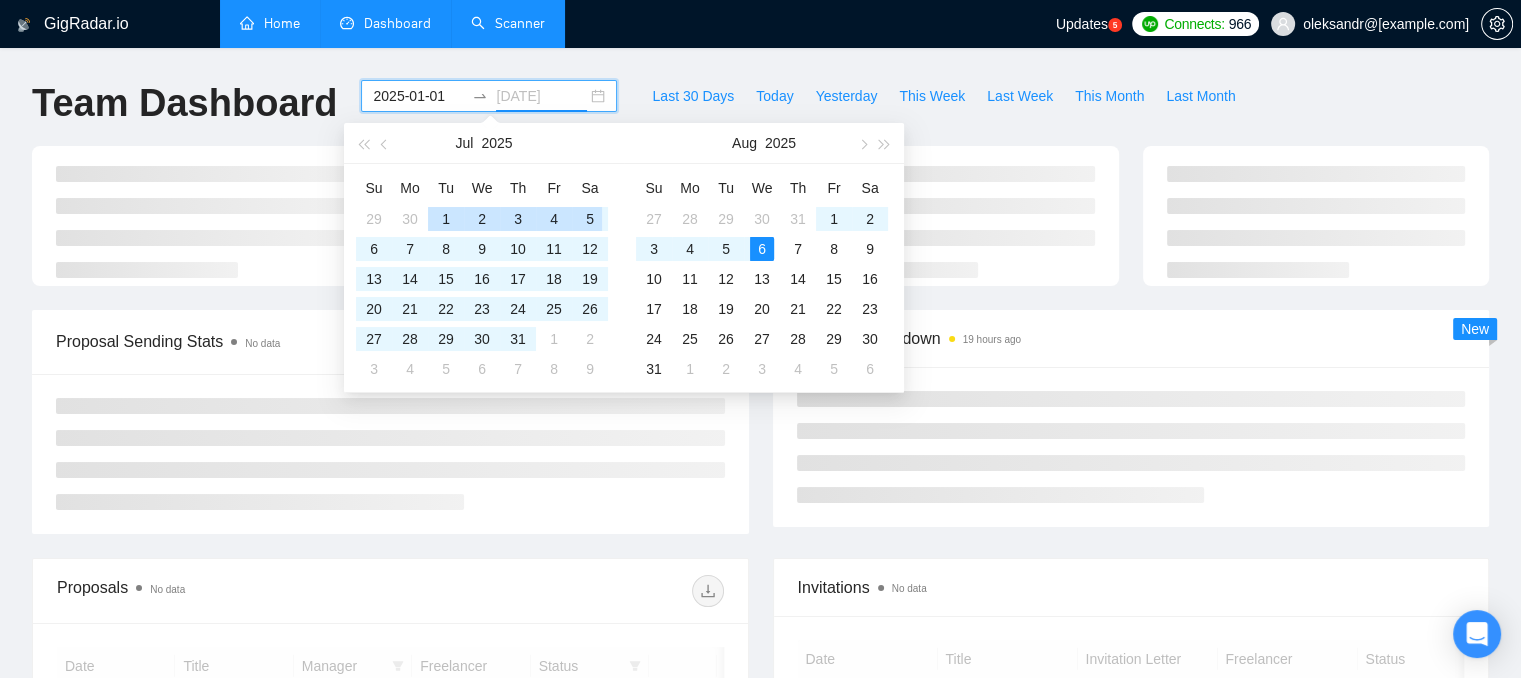 type on "2025-08-06" 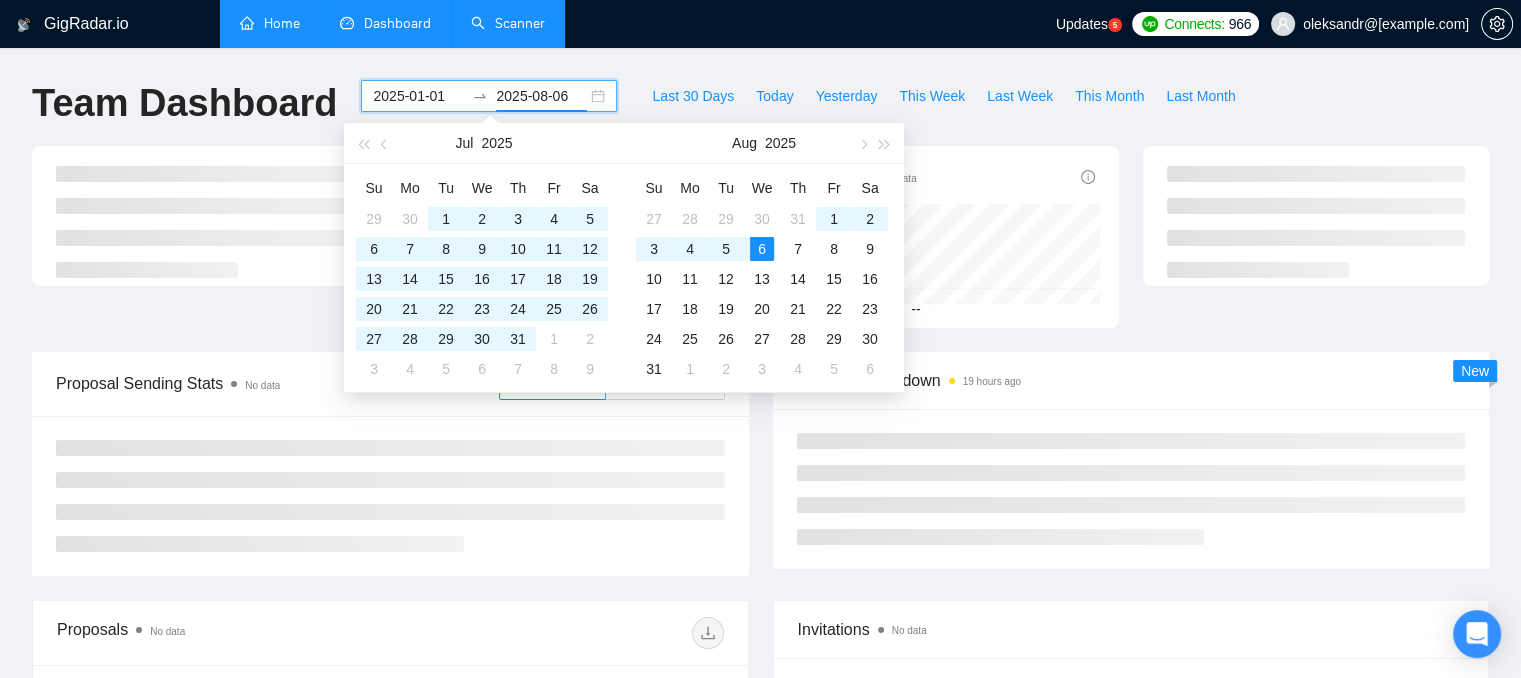 click on "Last 30 Days Today Yesterday Last Week This Week This Month Last Month" at bounding box center [943, 113] 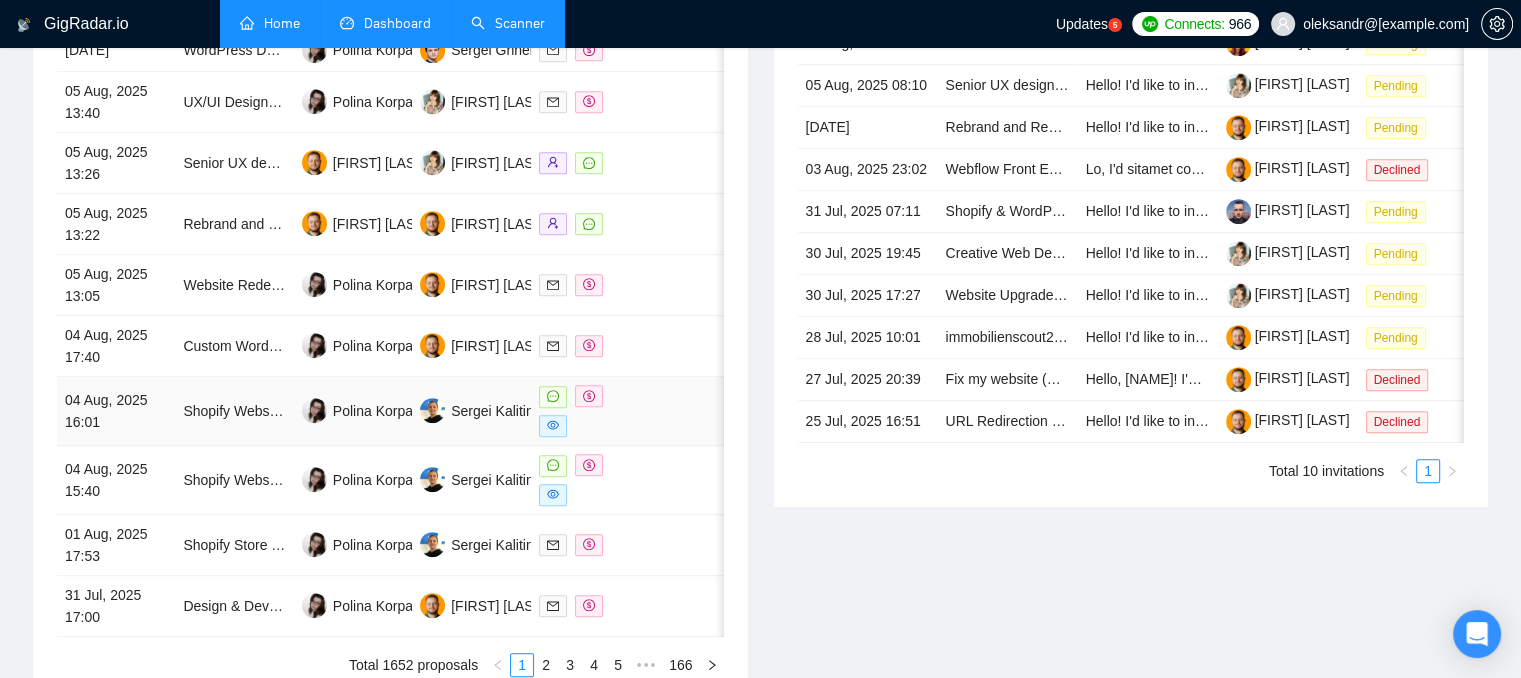 scroll, scrollTop: 900, scrollLeft: 0, axis: vertical 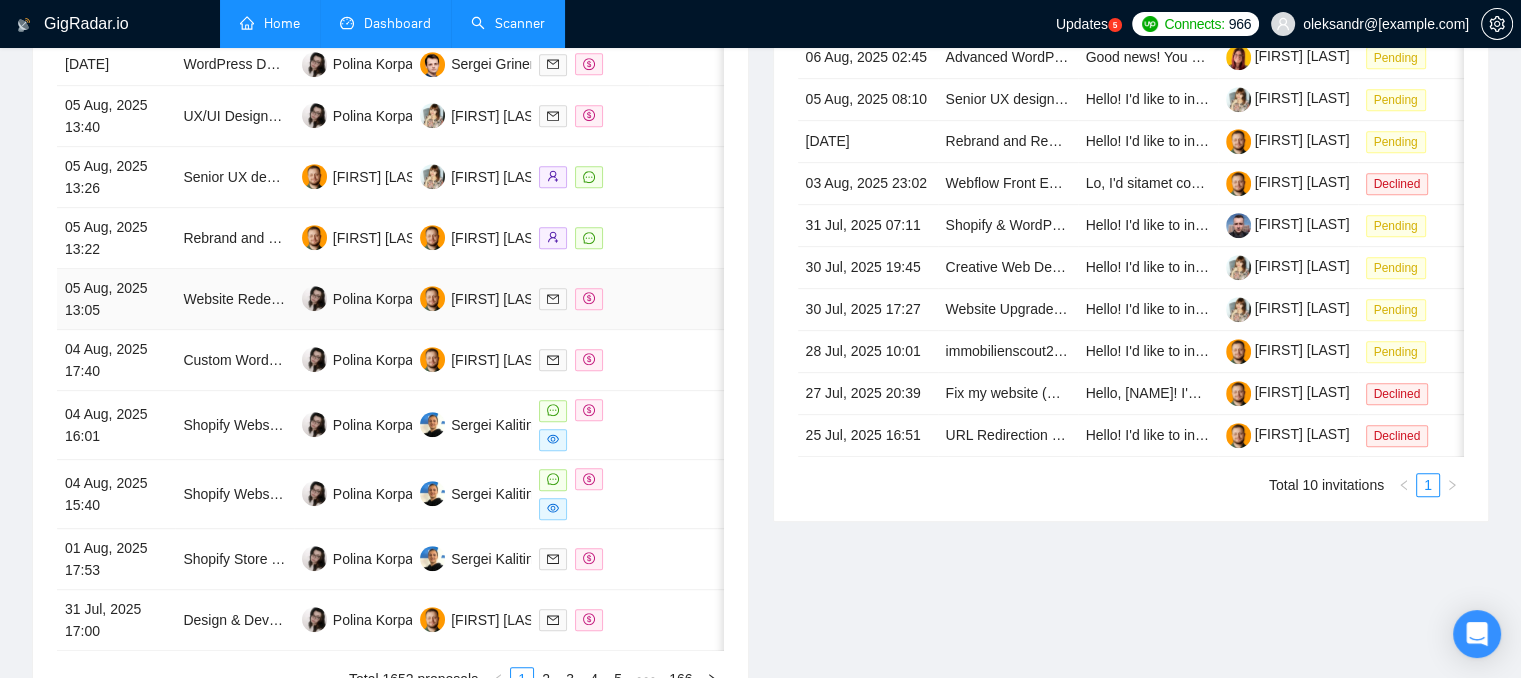 click at bounding box center (590, 299) 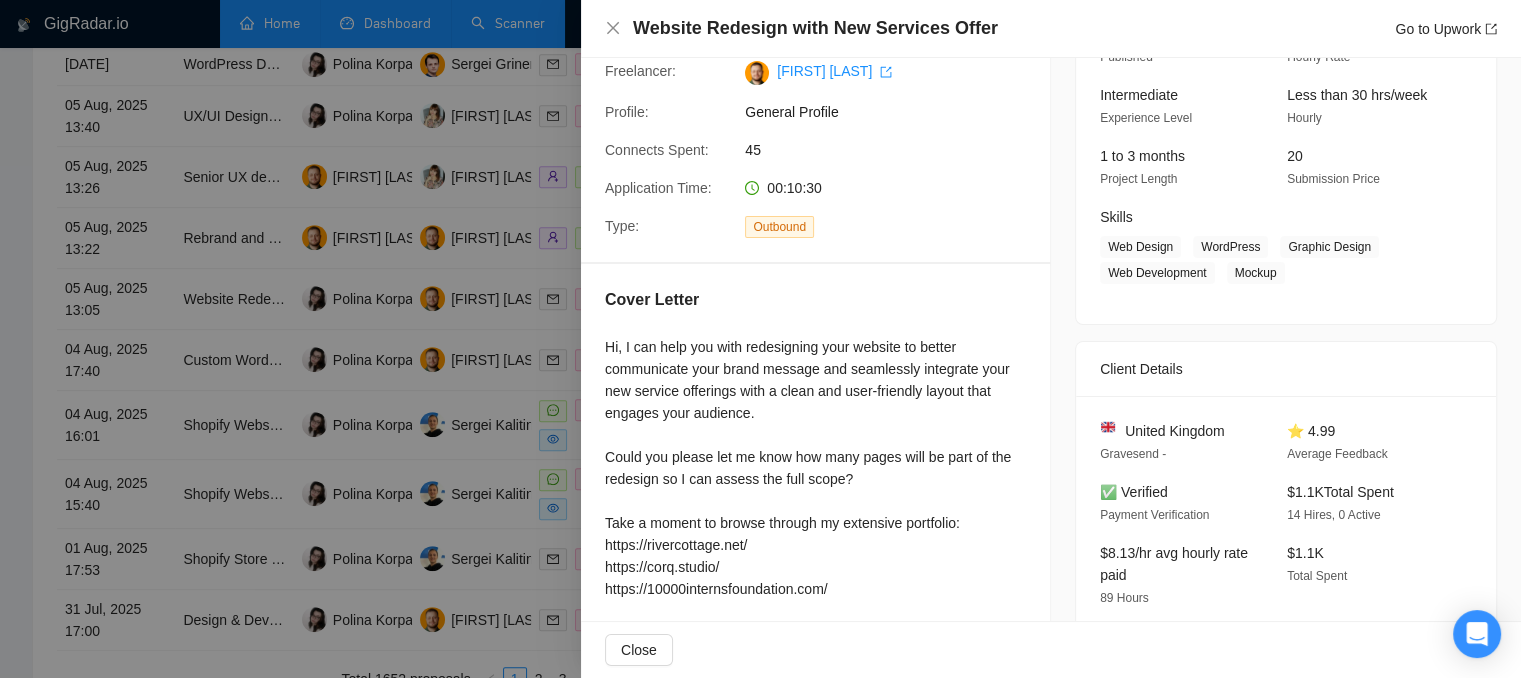 scroll, scrollTop: 300, scrollLeft: 0, axis: vertical 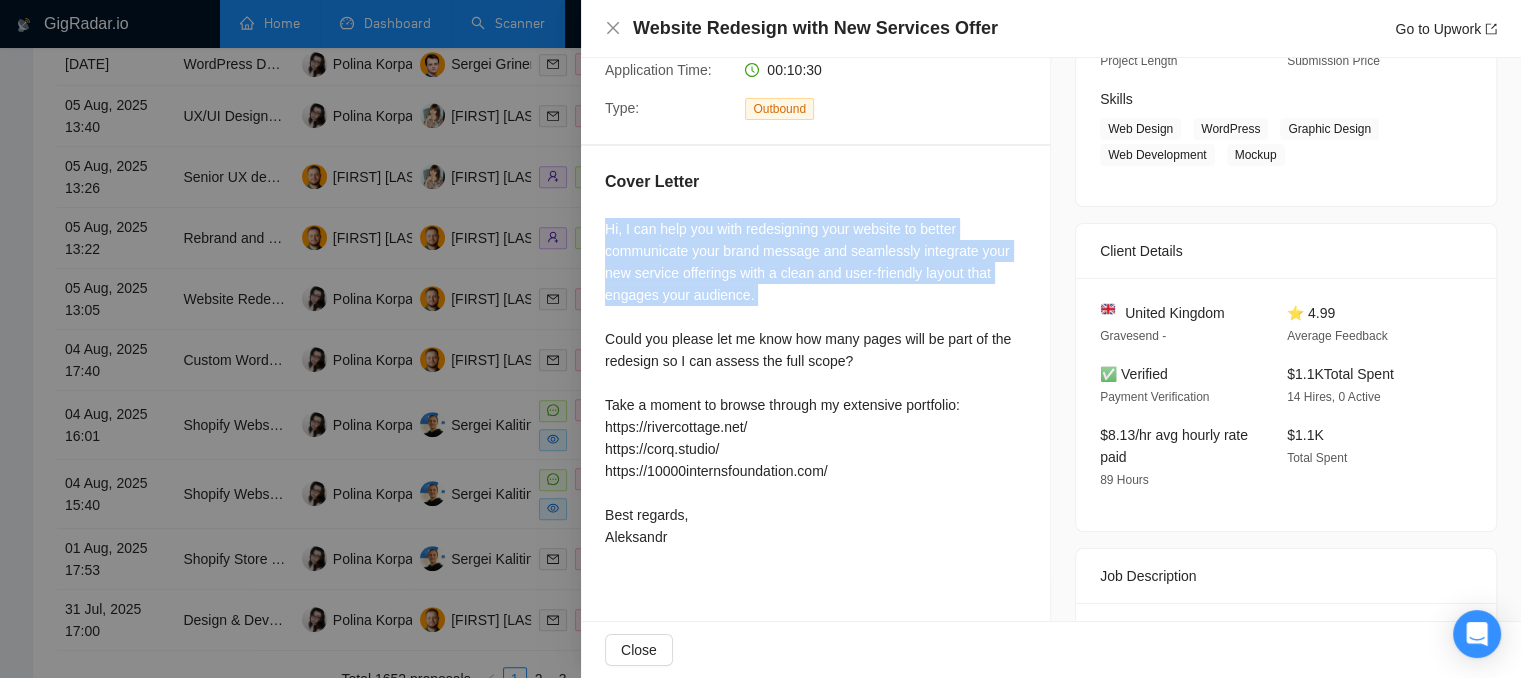 drag, startPoint x: 600, startPoint y: 228, endPoint x: 825, endPoint y: 315, distance: 241.23433 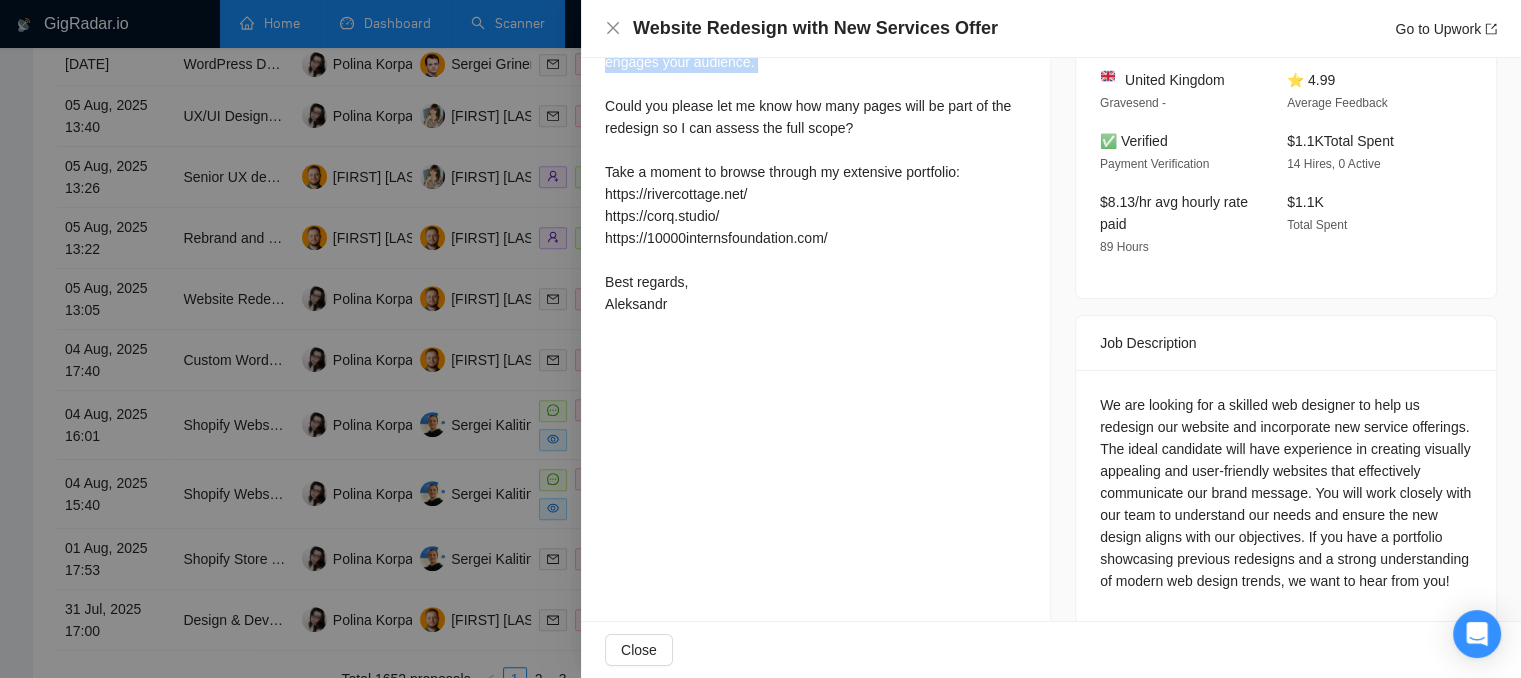 scroll, scrollTop: 584, scrollLeft: 0, axis: vertical 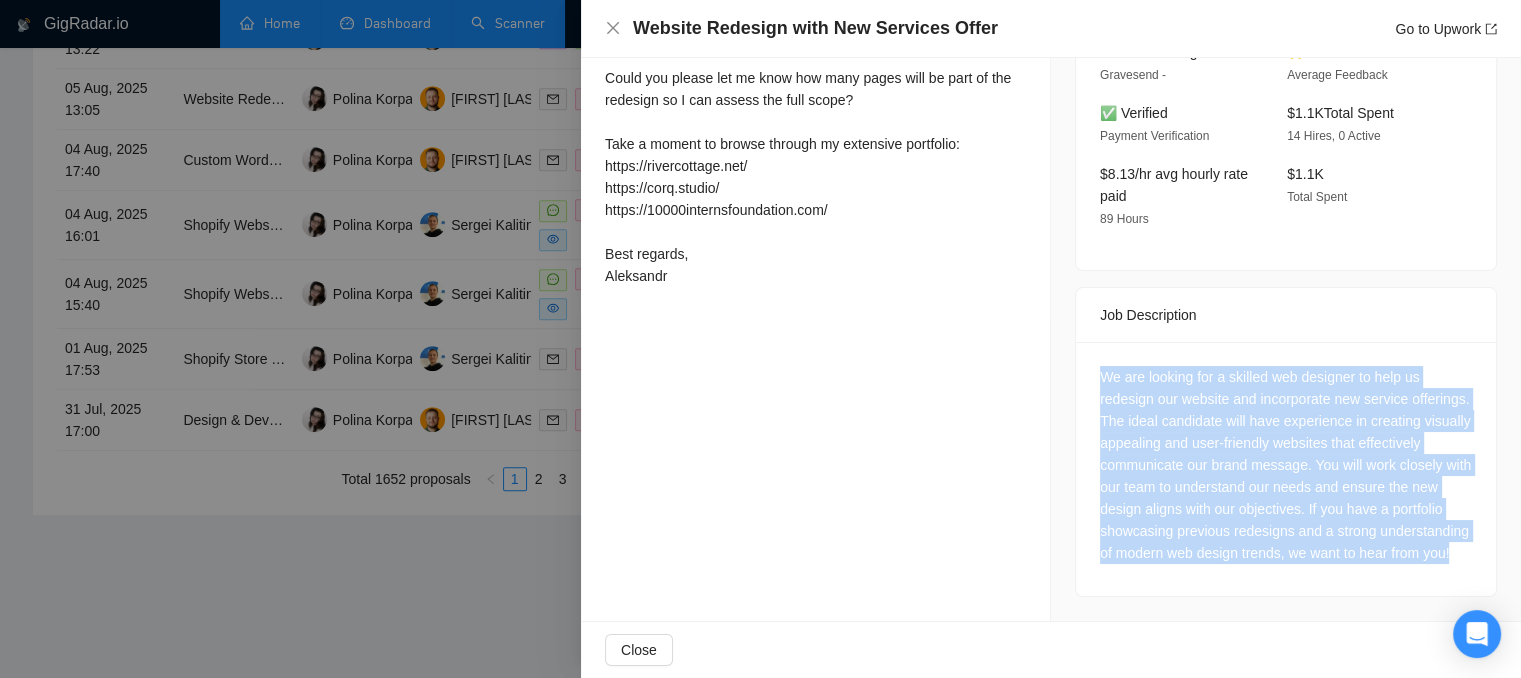 drag, startPoint x: 1186, startPoint y: 550, endPoint x: 1088, endPoint y: 340, distance: 231.74124 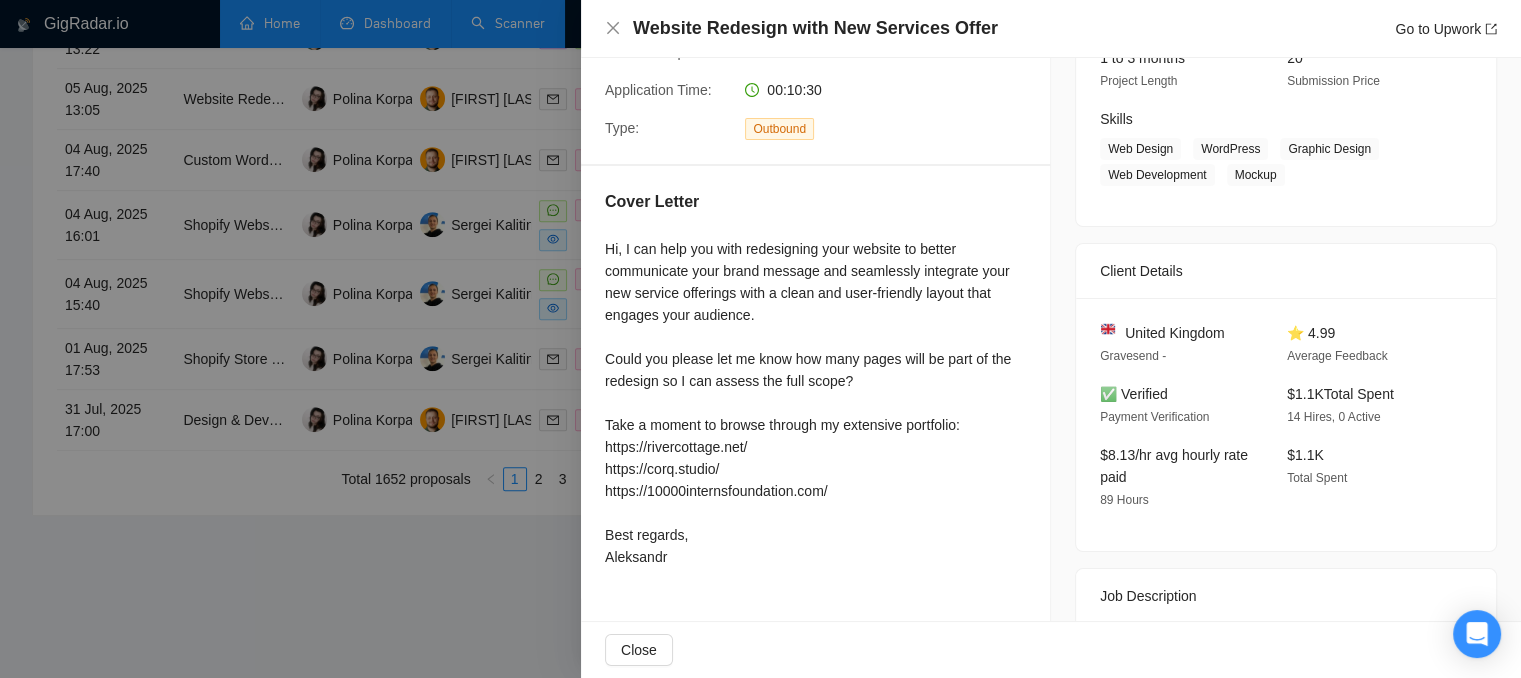 scroll, scrollTop: 284, scrollLeft: 0, axis: vertical 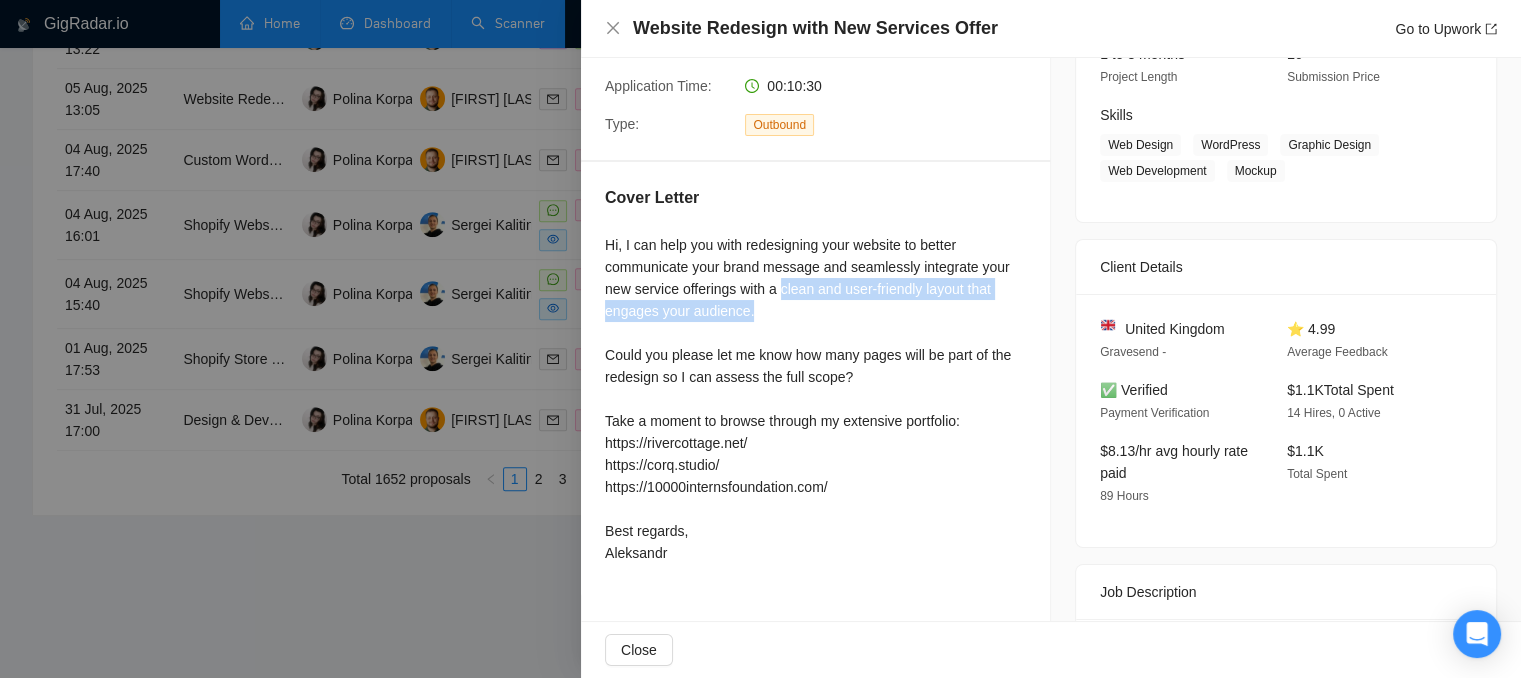 drag, startPoint x: 764, startPoint y: 315, endPoint x: 777, endPoint y: 293, distance: 25.553865 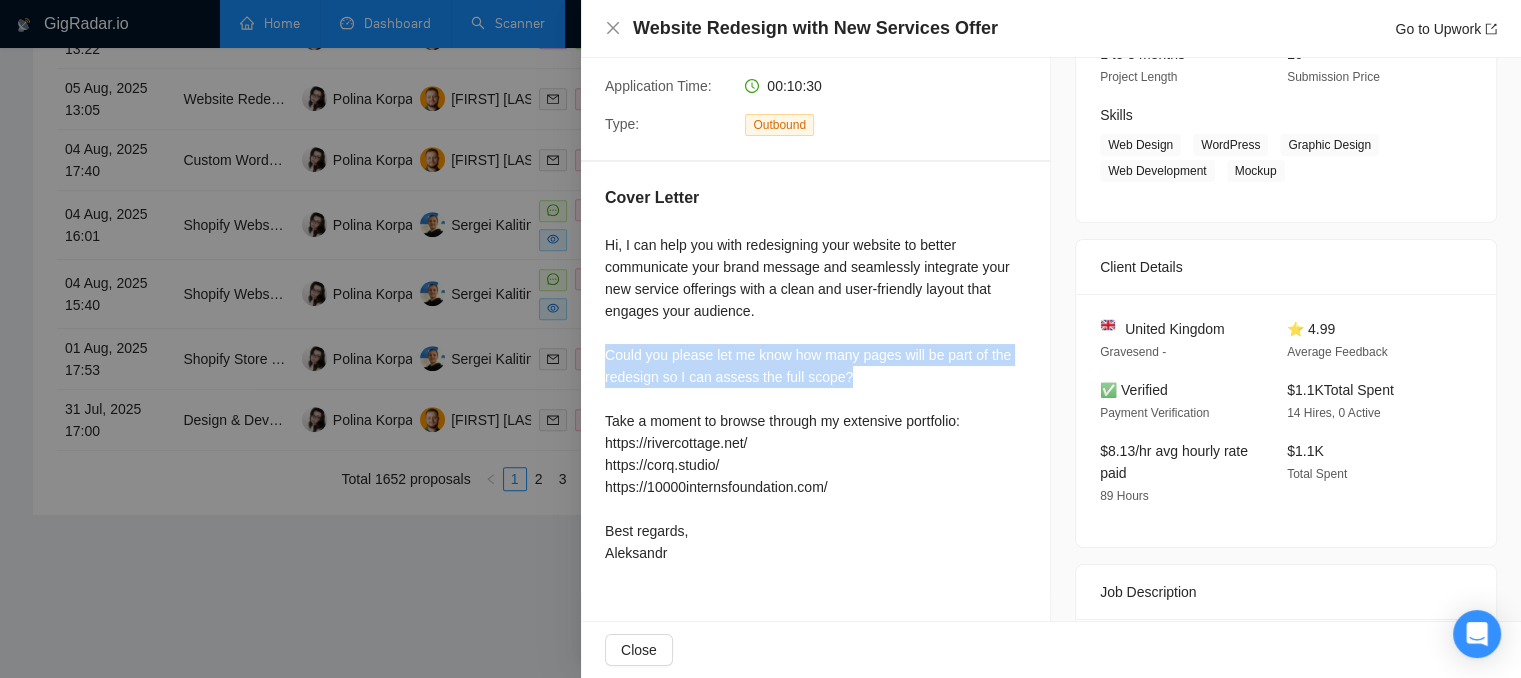 drag, startPoint x: 858, startPoint y: 374, endPoint x: 603, endPoint y: 349, distance: 256.22256 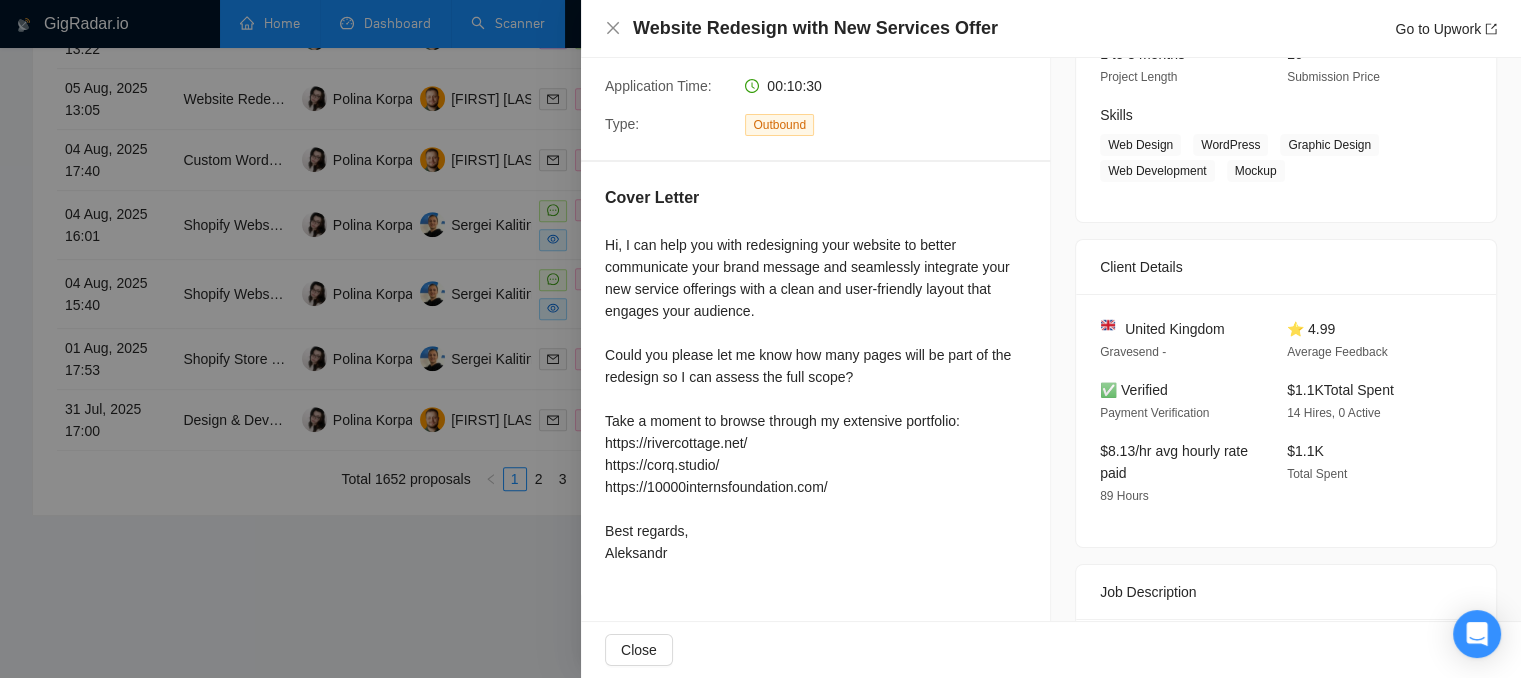 click at bounding box center [760, 339] 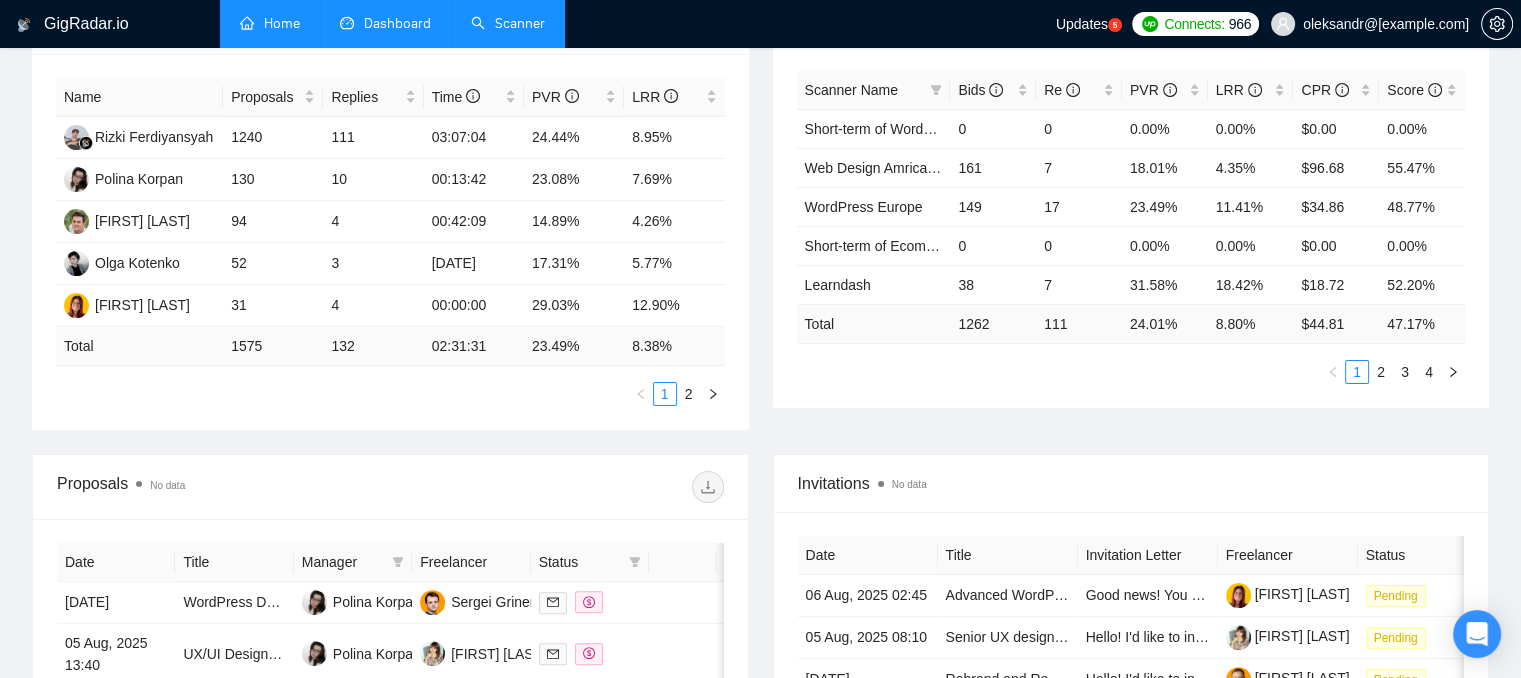 scroll, scrollTop: 300, scrollLeft: 0, axis: vertical 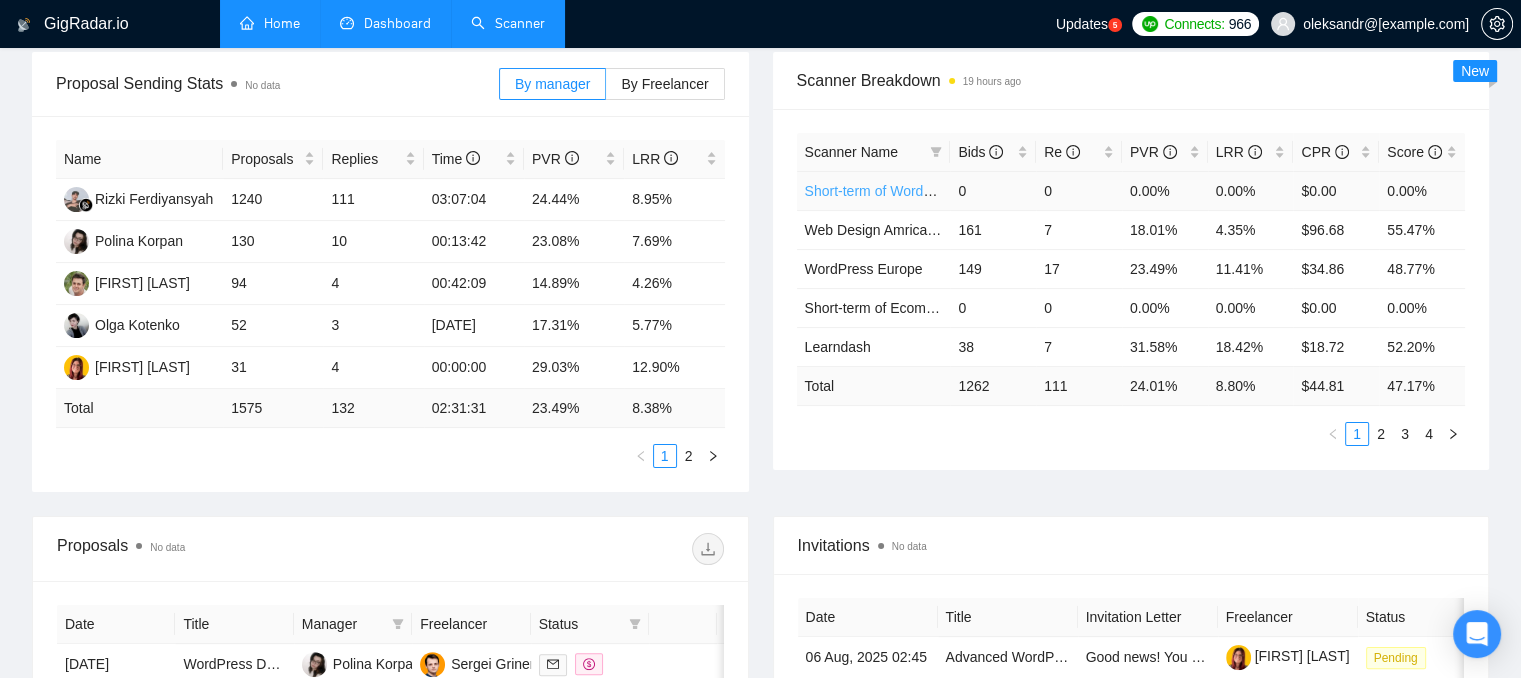 click on "Short-term of WordPress Americas" at bounding box center (913, 191) 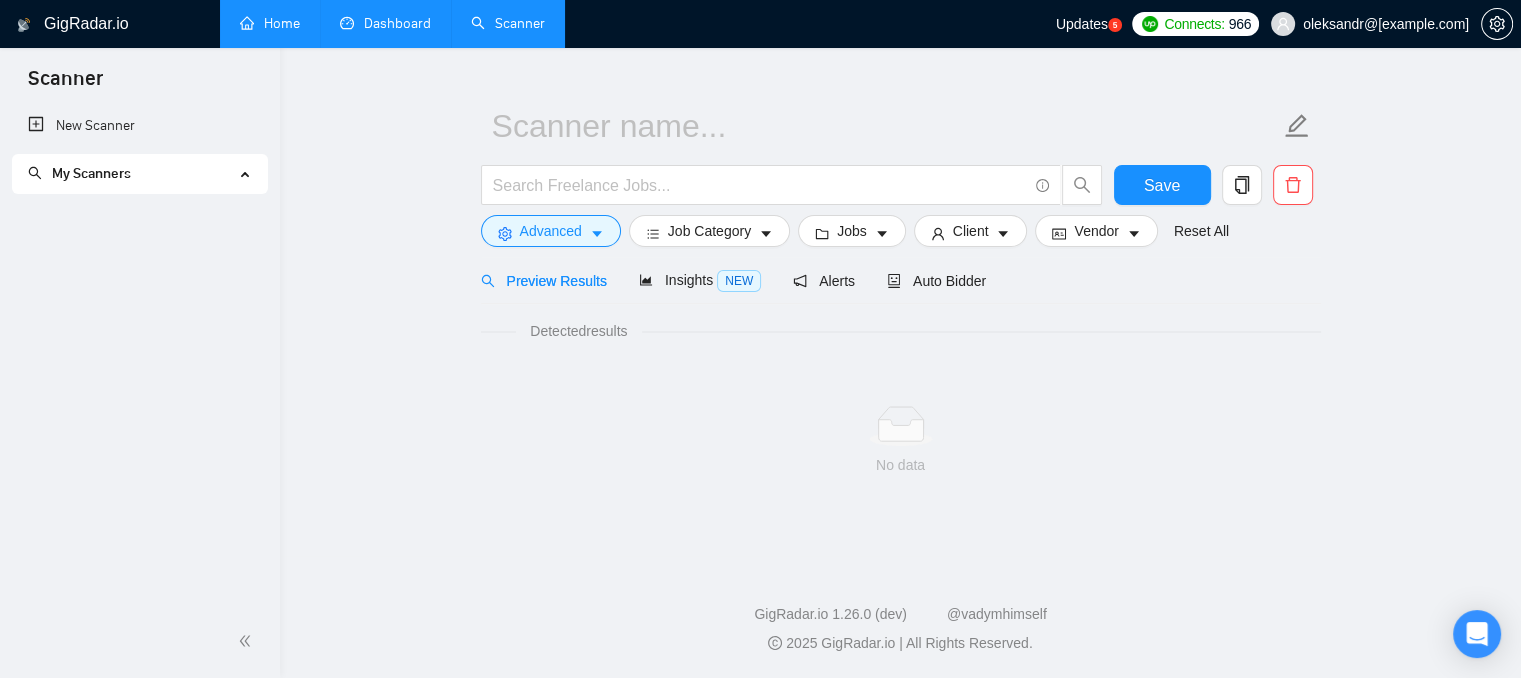 scroll, scrollTop: 36, scrollLeft: 0, axis: vertical 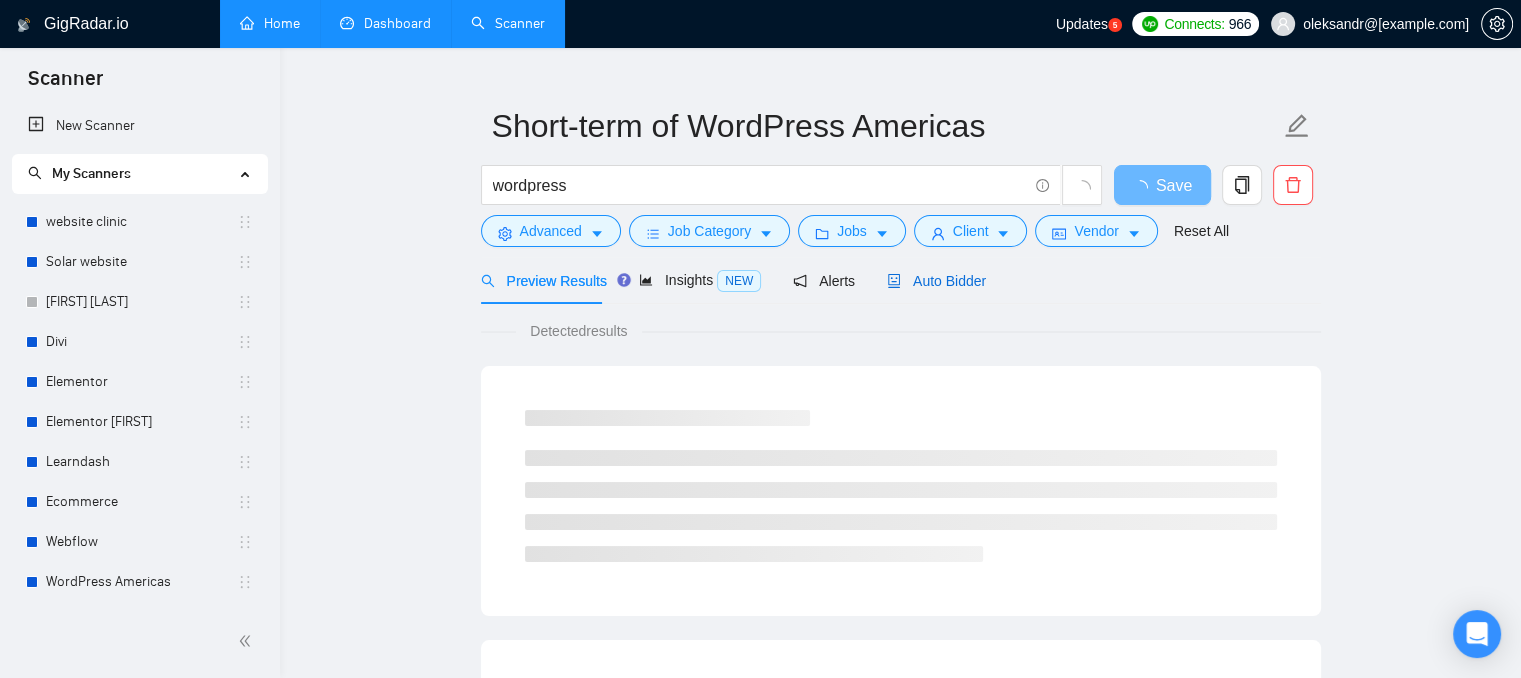 click 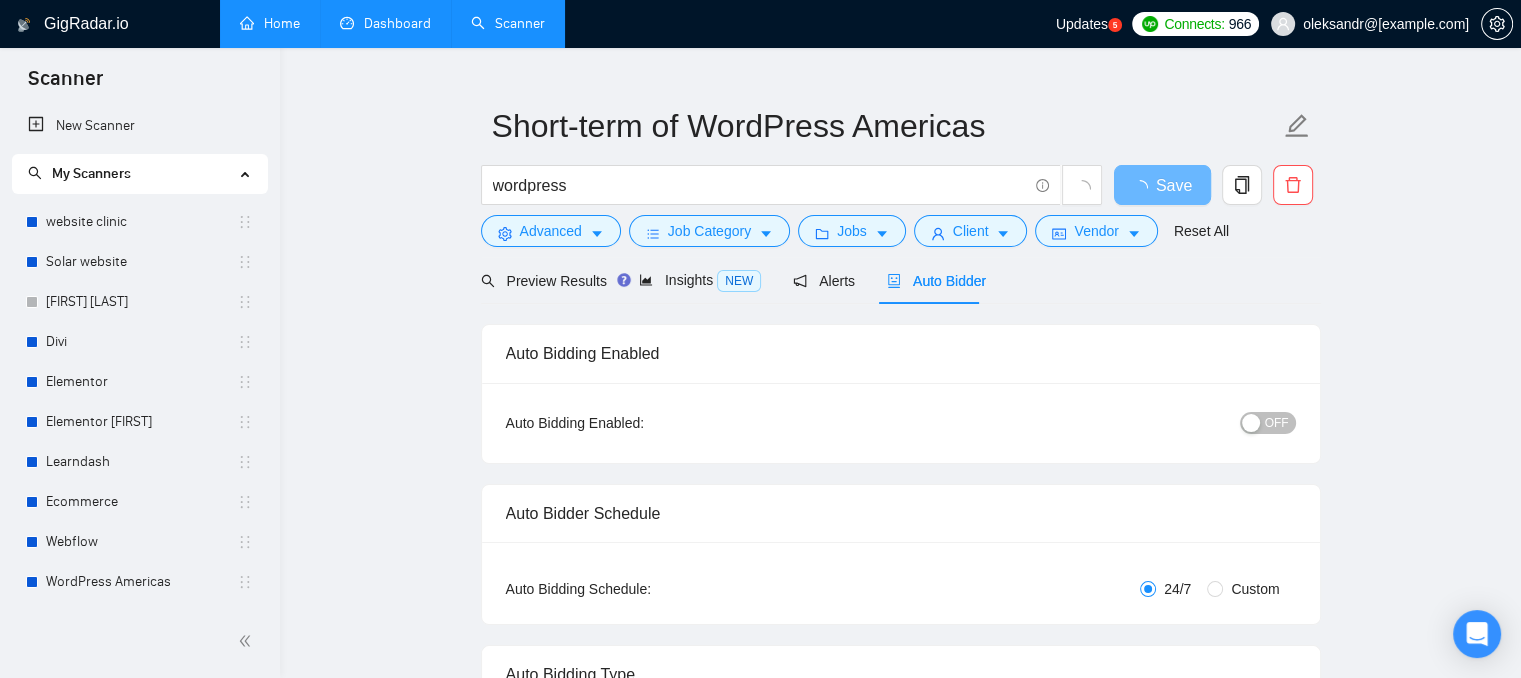 type 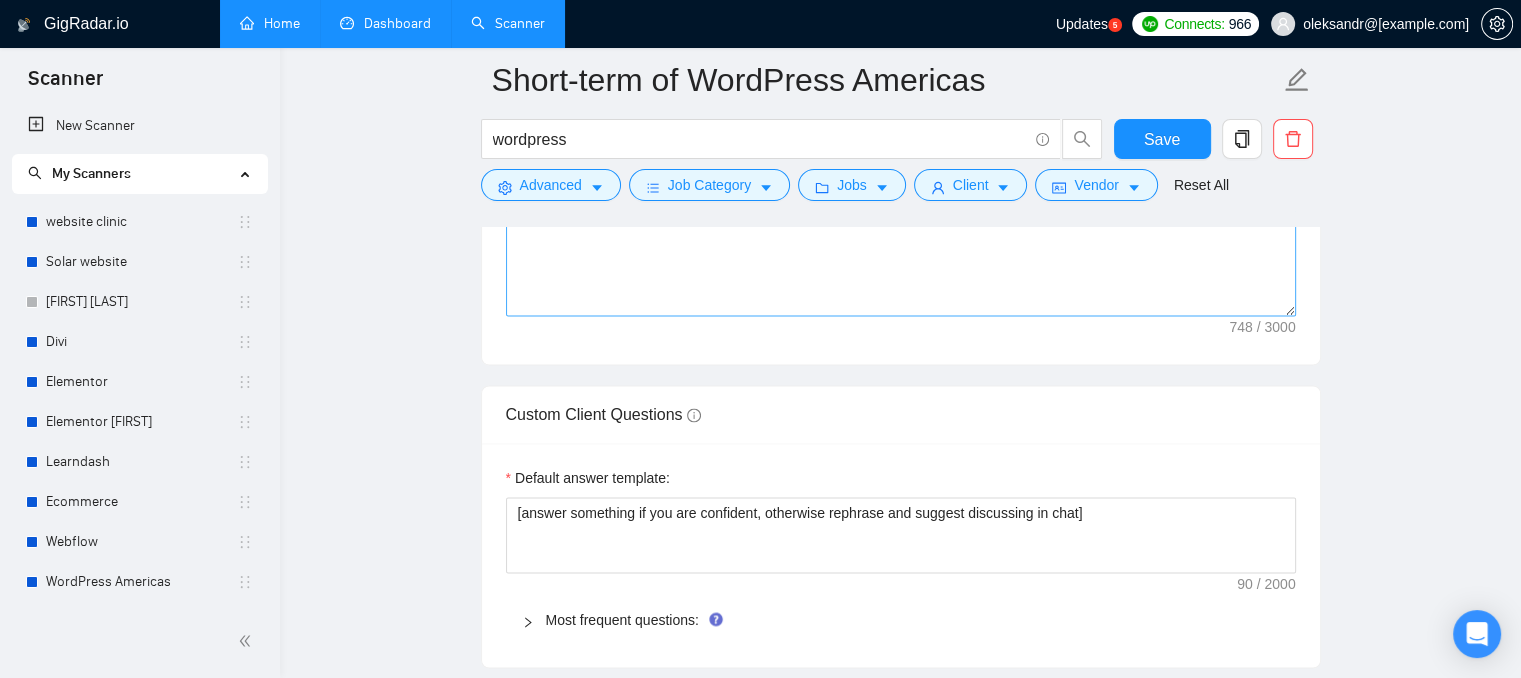 scroll, scrollTop: 3236, scrollLeft: 0, axis: vertical 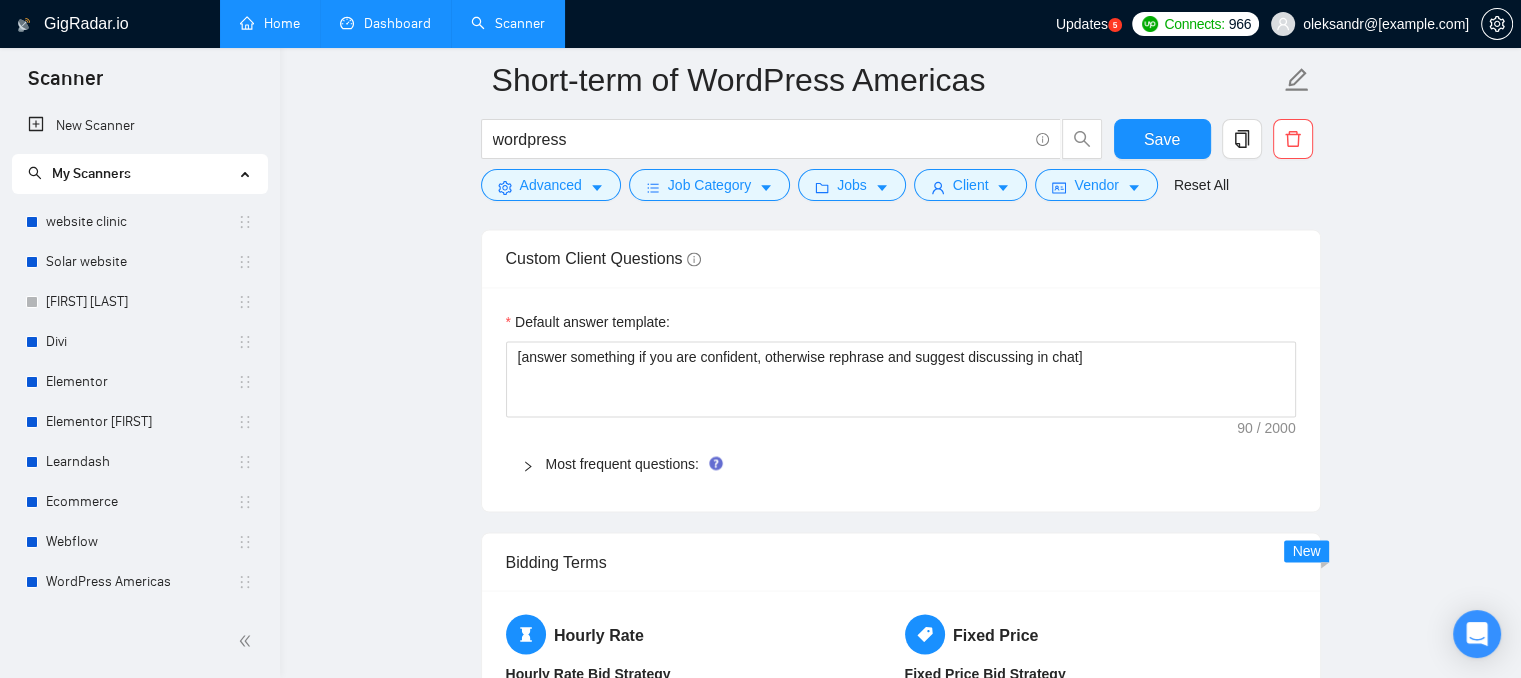 click 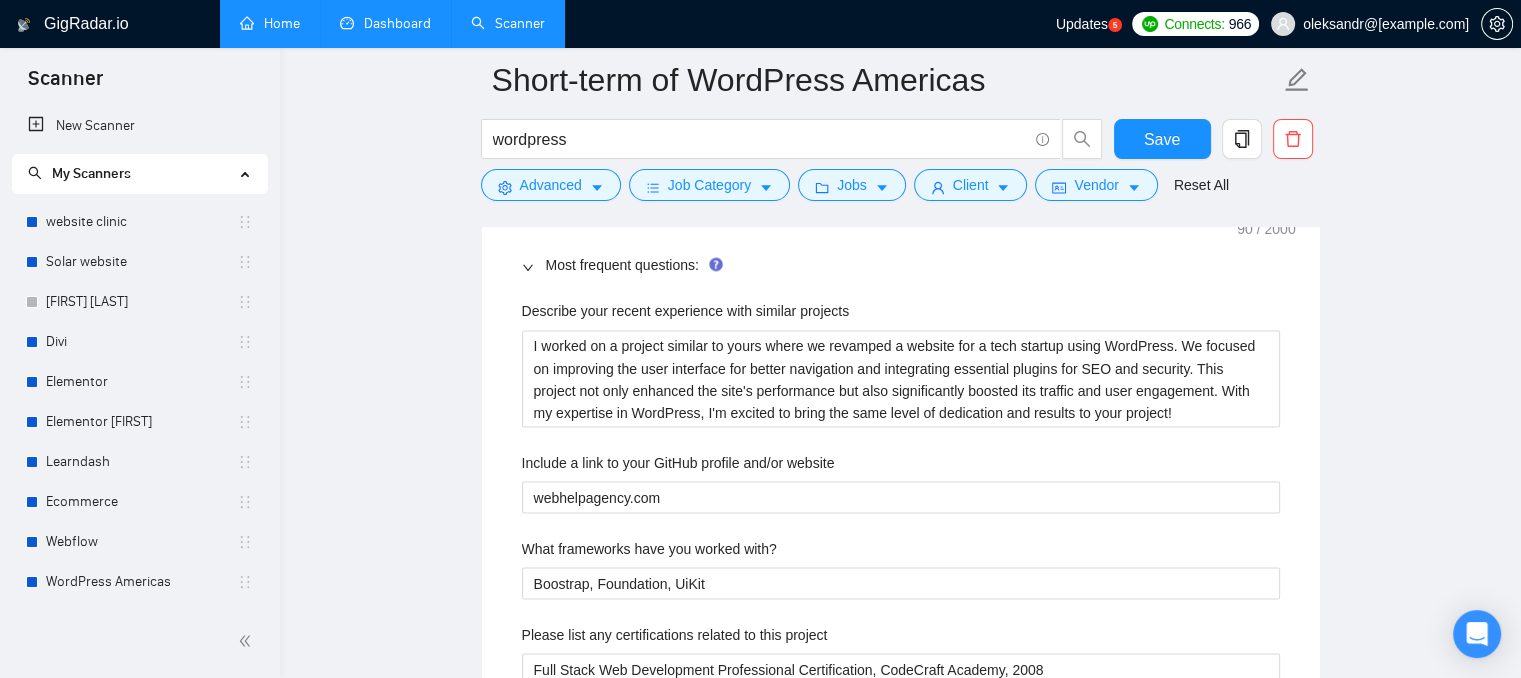 scroll, scrollTop: 3336, scrollLeft: 0, axis: vertical 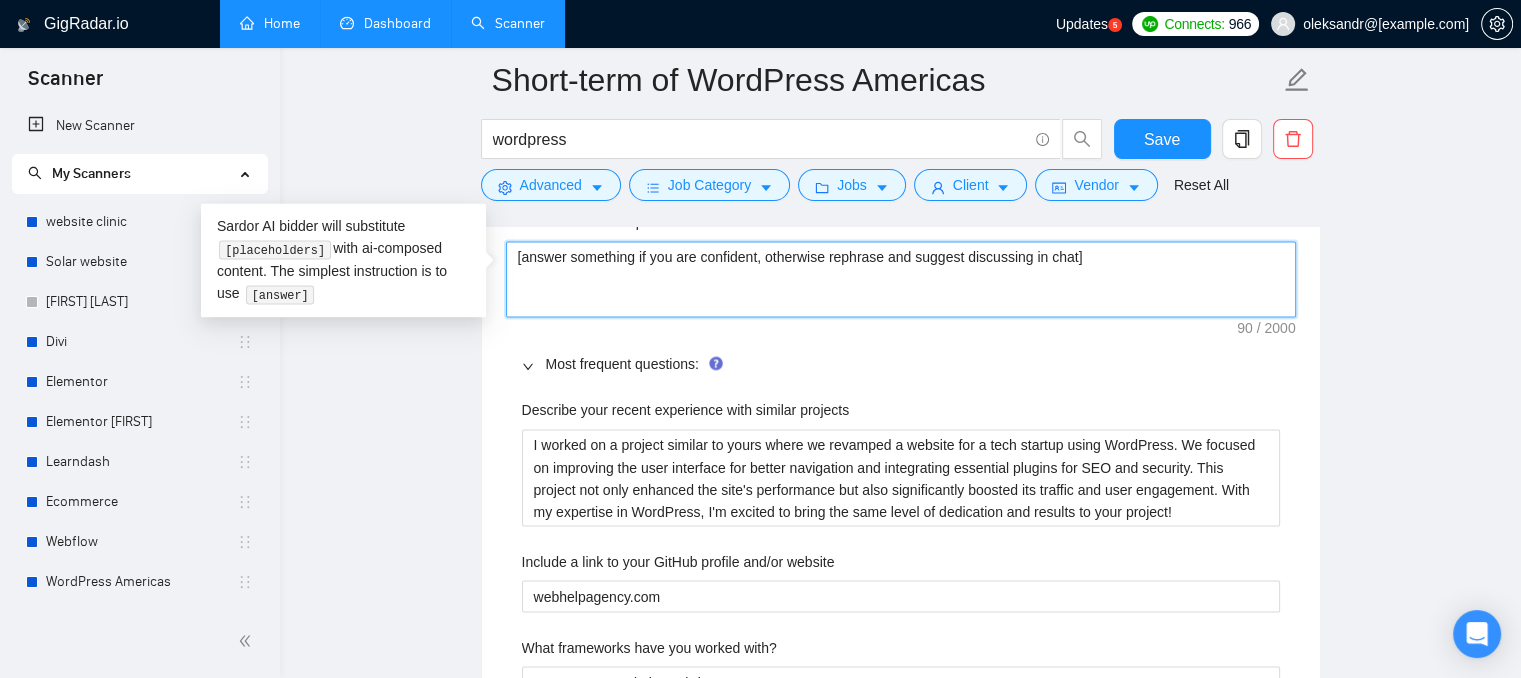 drag, startPoint x: 520, startPoint y: 257, endPoint x: 1084, endPoint y: 278, distance: 564.3908 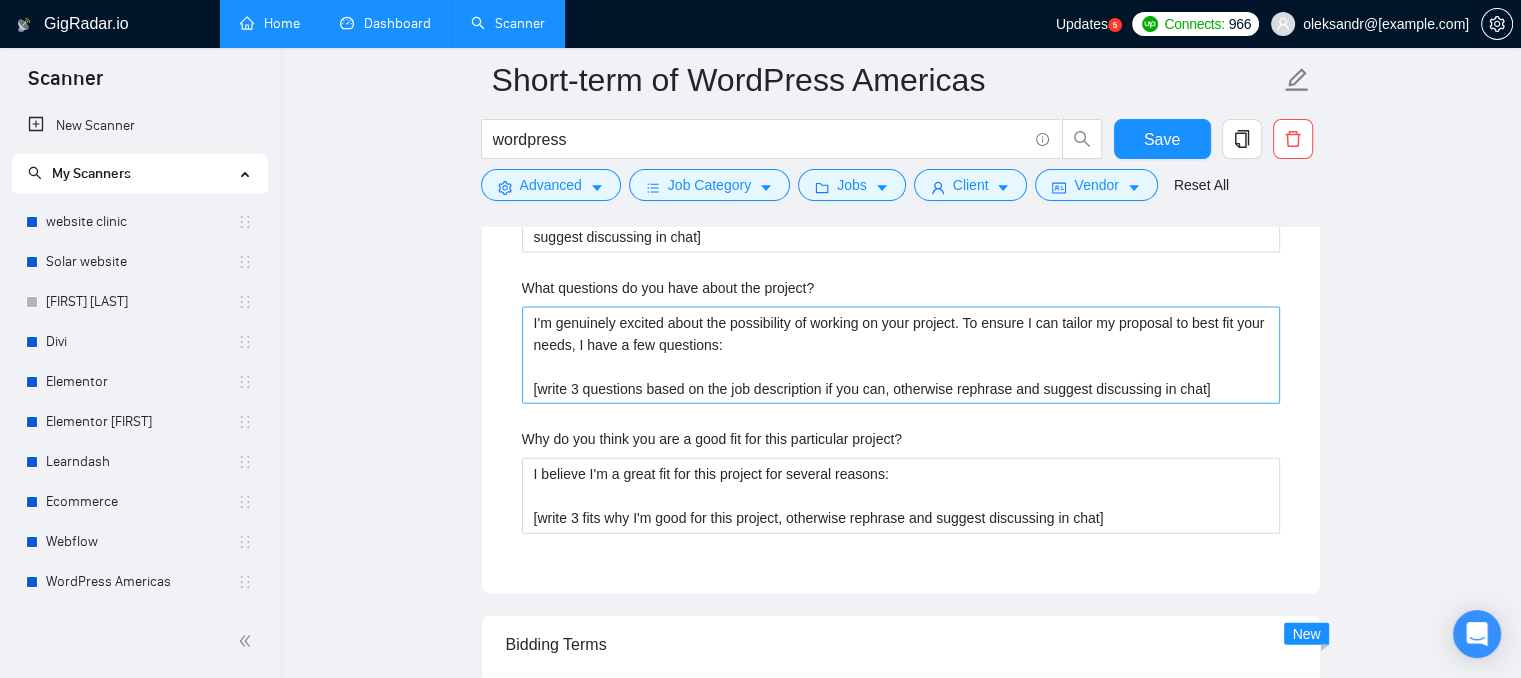 scroll, scrollTop: 4536, scrollLeft: 0, axis: vertical 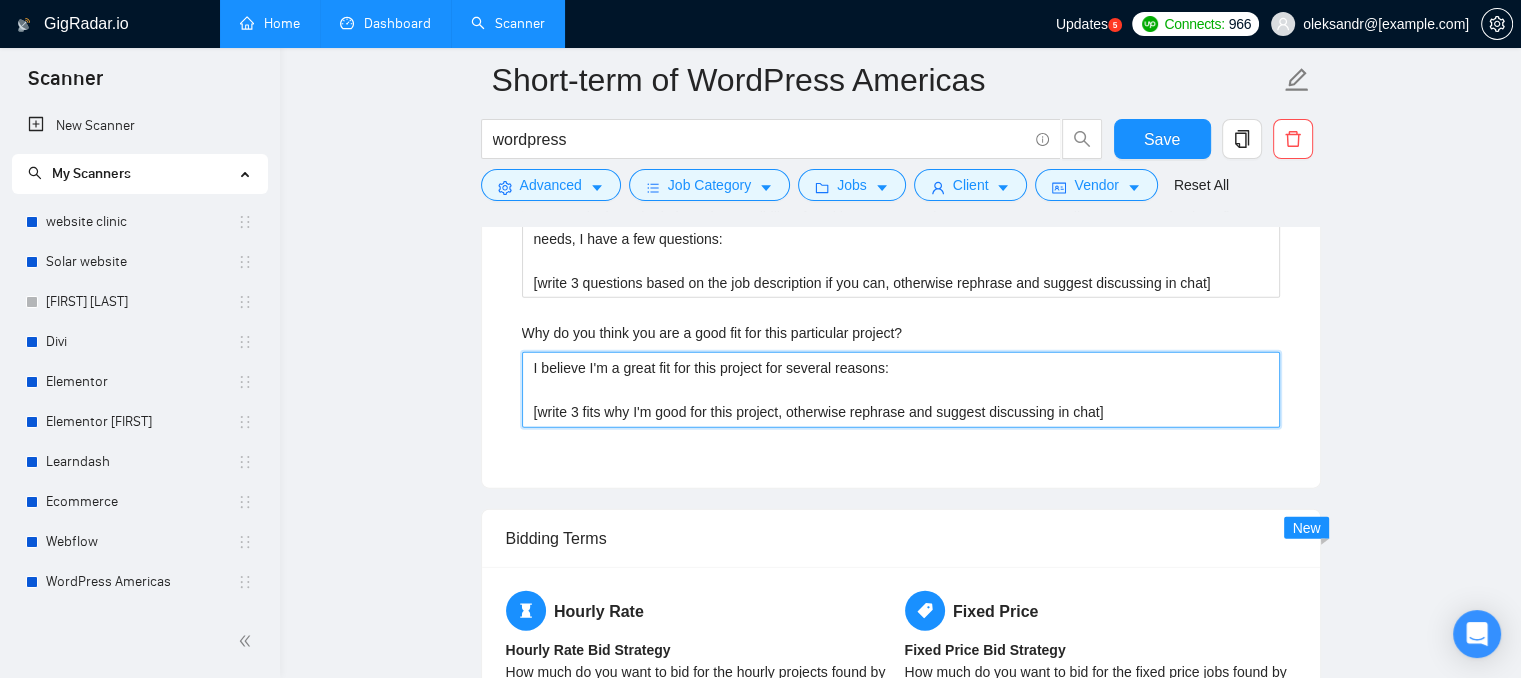 drag, startPoint x: 536, startPoint y: 410, endPoint x: 1098, endPoint y: 405, distance: 562.0222 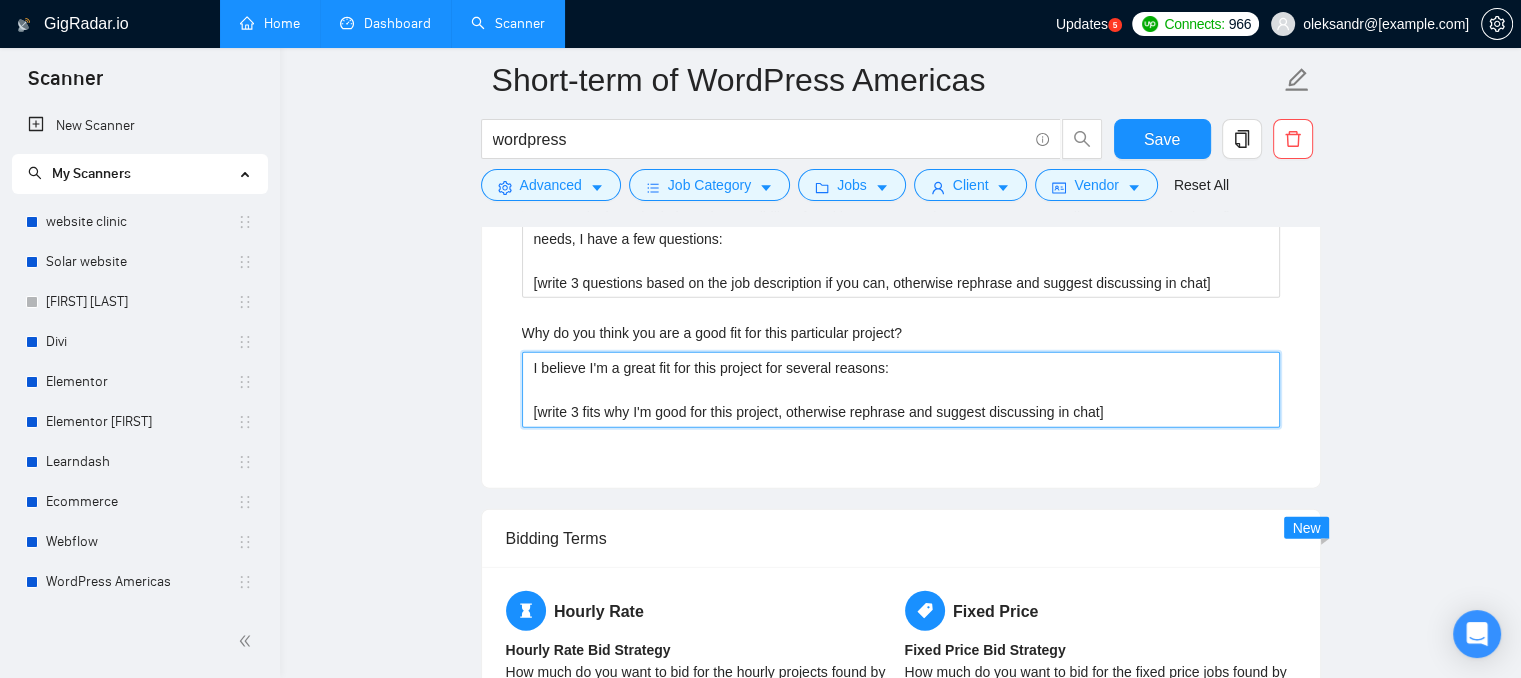 click on "I believe I'm a great fit for this project for several reasons:
[write 3 fits why I'm good for this project, otherwise rephrase and suggest discussing in chat]" at bounding box center [901, 390] 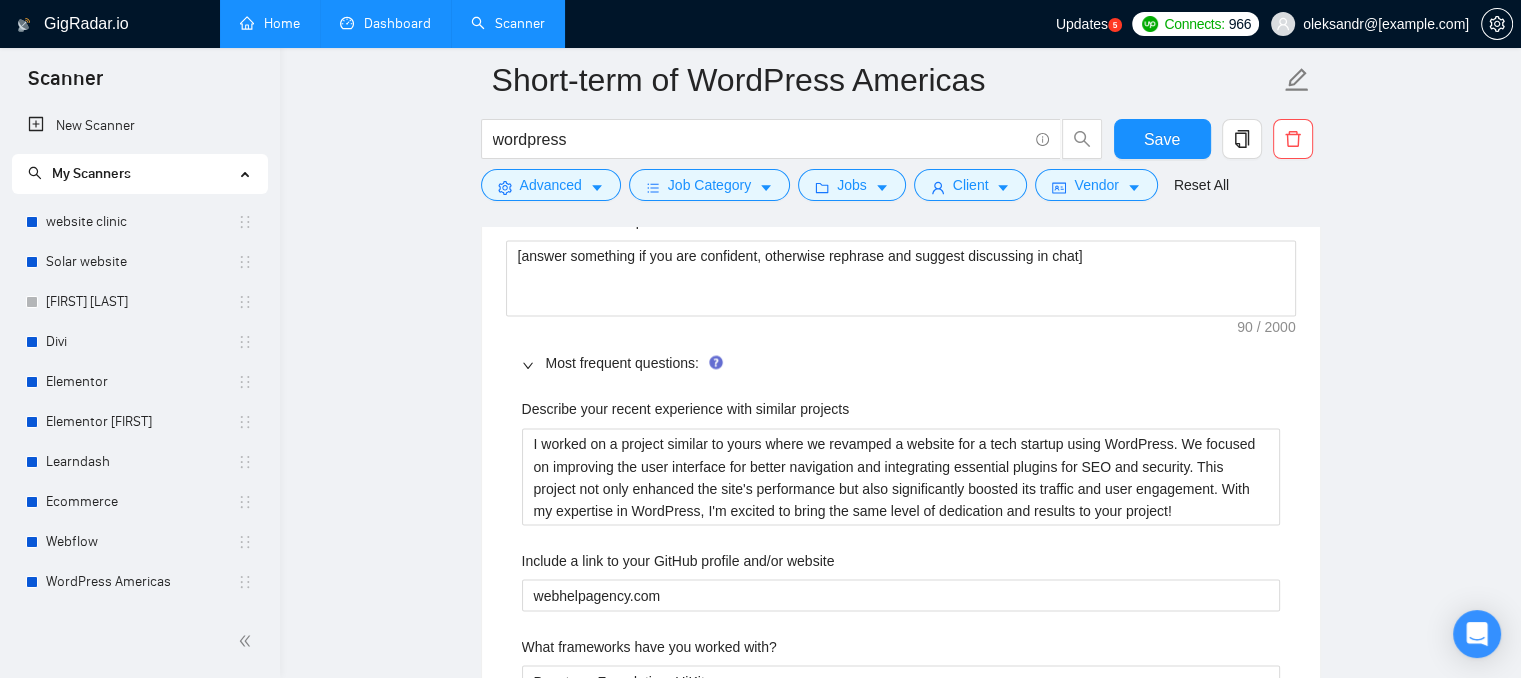 scroll, scrollTop: 3336, scrollLeft: 0, axis: vertical 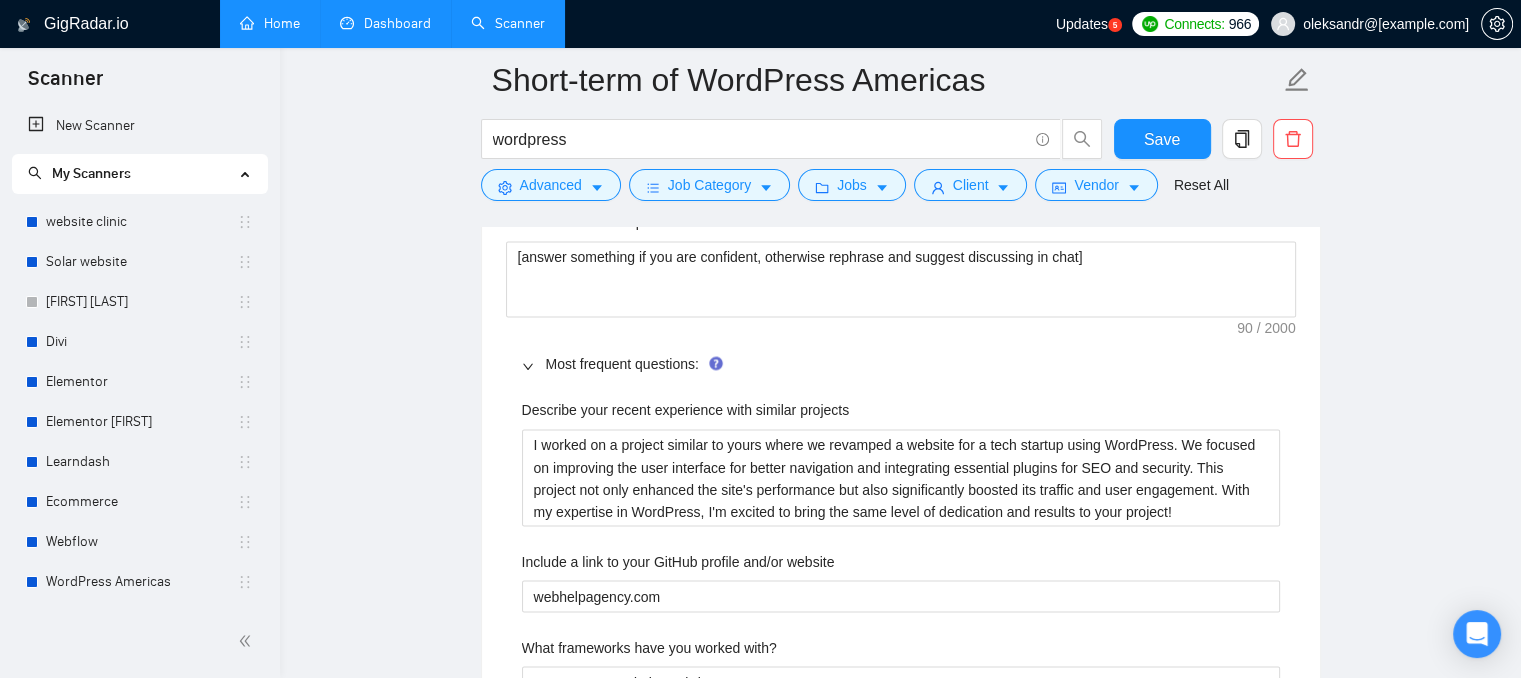click on "Dashboard" at bounding box center [385, 23] 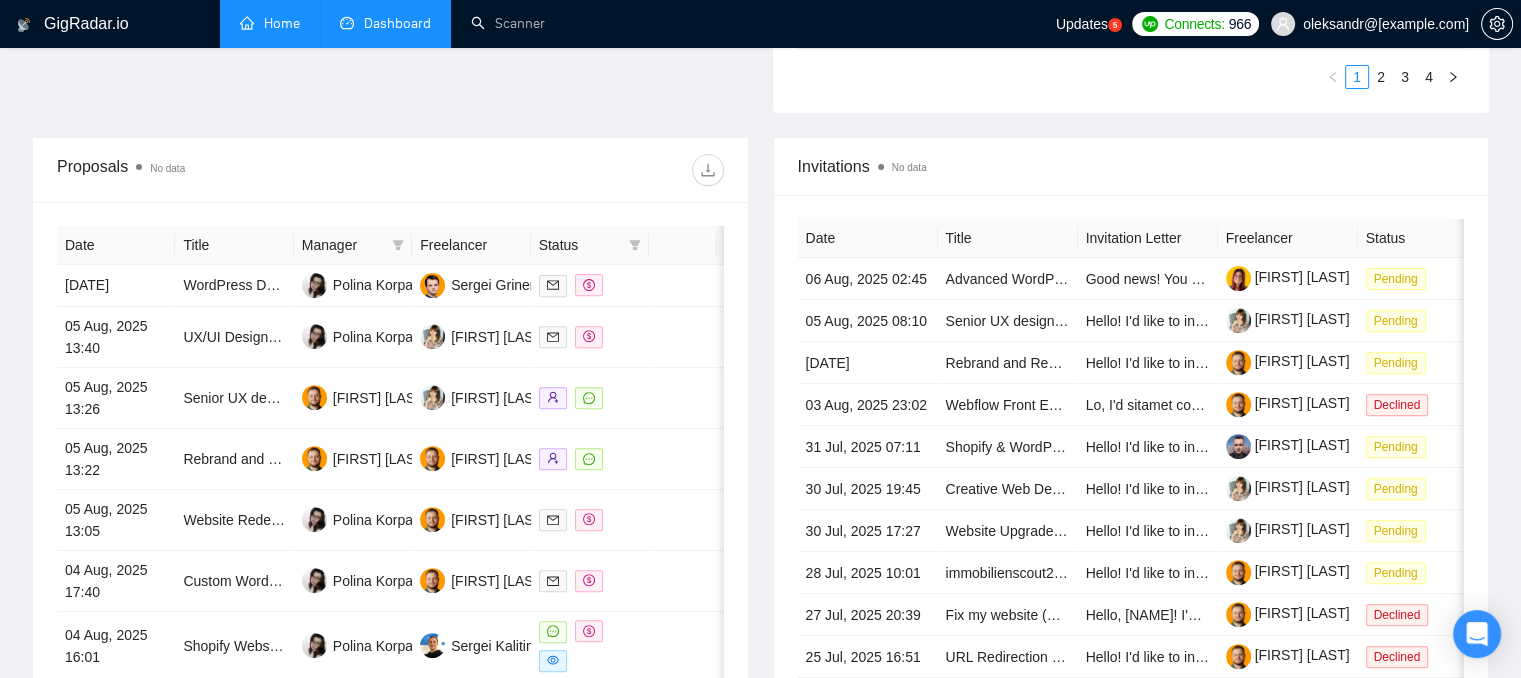 scroll, scrollTop: 658, scrollLeft: 0, axis: vertical 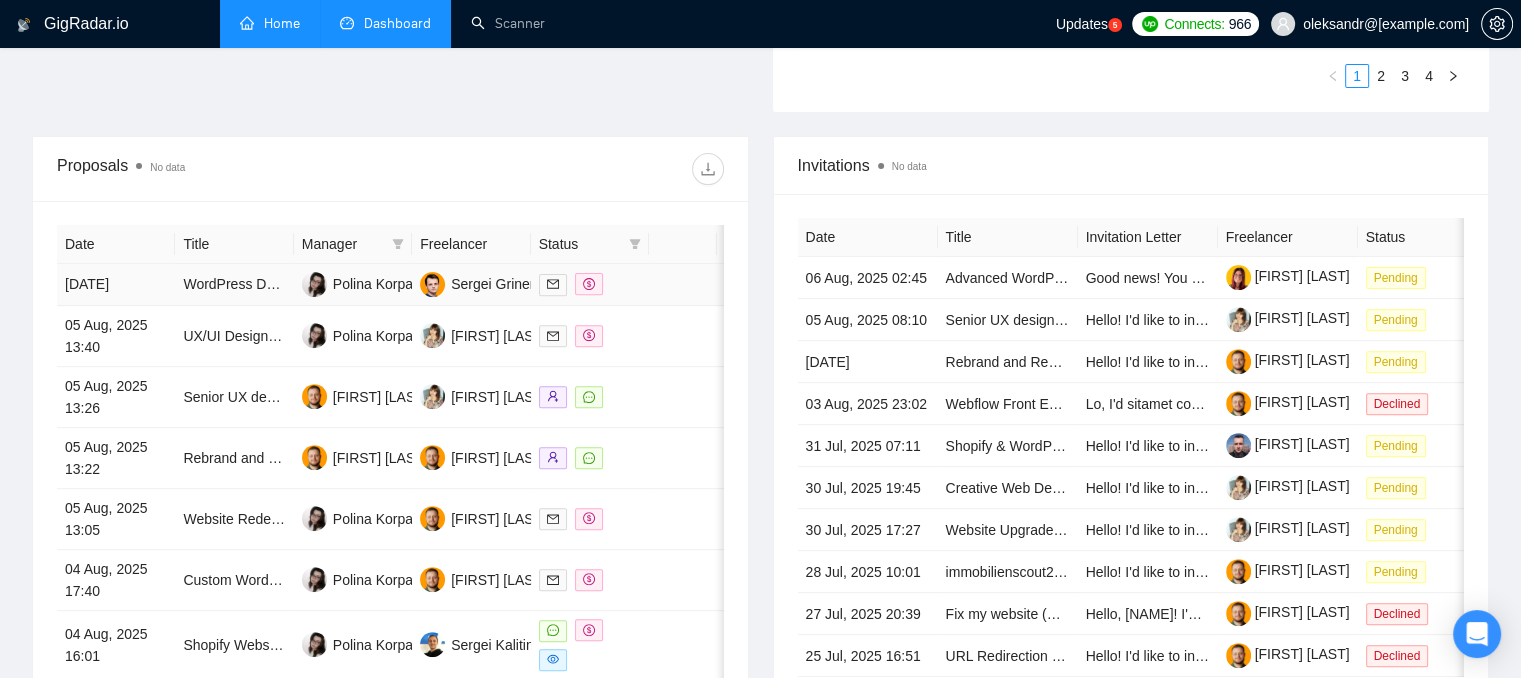 click at bounding box center [590, 285] 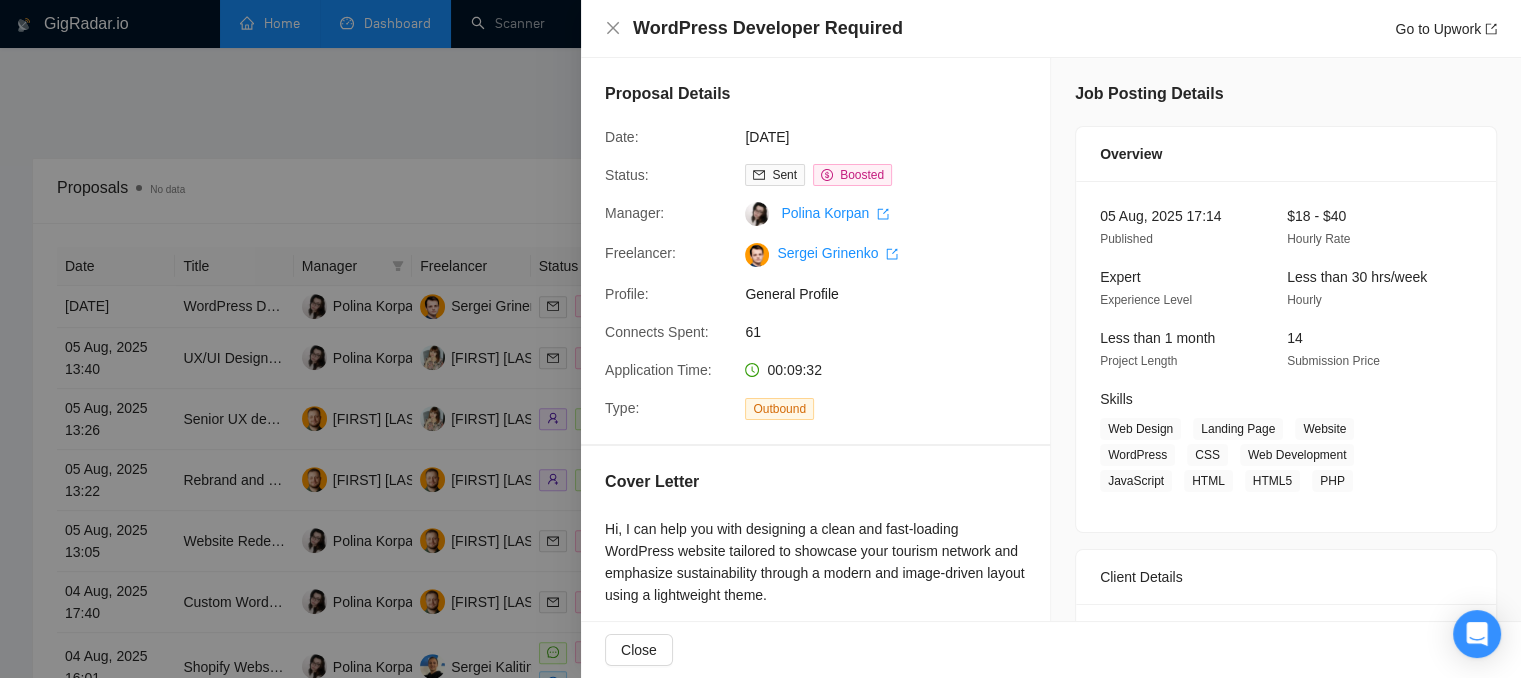 click at bounding box center (760, 339) 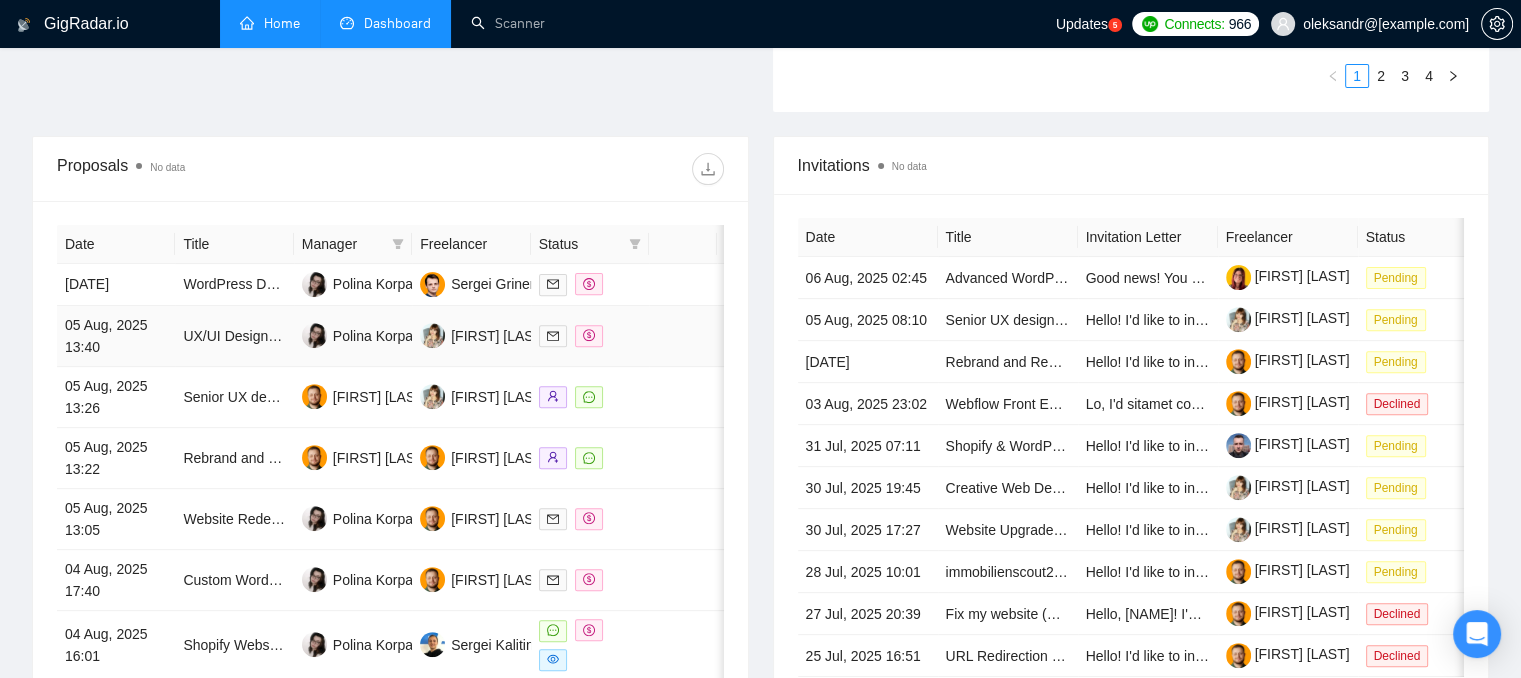click at bounding box center (683, 336) 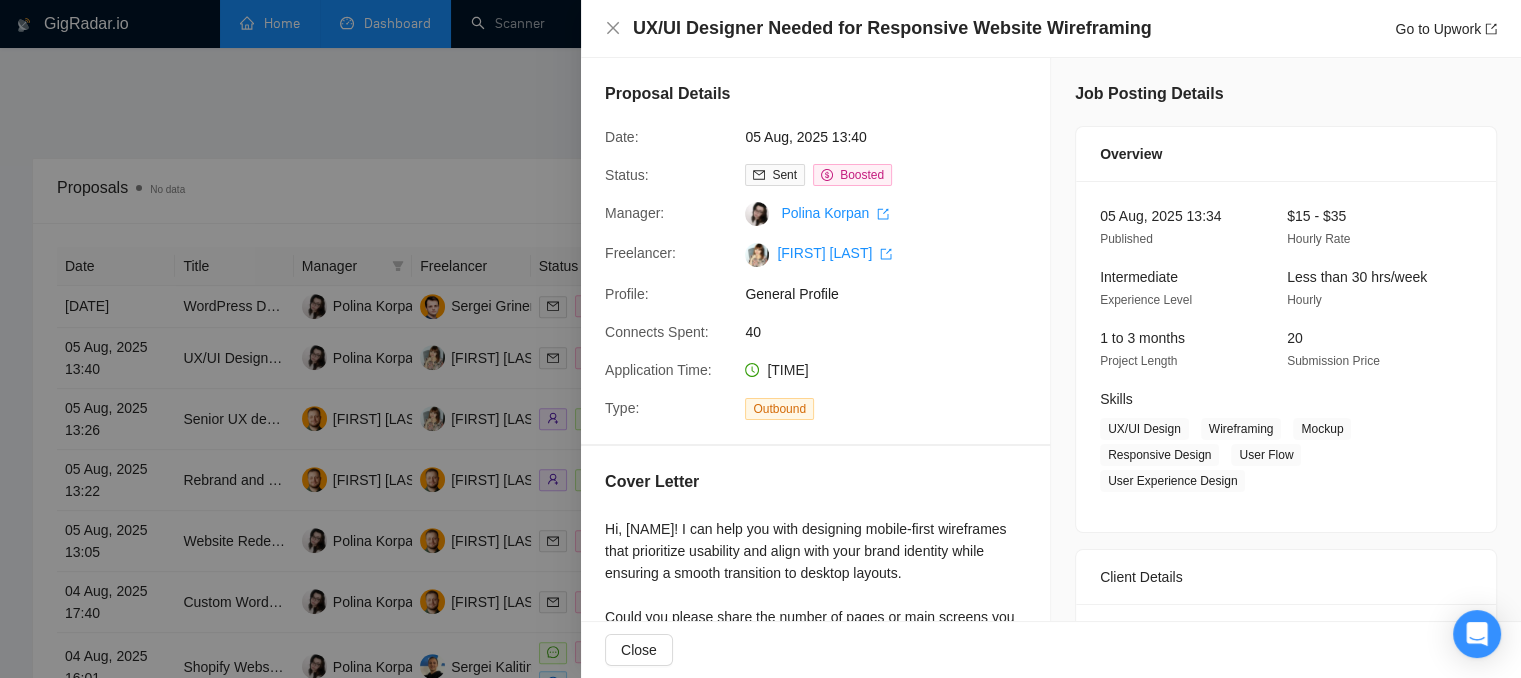 drag, startPoint x: 788, startPoint y: 370, endPoint x: 812, endPoint y: 371, distance: 24.020824 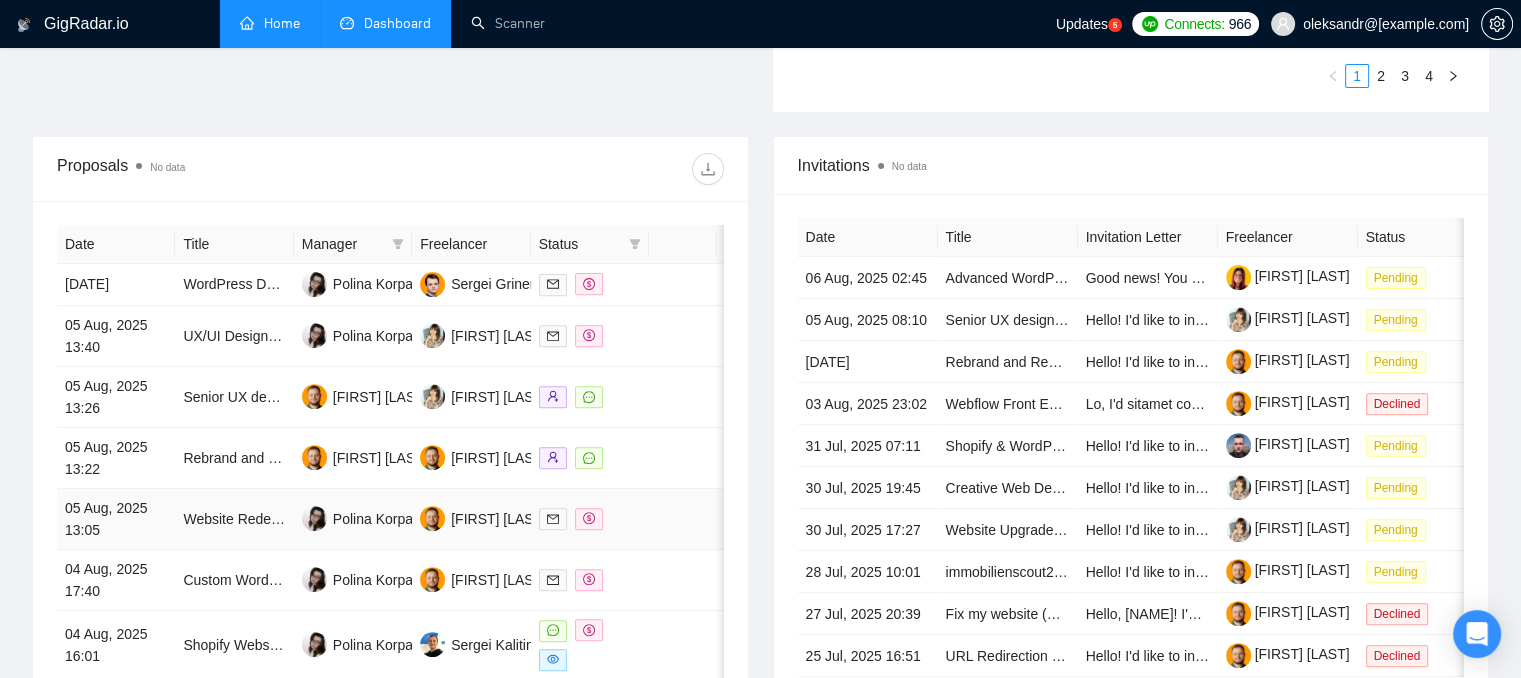 click at bounding box center [590, 518] 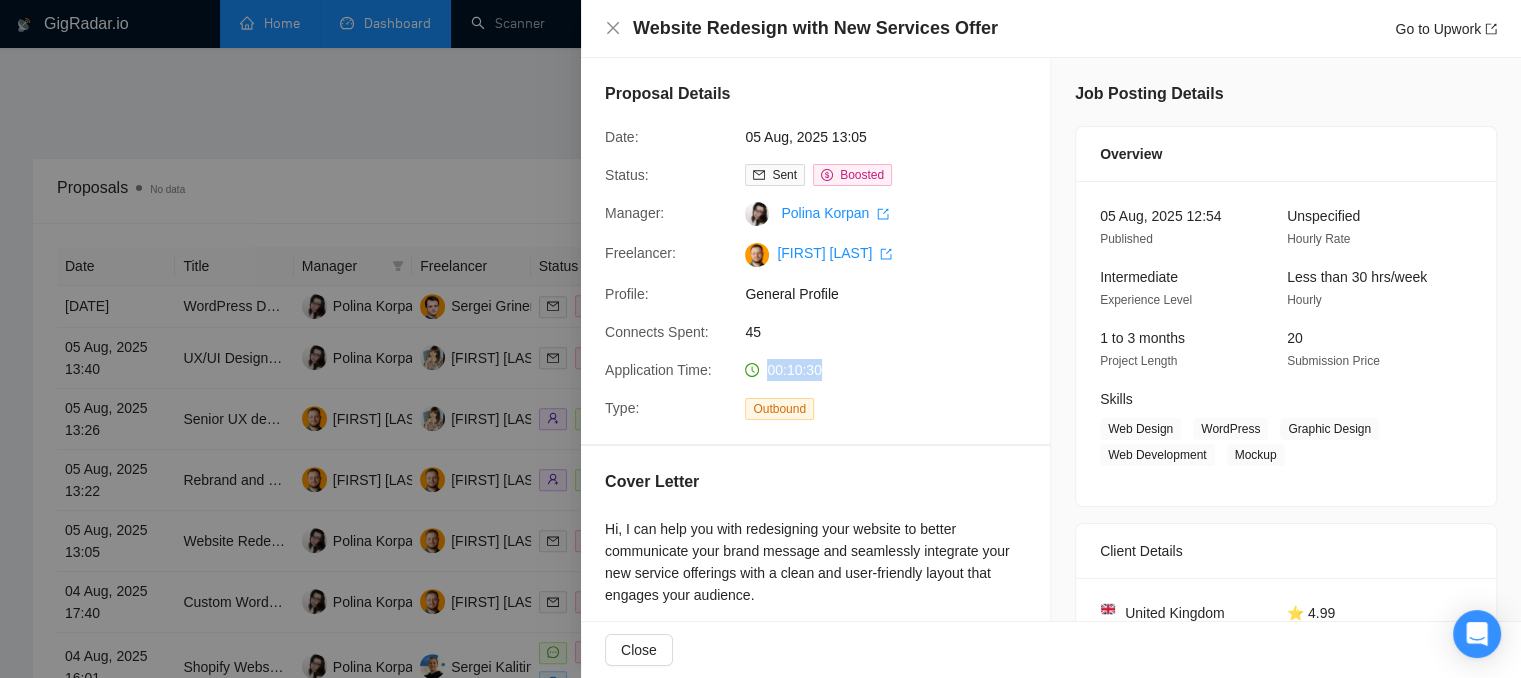 drag, startPoint x: 760, startPoint y: 372, endPoint x: 821, endPoint y: 373, distance: 61.008198 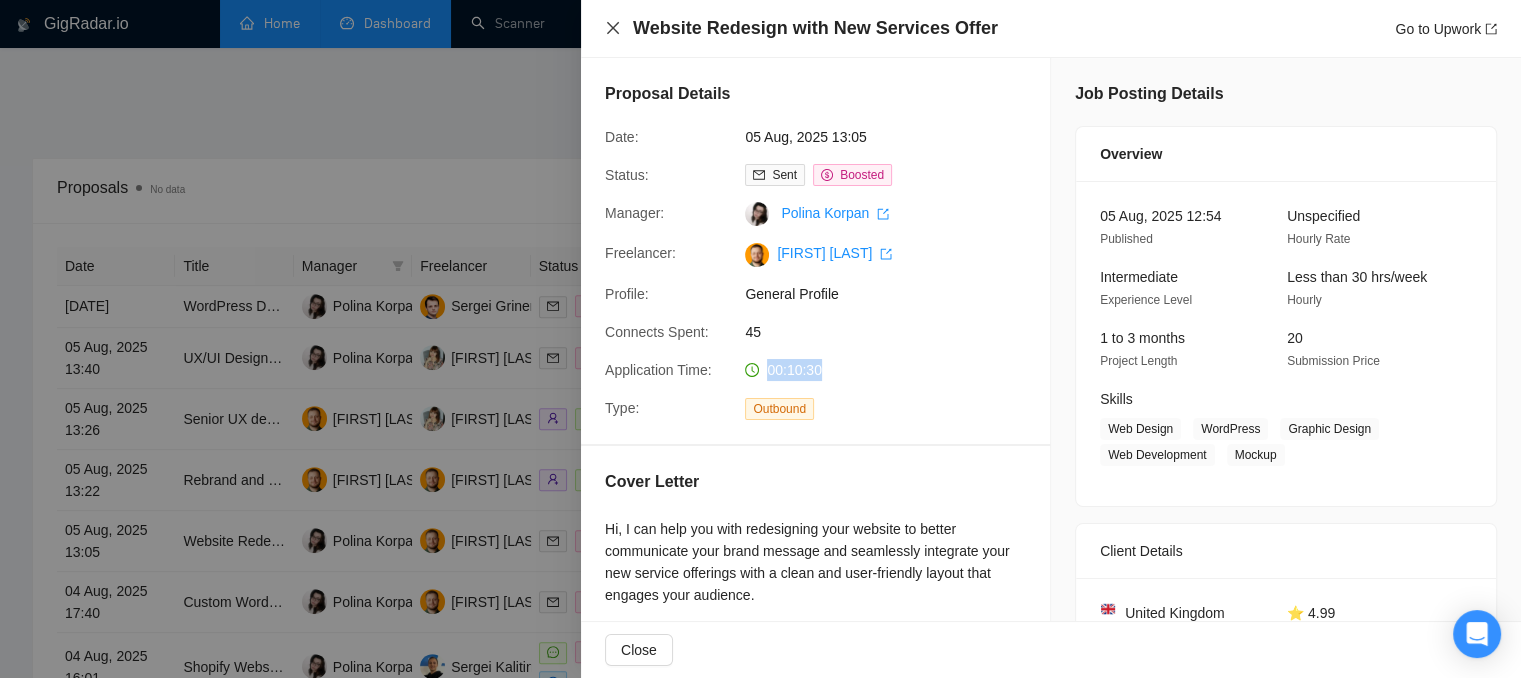 click 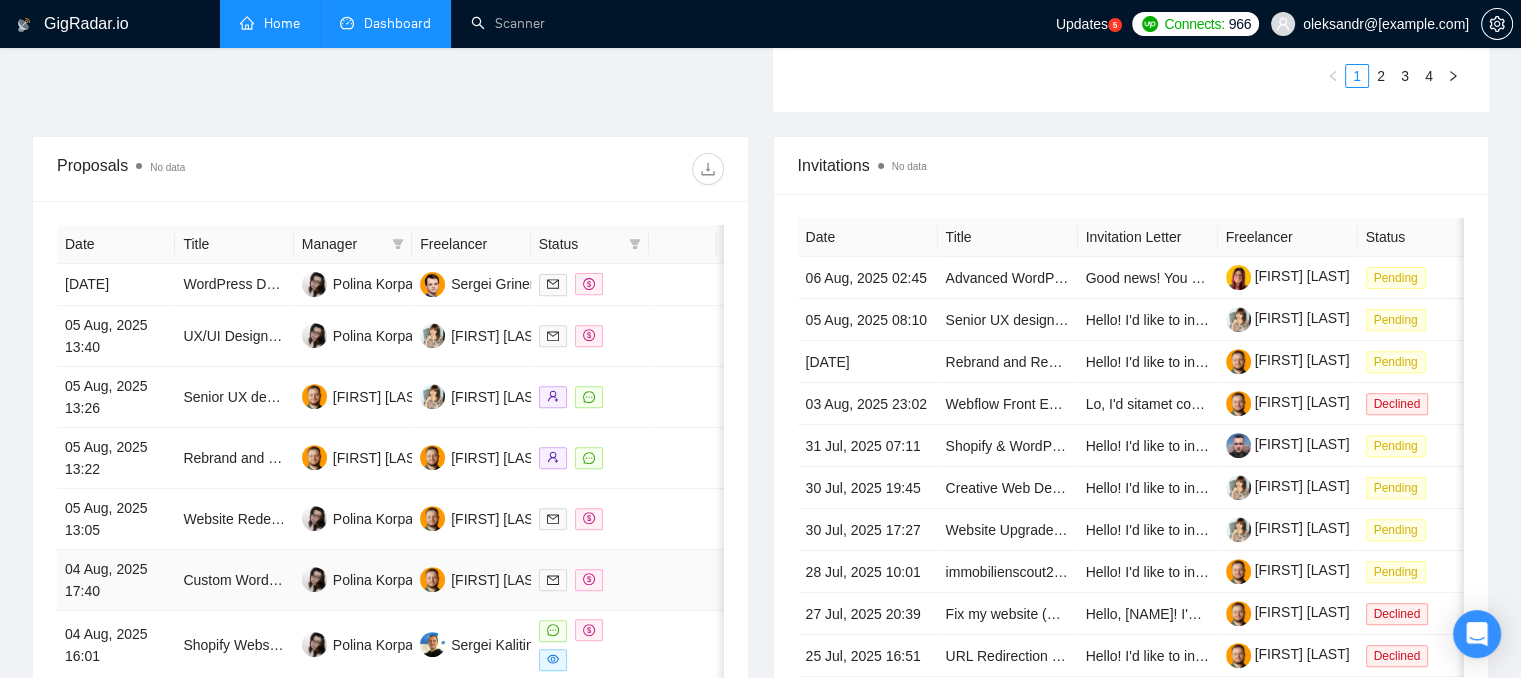 click at bounding box center (590, 580) 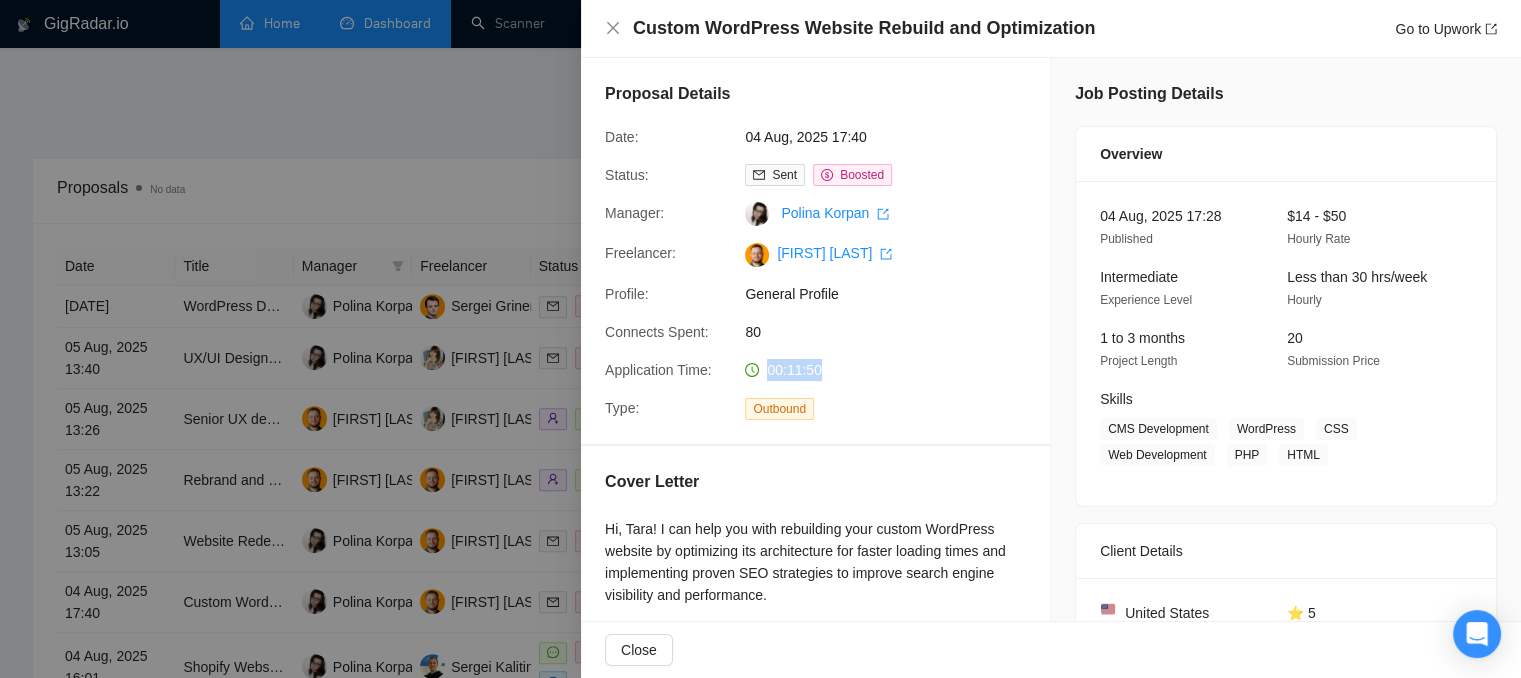 drag, startPoint x: 764, startPoint y: 370, endPoint x: 820, endPoint y: 381, distance: 57.070133 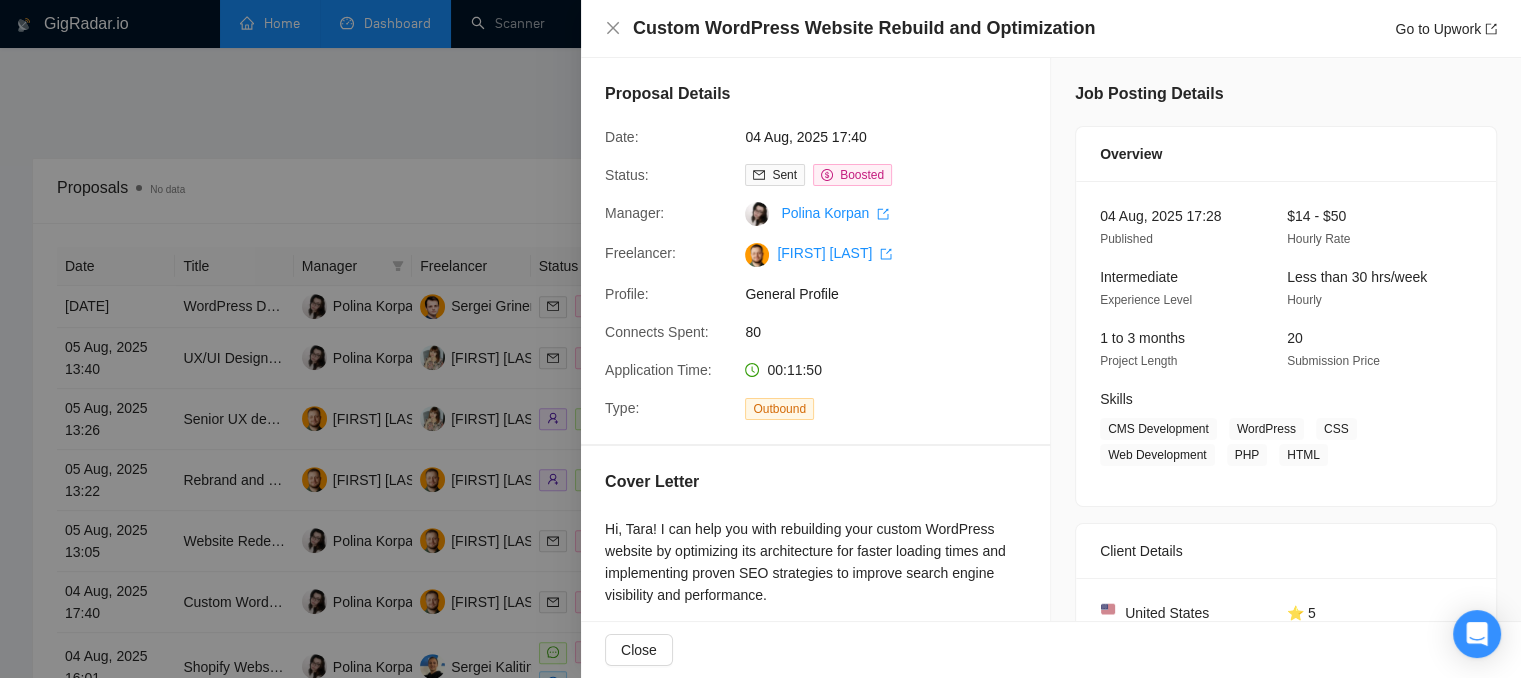 click on "Custom WordPress Website Rebuild and Optimization Go to Upwork" at bounding box center (1051, 29) 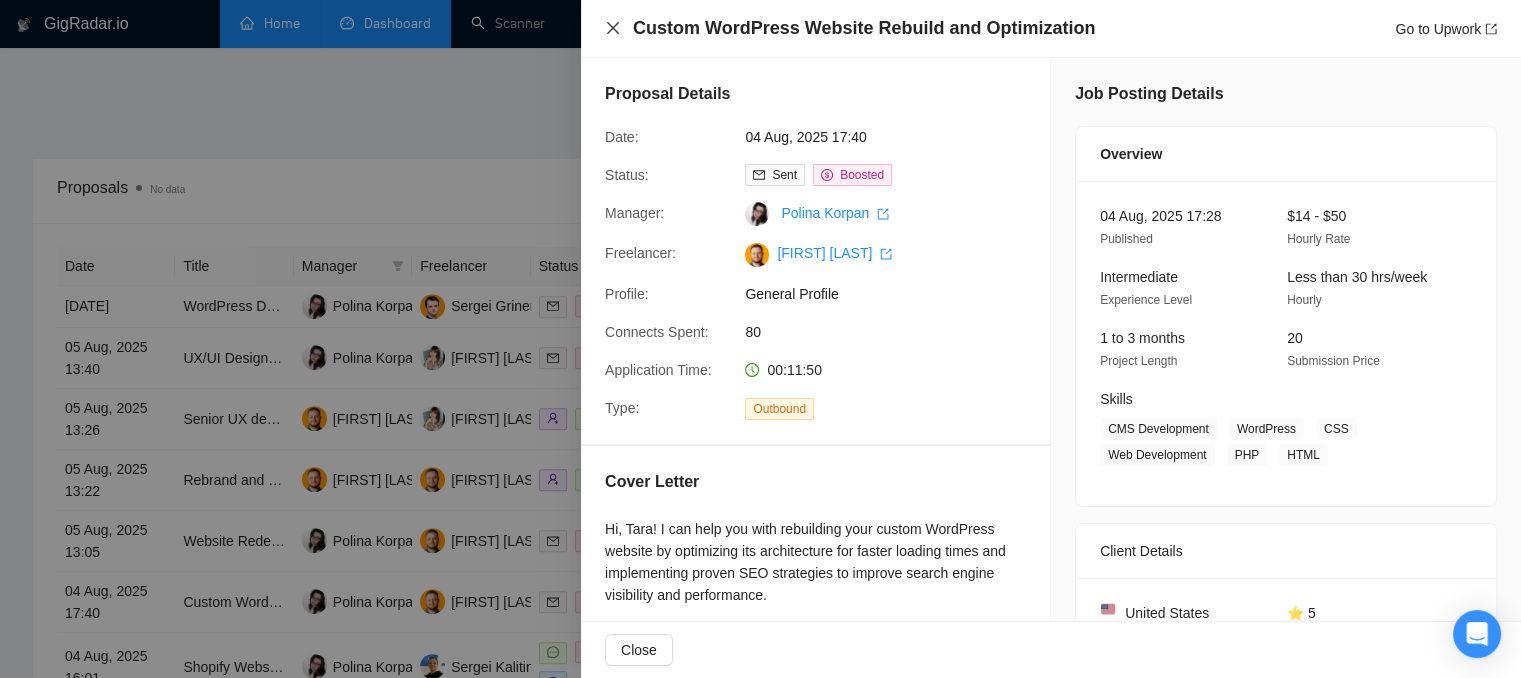 click 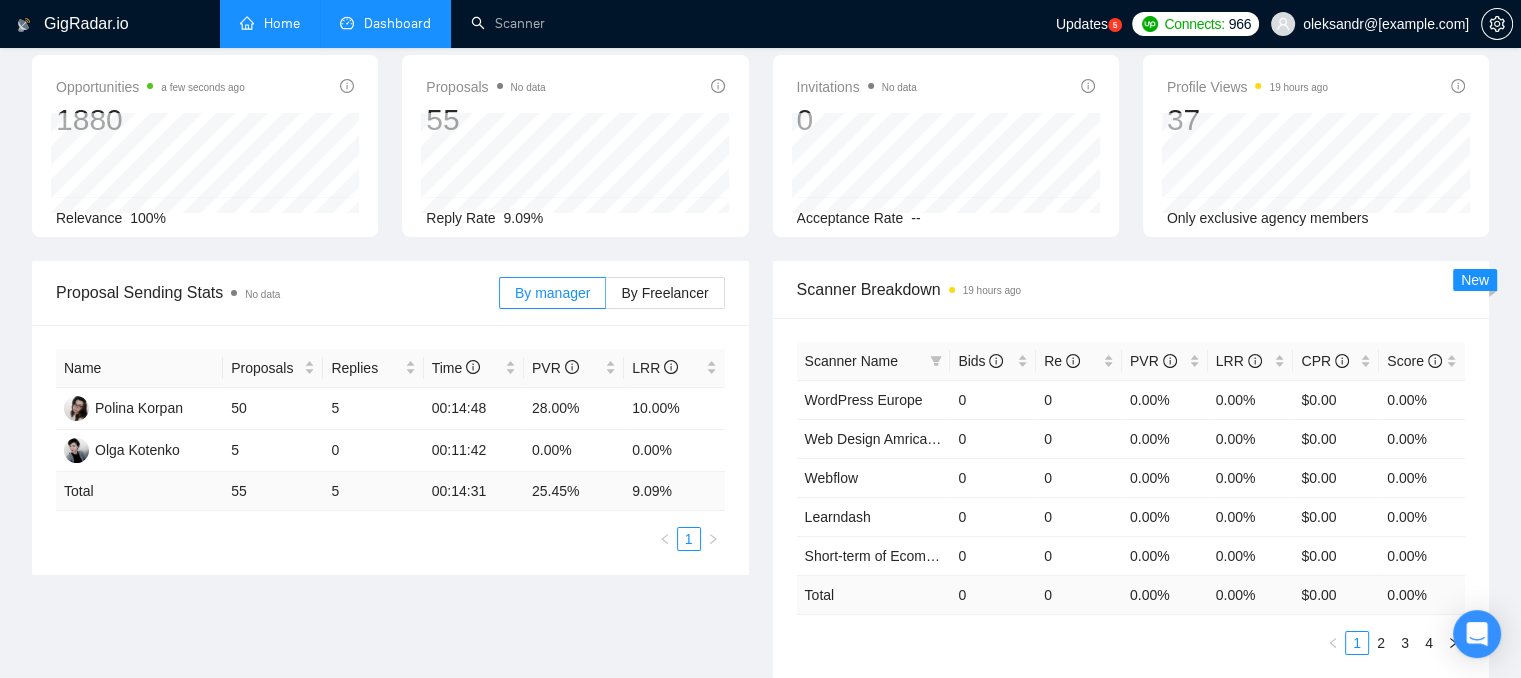 scroll, scrollTop: 0, scrollLeft: 0, axis: both 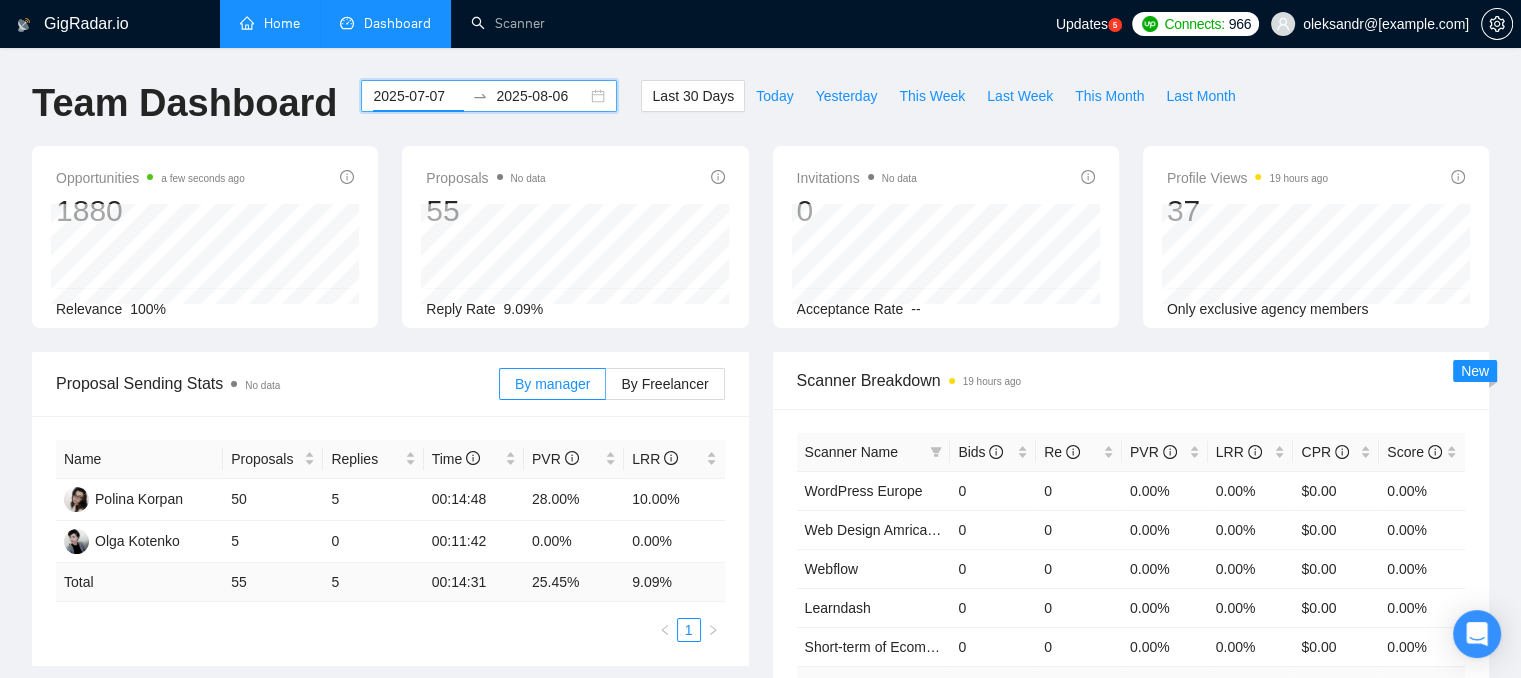 click on "2025-07-07" at bounding box center (418, 96) 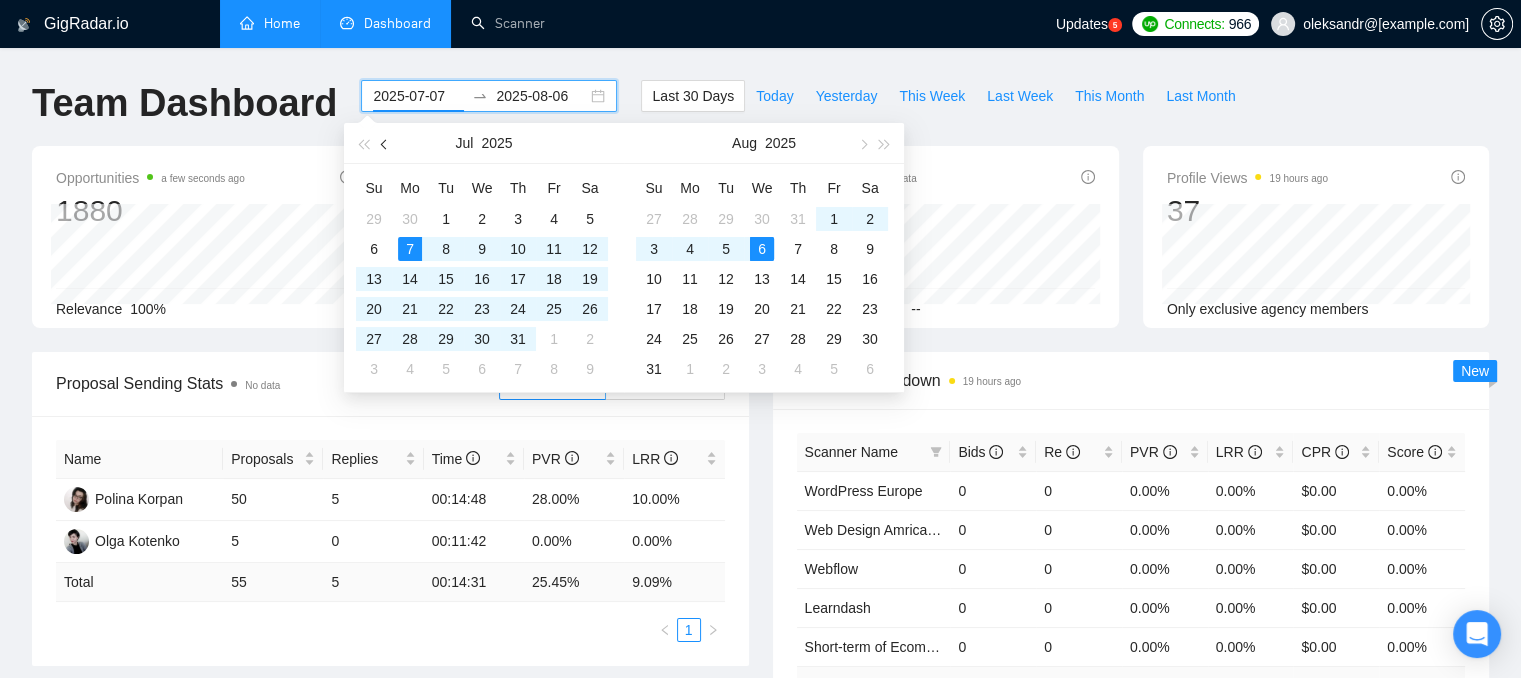 click at bounding box center [385, 143] 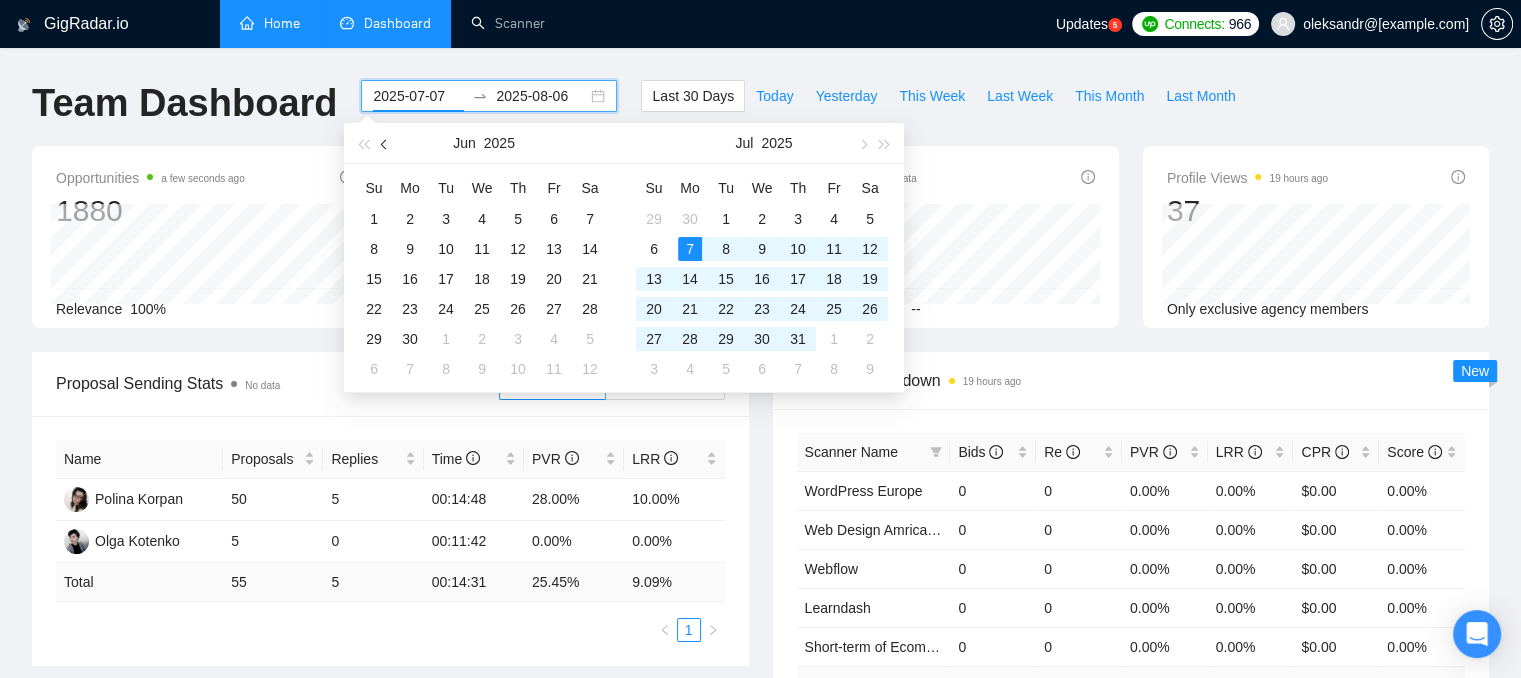 click at bounding box center (385, 143) 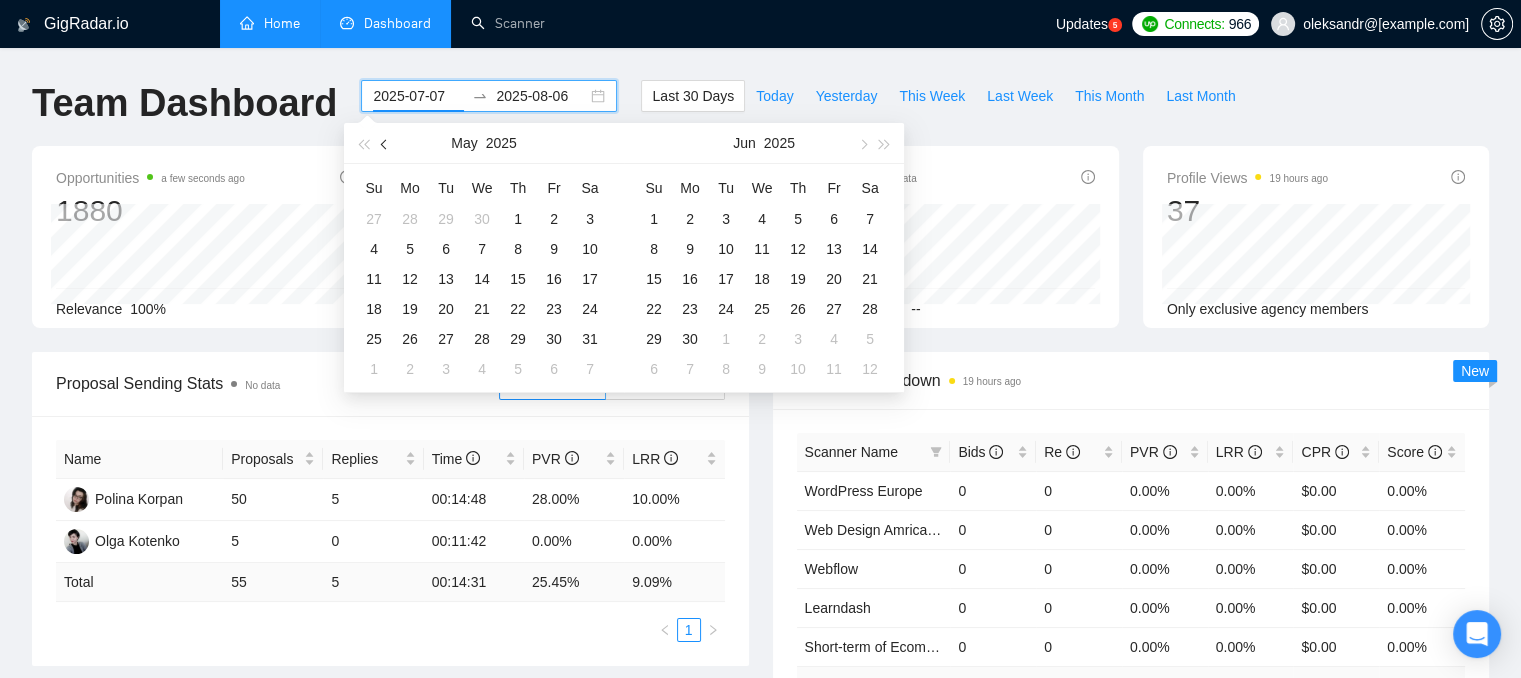 click at bounding box center [385, 143] 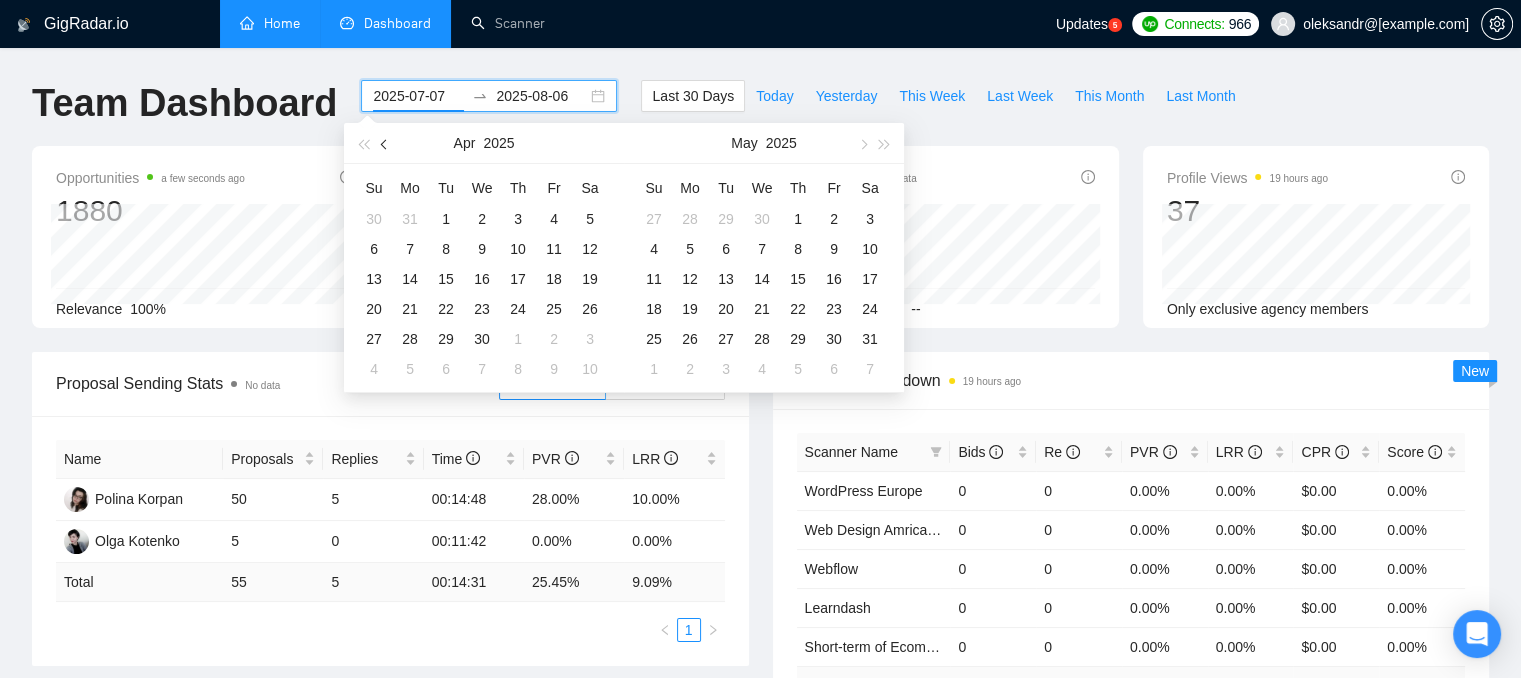 click at bounding box center [385, 143] 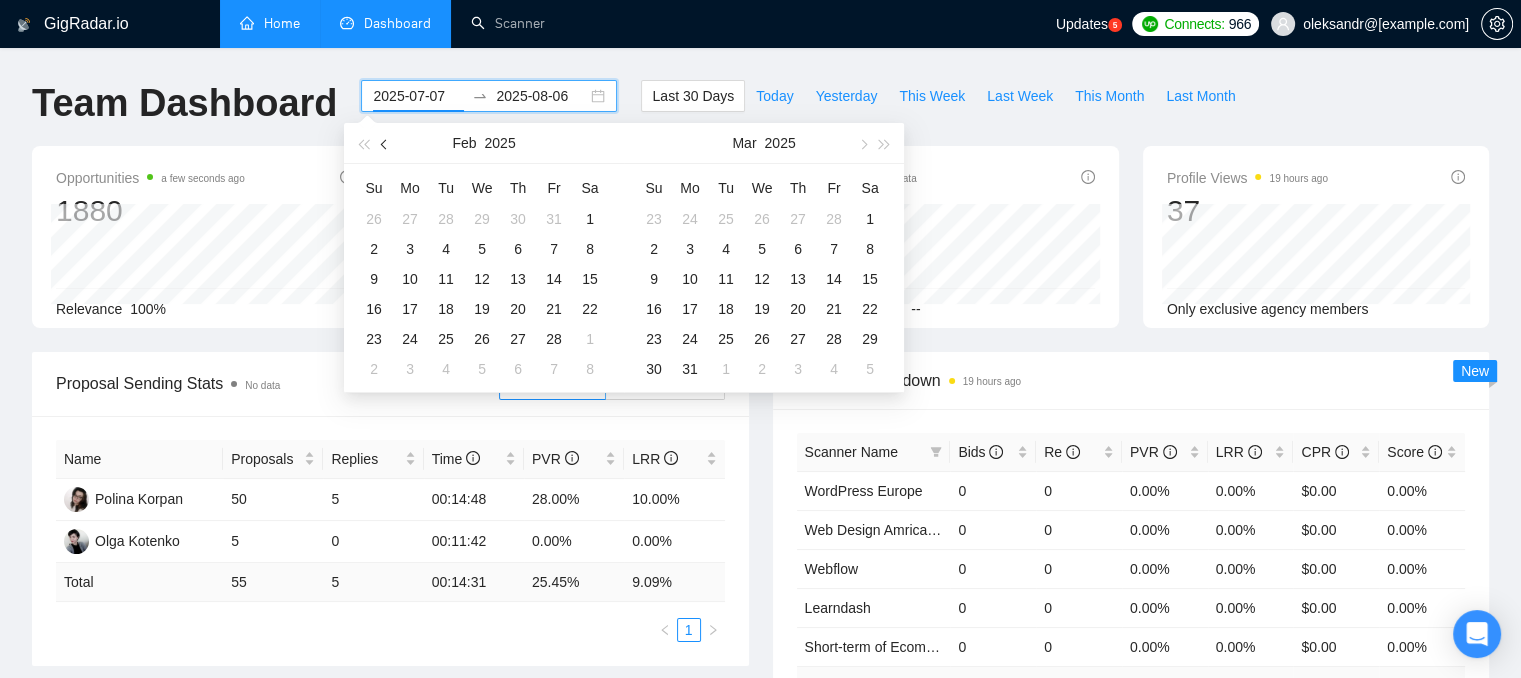 click at bounding box center [385, 143] 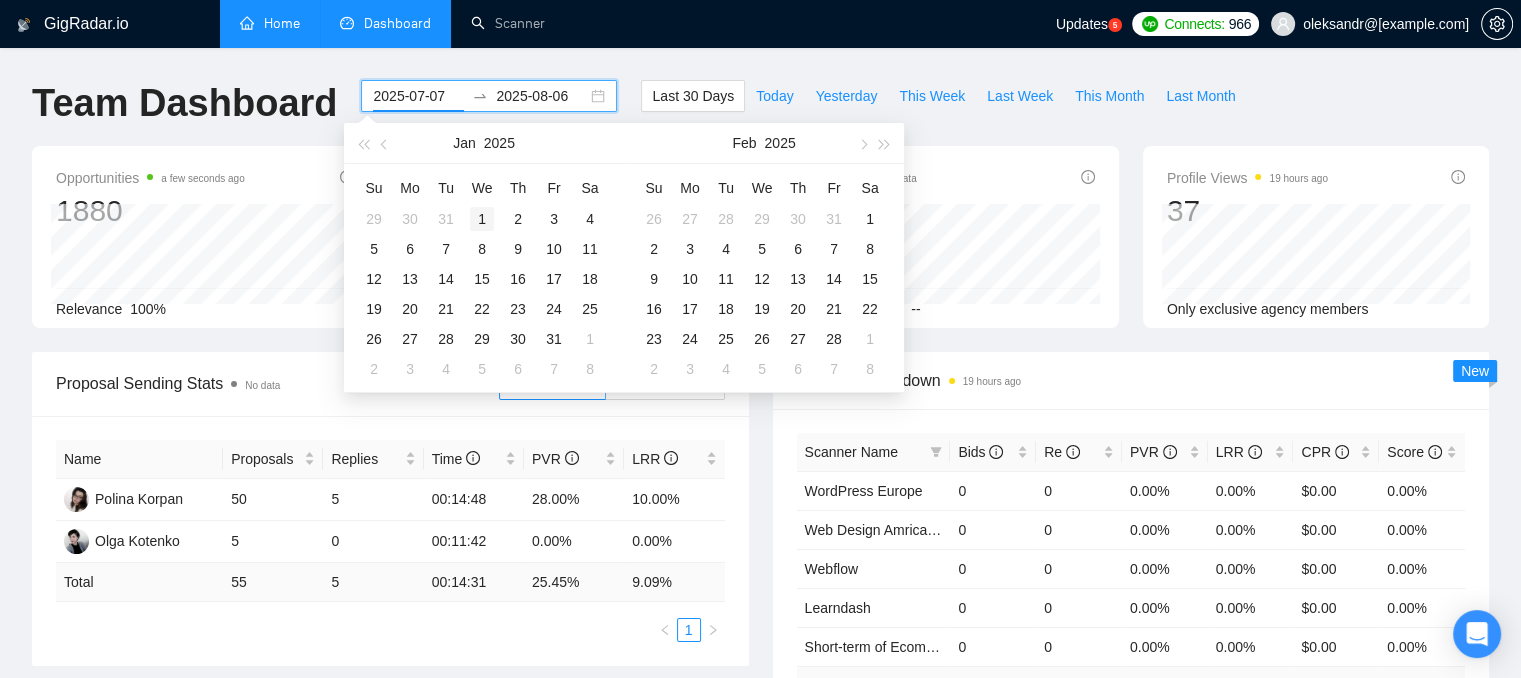 type on "2025-01-01" 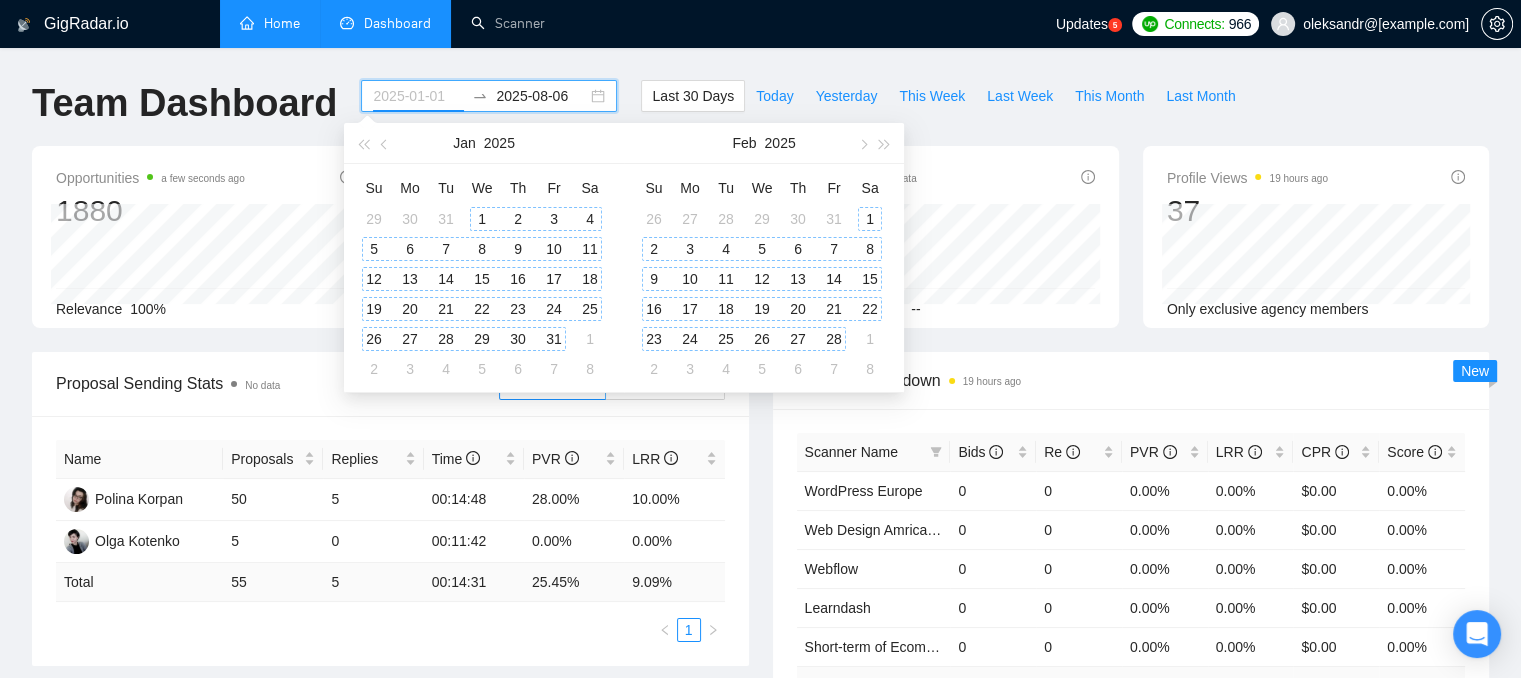 click on "1" at bounding box center [482, 219] 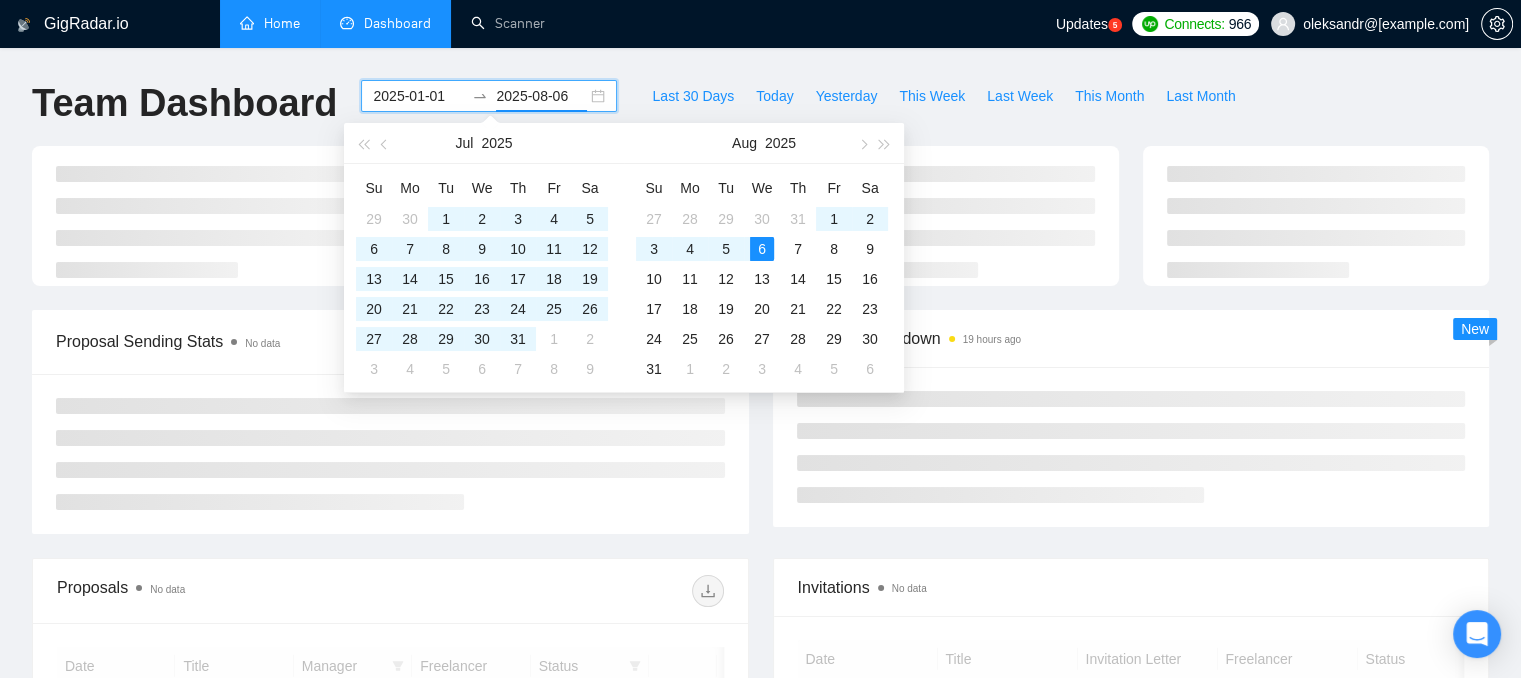 click on "GigRadar.io Home Dashboard Scanner Updates
5
Connects: 966[EMAIL] Team Dashboard [DATE] [DATE] Last 30 Days Today Yesterday This Week Last Week This Month Last Month Proposal Sending Stats No data By manager By Freelancer Scanner Breakdown 19 hours ago New Proposals No data Date Title Manager Freelancer Status               05 Aug, 2025 17:24 WordPress Developer Required [NAME] [NAME] 05 Aug, 2025 13:40 UX/UI Designer Needed for Responsive Website Wireframing [NAME] [NAME] 05 Aug, 2025 13:26 Senior UX designer (Long Term) [NAME] [NAME] 05 Aug, 2025 13:22 Rebrand and Rebuild WordPress Website for Musician & Teacher . Must be FLUENT in English. [NAME] [NAME] 05 Aug, 2025 13:05 Website Redesign with New Services Offer [NAME] [NAME] 04 Aug, 2025 17:40 Custom WordPress Website Rebuild and Optimization [NAME] [NAME]" at bounding box center (760, 768) 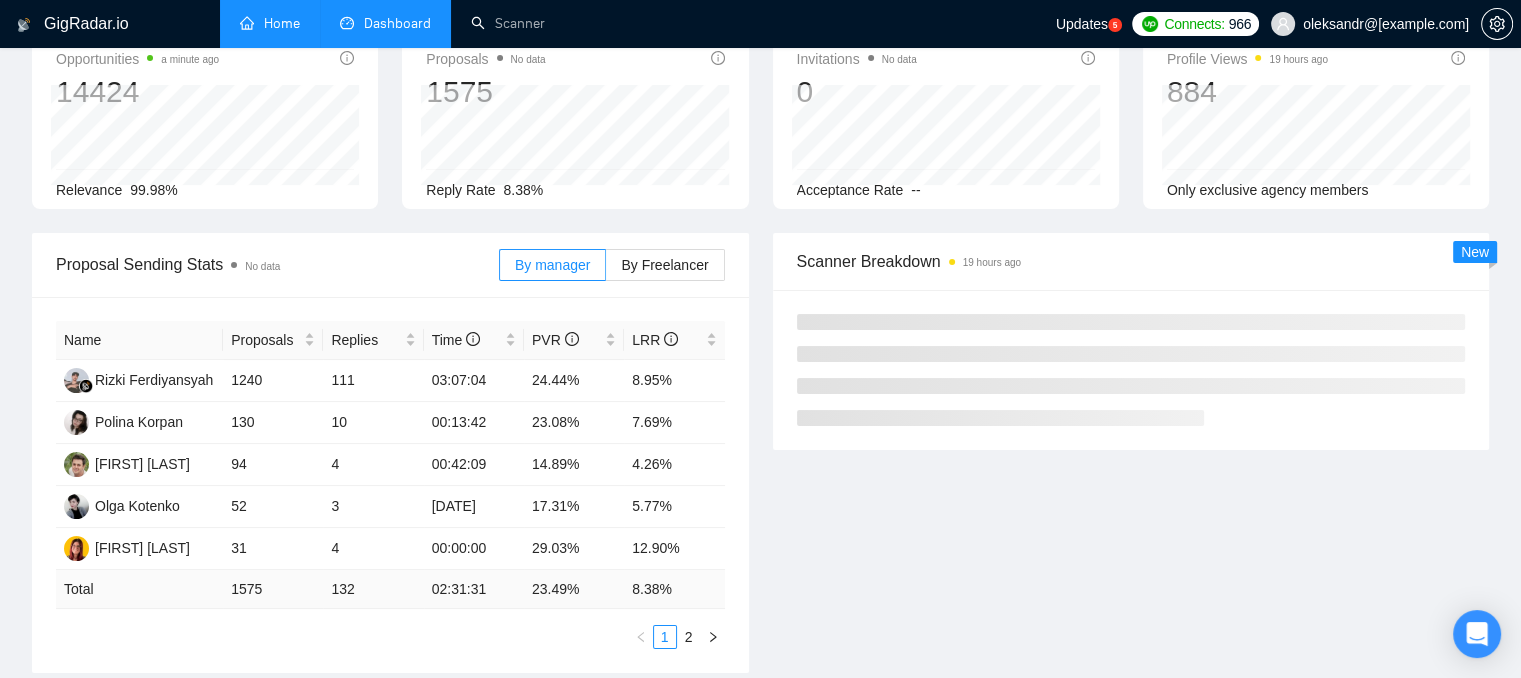 scroll, scrollTop: 200, scrollLeft: 0, axis: vertical 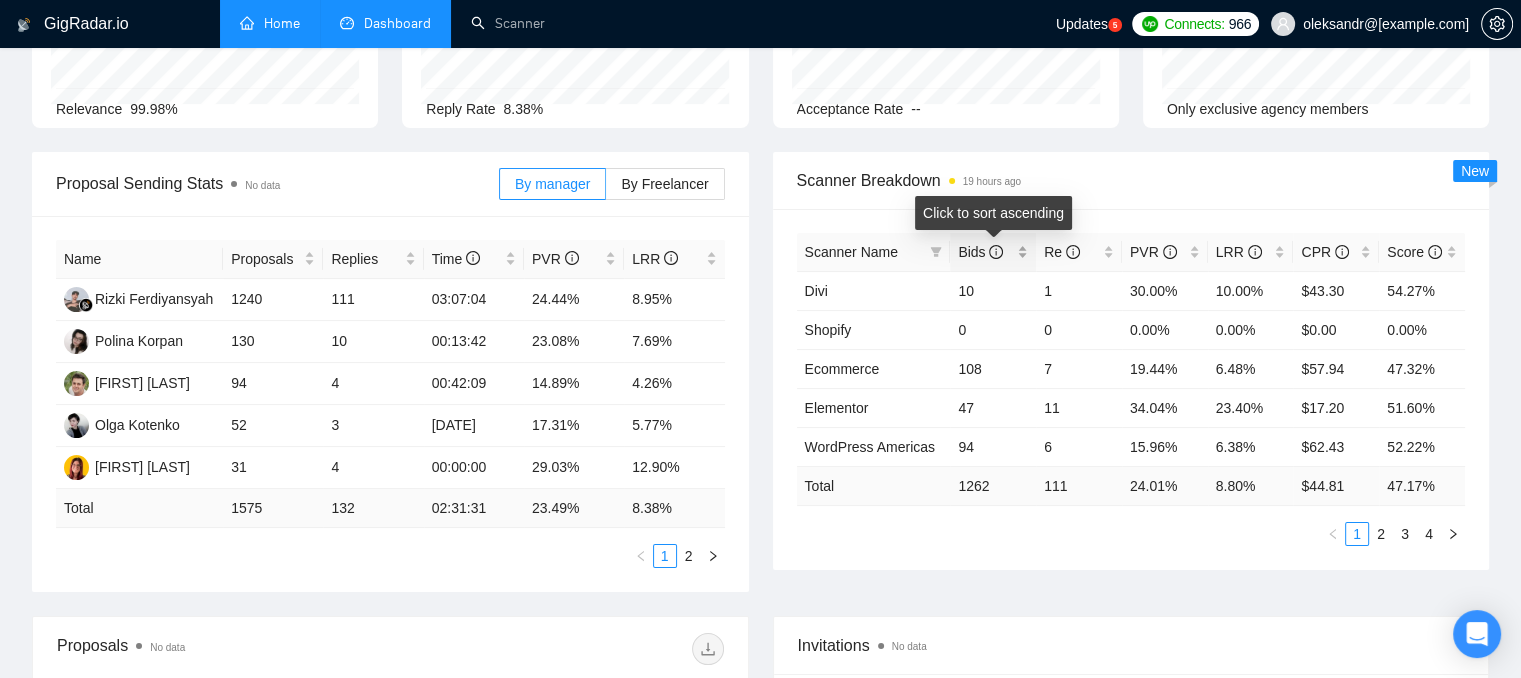click on "Bids" at bounding box center [993, 252] 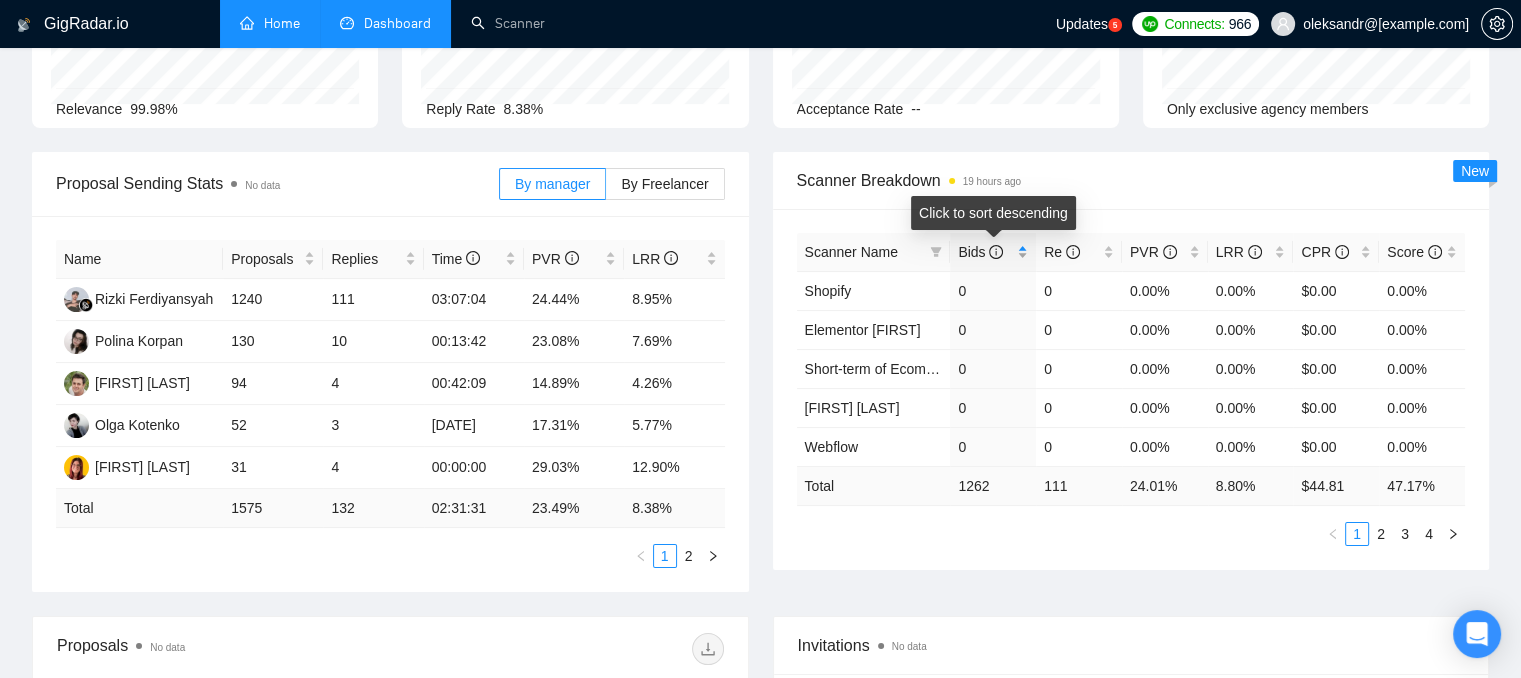 click on "Bids" at bounding box center [993, 252] 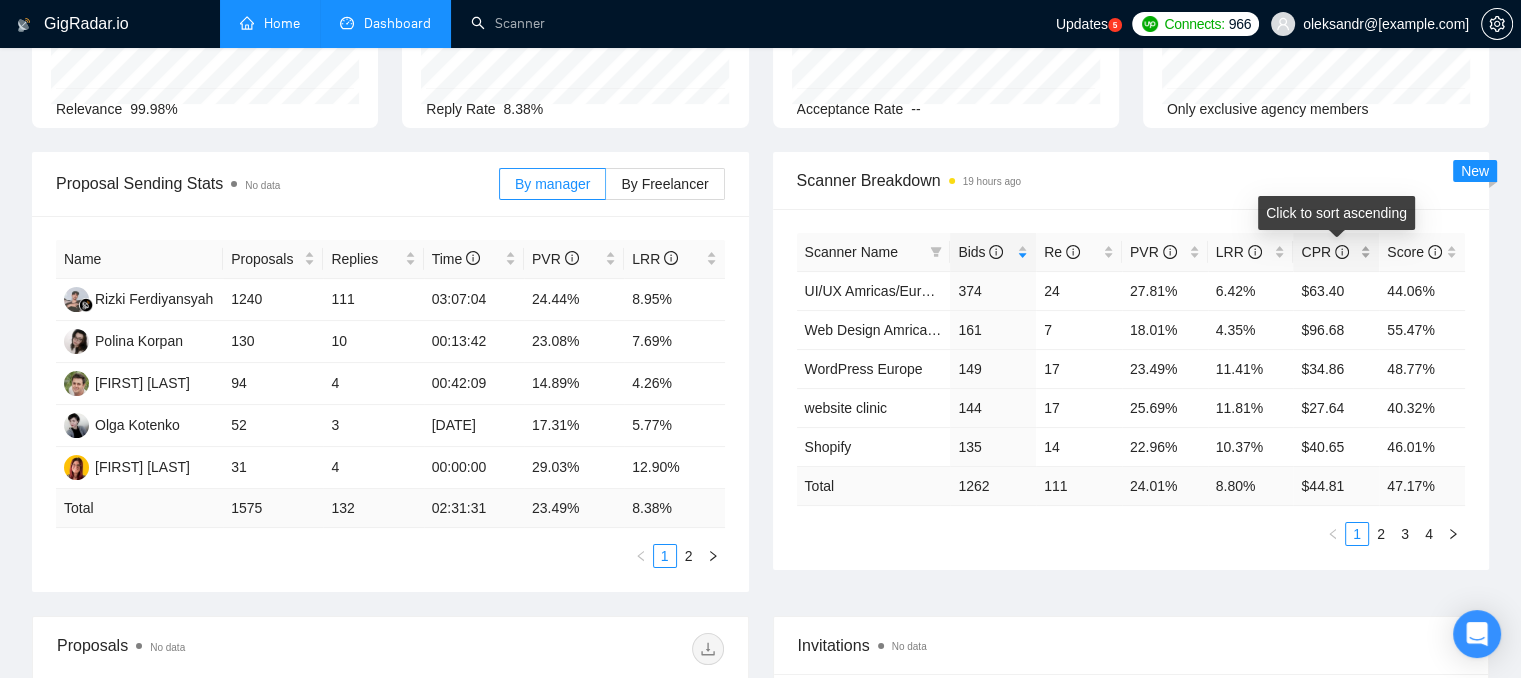 click on "CPR" at bounding box center [1336, 252] 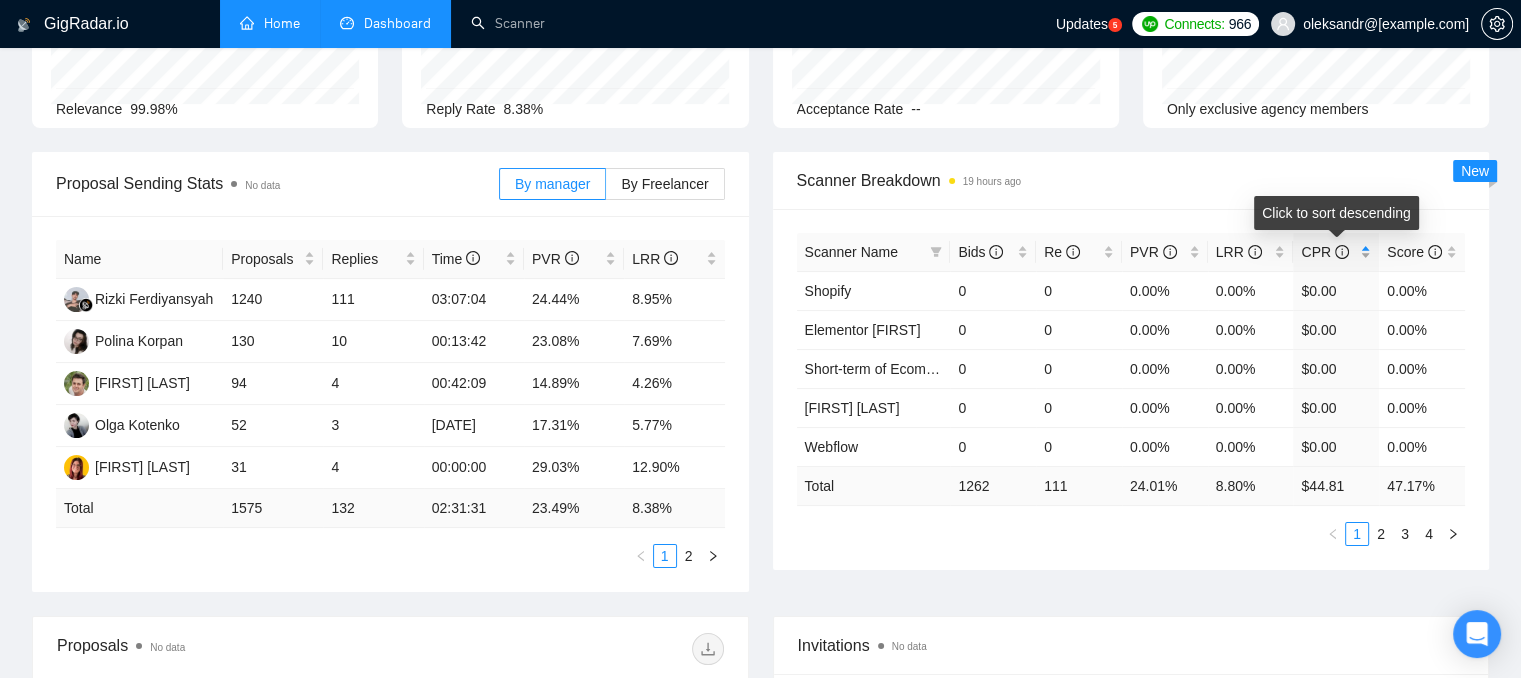 click on "CPR" at bounding box center [1336, 252] 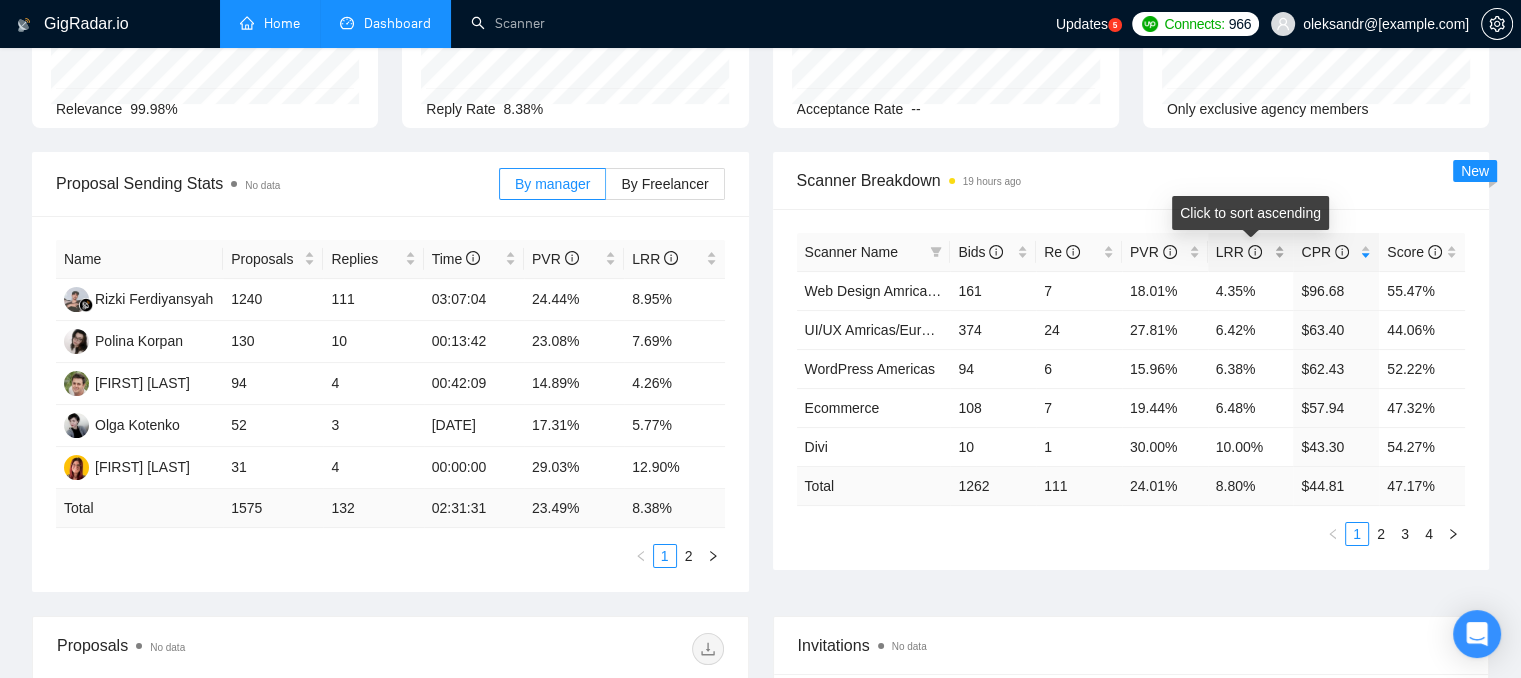 click on "LRR" at bounding box center [1251, 252] 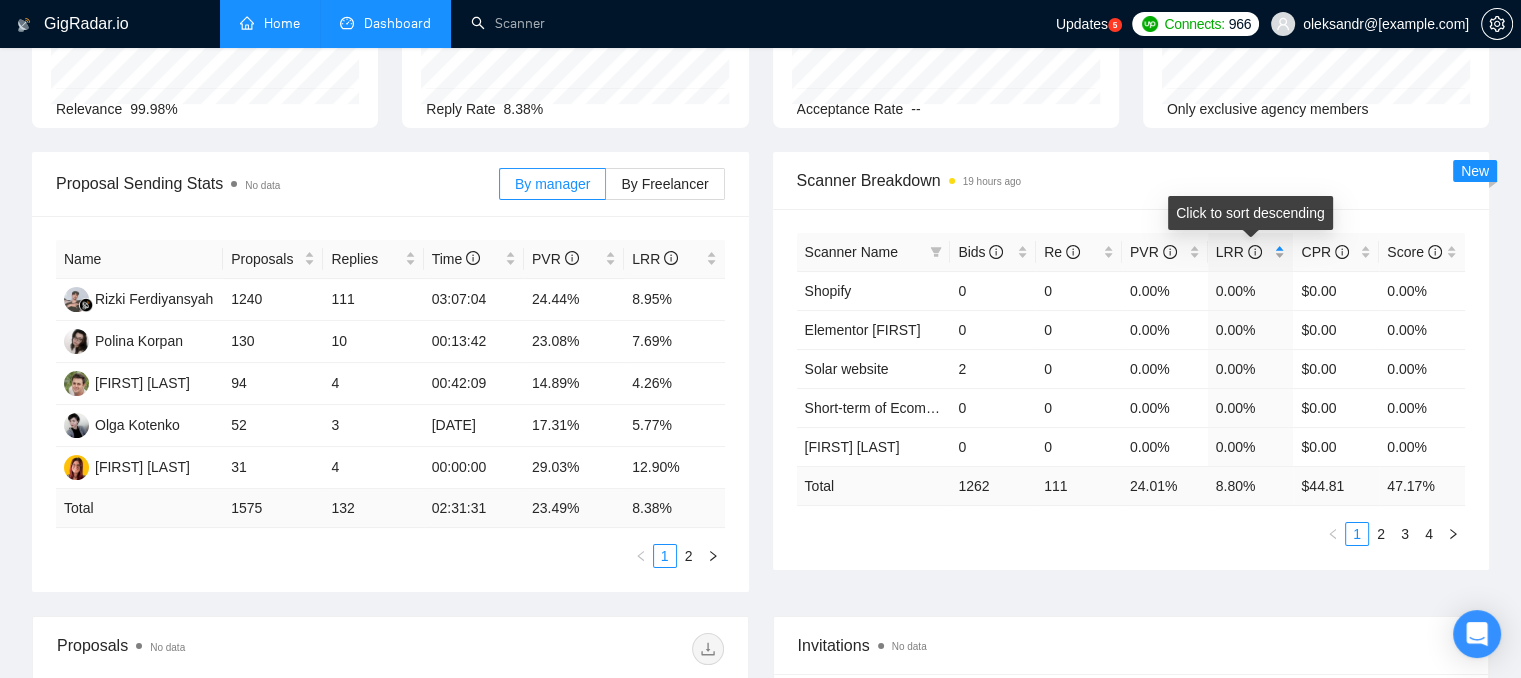 click on "LRR" at bounding box center [1251, 252] 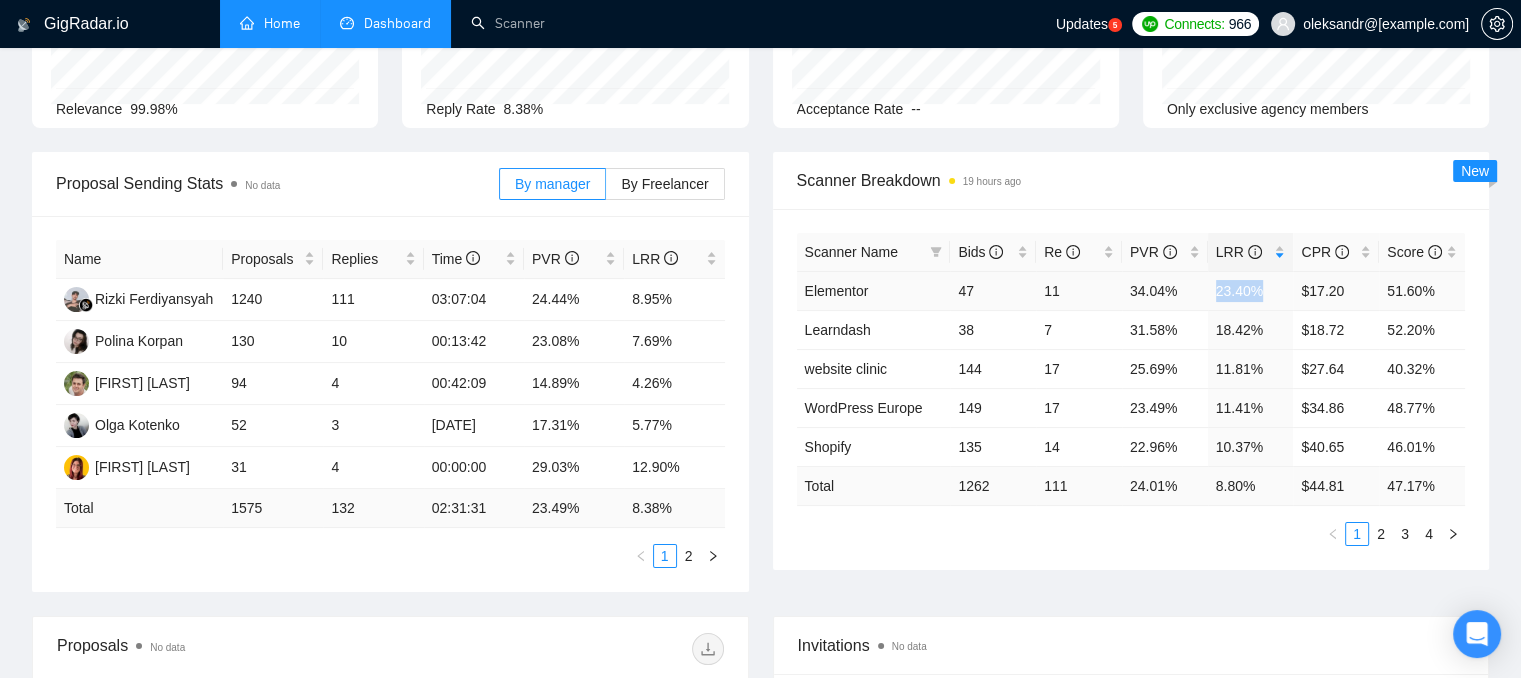 drag, startPoint x: 1215, startPoint y: 295, endPoint x: 1257, endPoint y: 289, distance: 42.426407 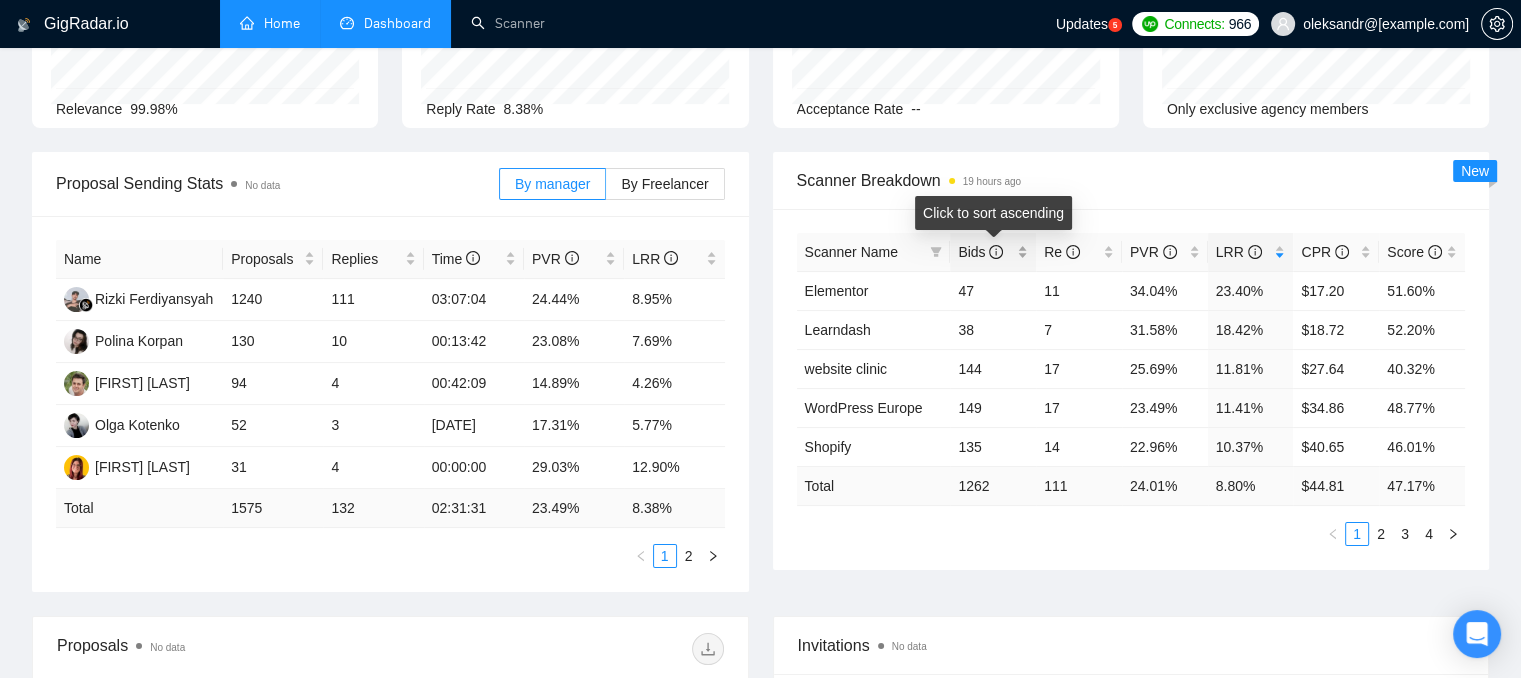 click on "Bids" at bounding box center (993, 252) 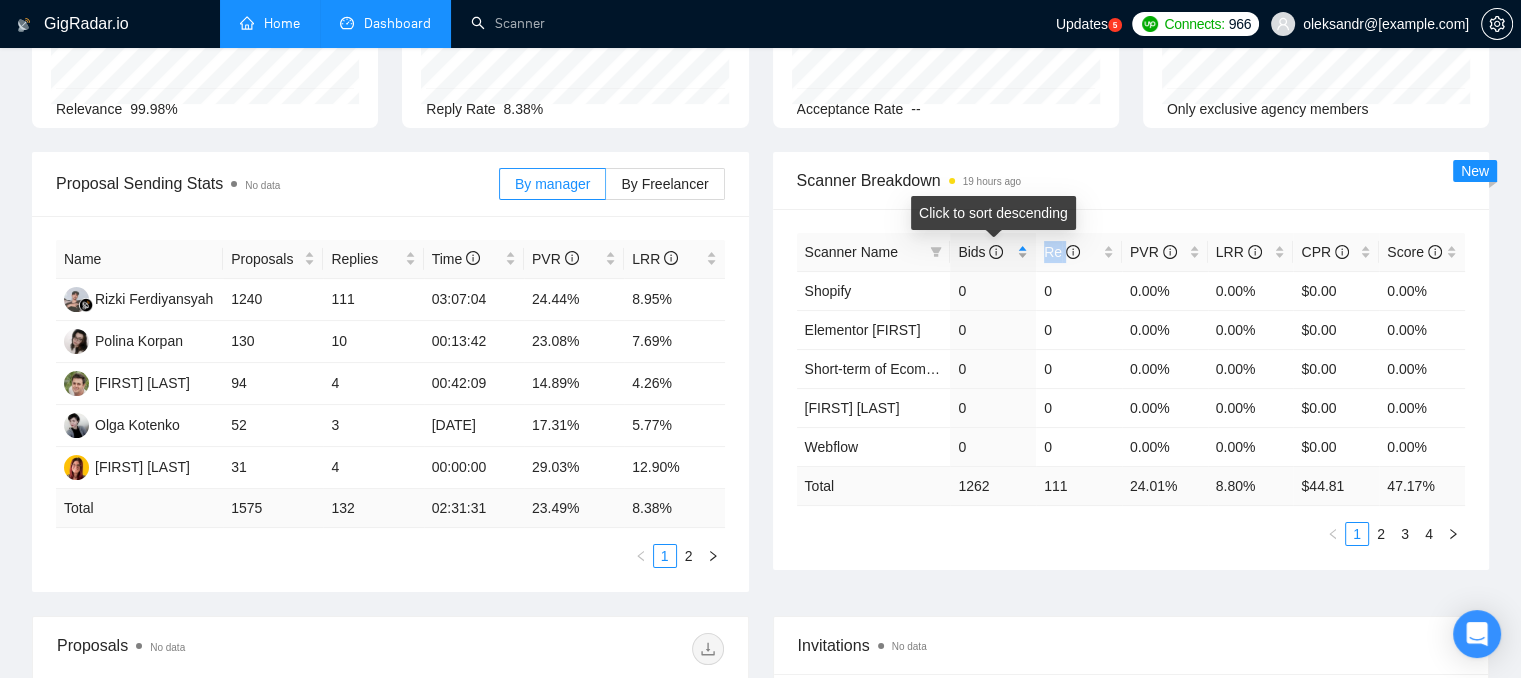 click on "Bids" at bounding box center [993, 252] 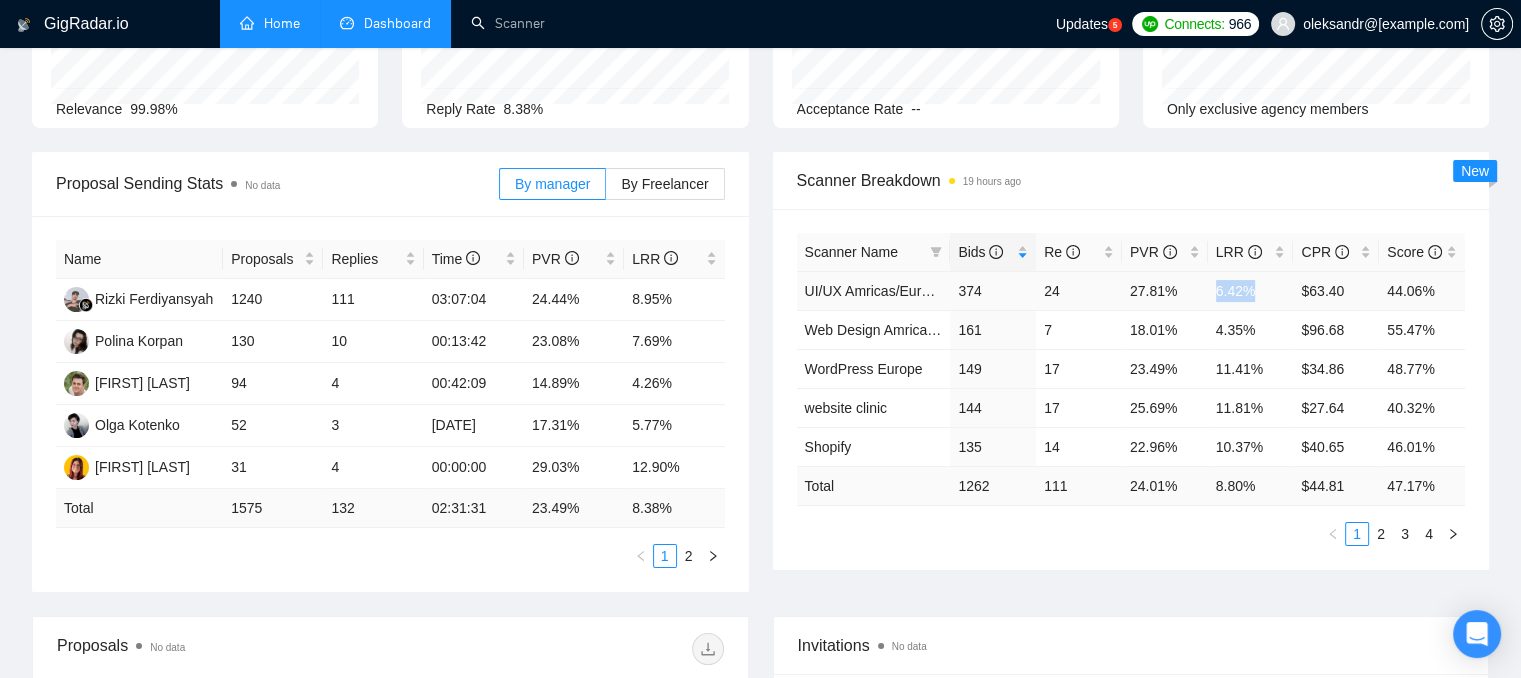 drag, startPoint x: 1216, startPoint y: 292, endPoint x: 1252, endPoint y: 287, distance: 36.345562 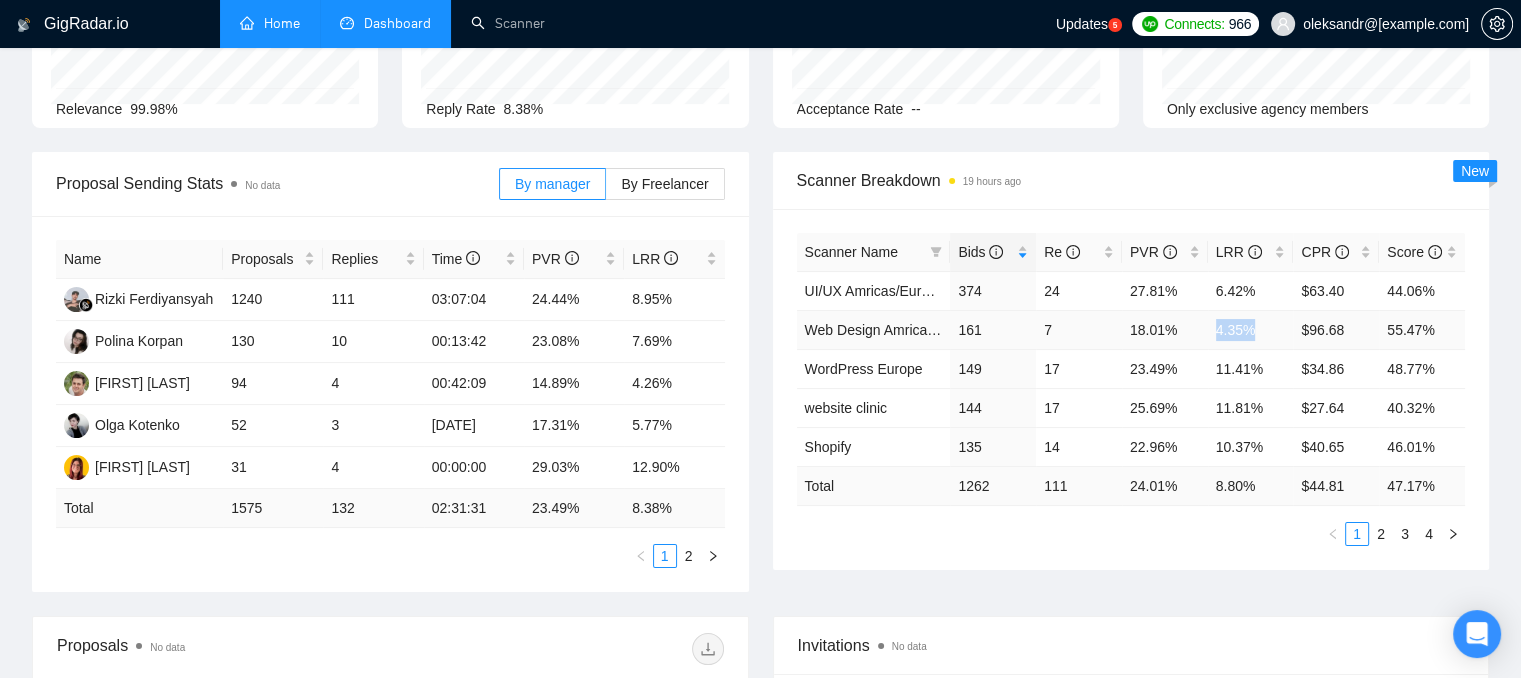 drag, startPoint x: 1216, startPoint y: 327, endPoint x: 1251, endPoint y: 323, distance: 35.22783 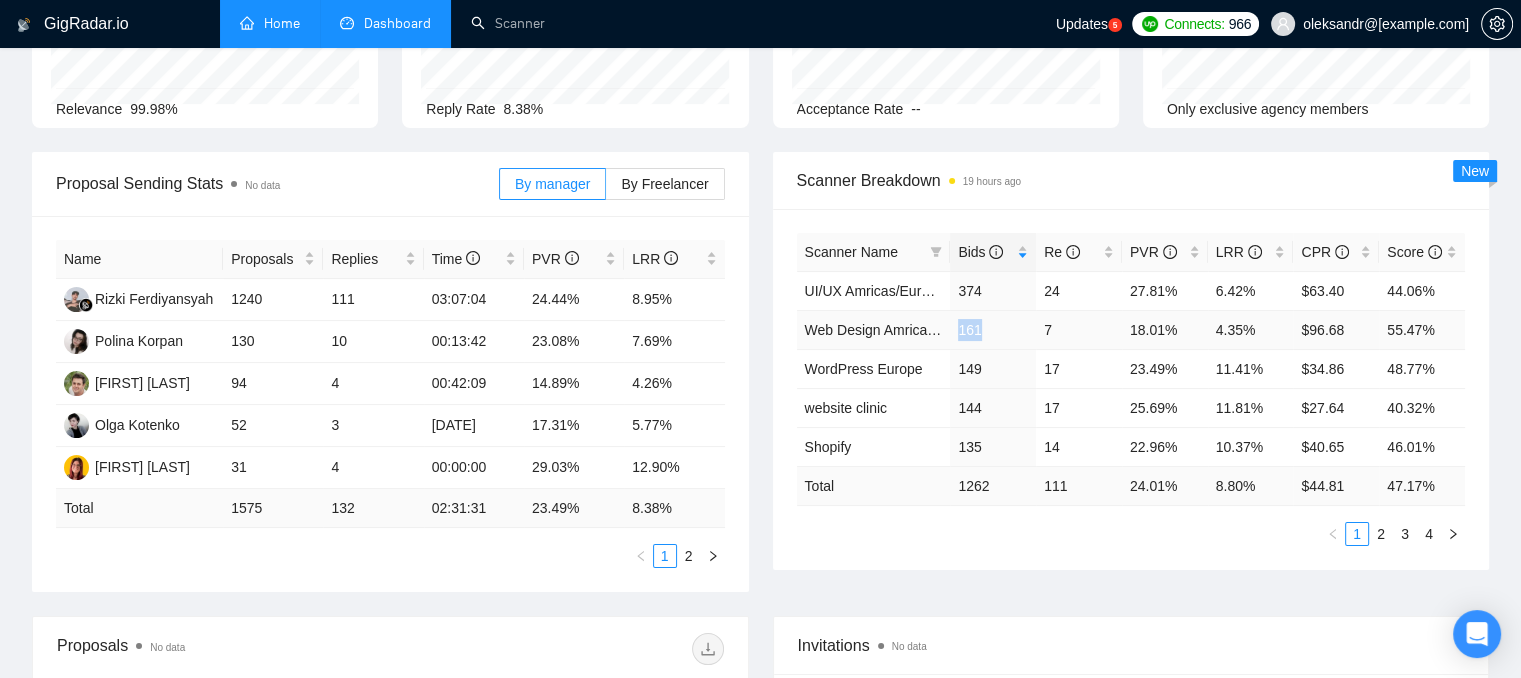 drag, startPoint x: 961, startPoint y: 325, endPoint x: 980, endPoint y: 325, distance: 19 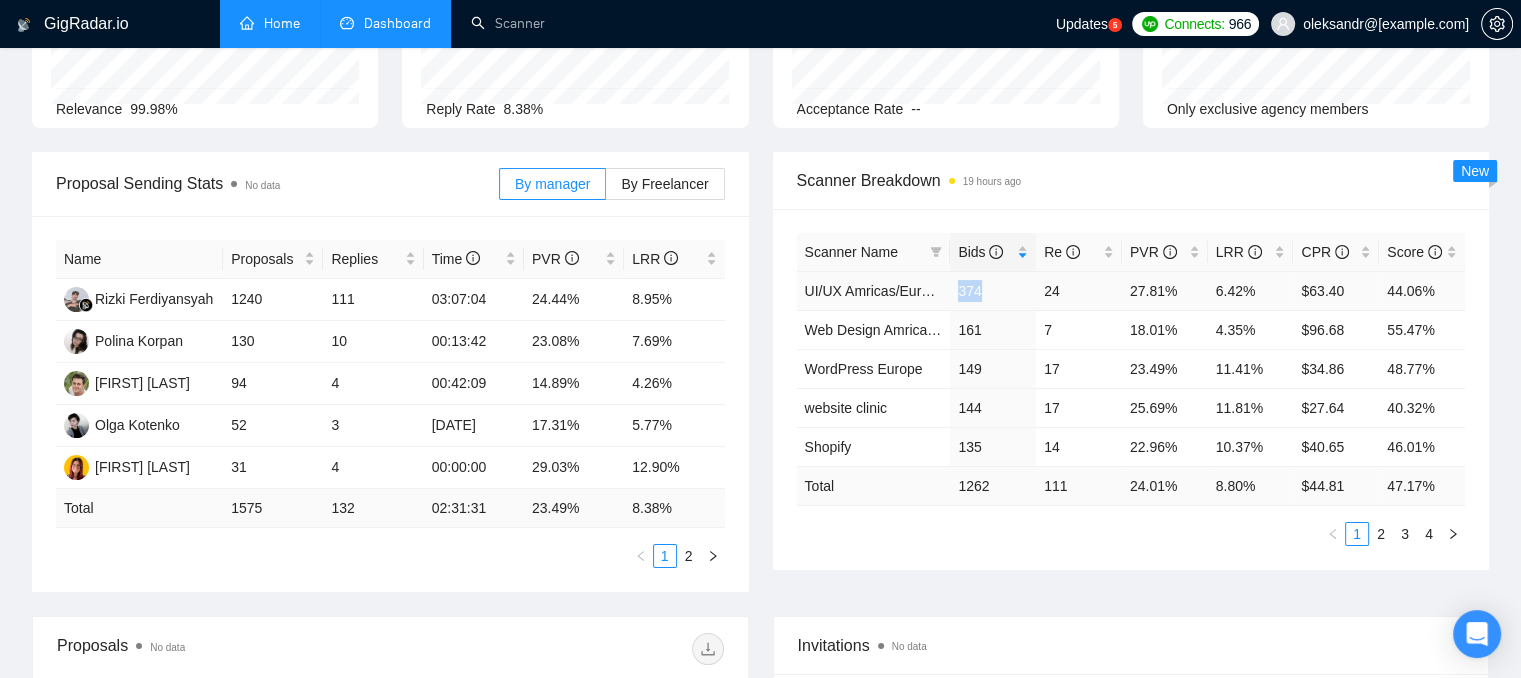 drag, startPoint x: 959, startPoint y: 294, endPoint x: 981, endPoint y: 294, distance: 22 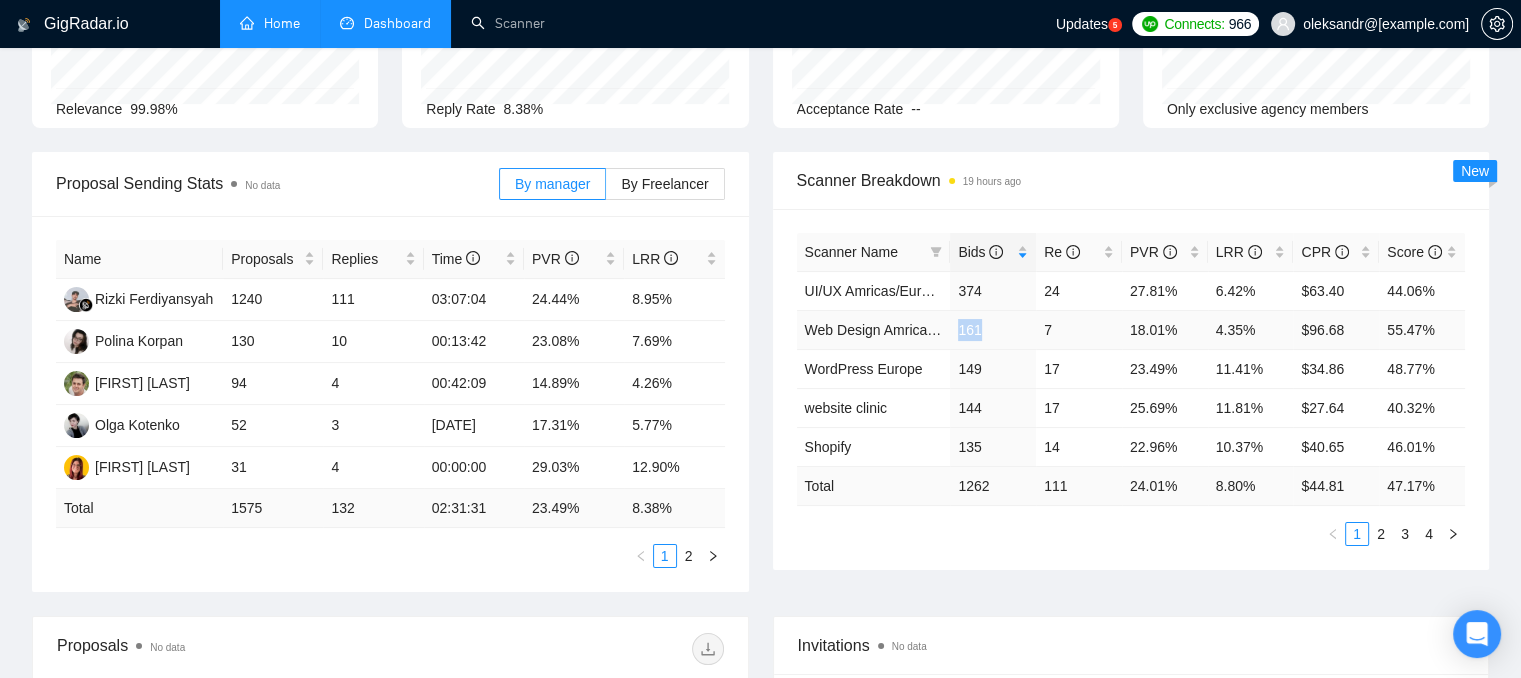 drag, startPoint x: 984, startPoint y: 331, endPoint x: 952, endPoint y: 313, distance: 36.71512 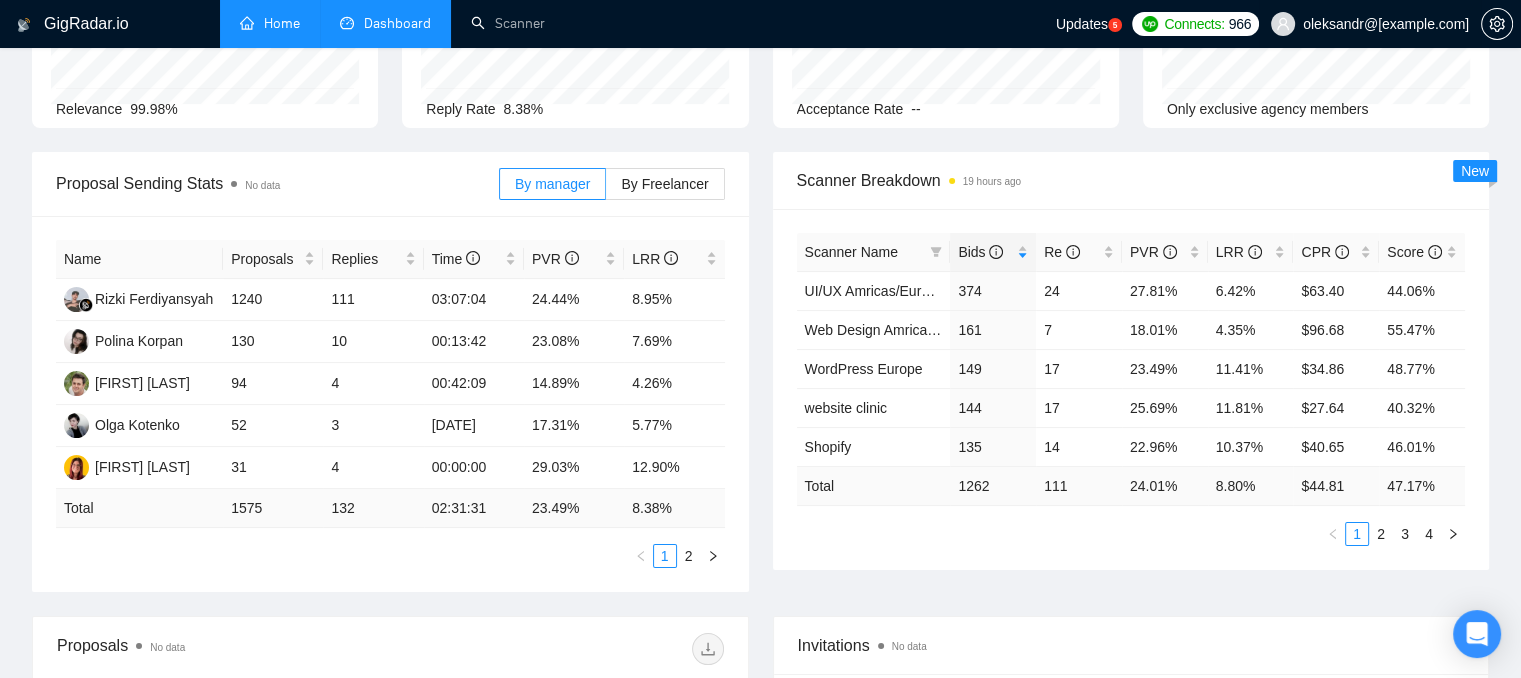 click on "oleksandr@[example.com]" at bounding box center (1386, 24) 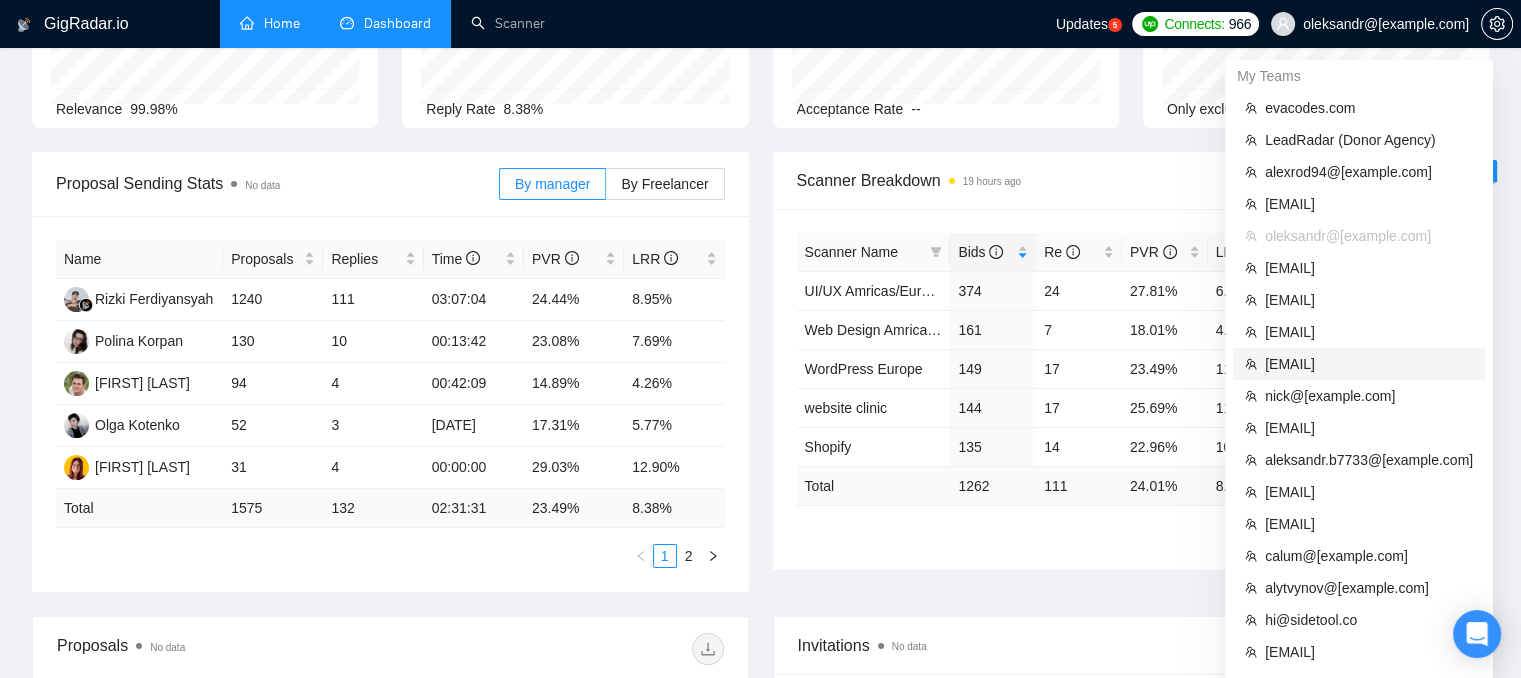 click on "[EMAIL]" at bounding box center [1369, 364] 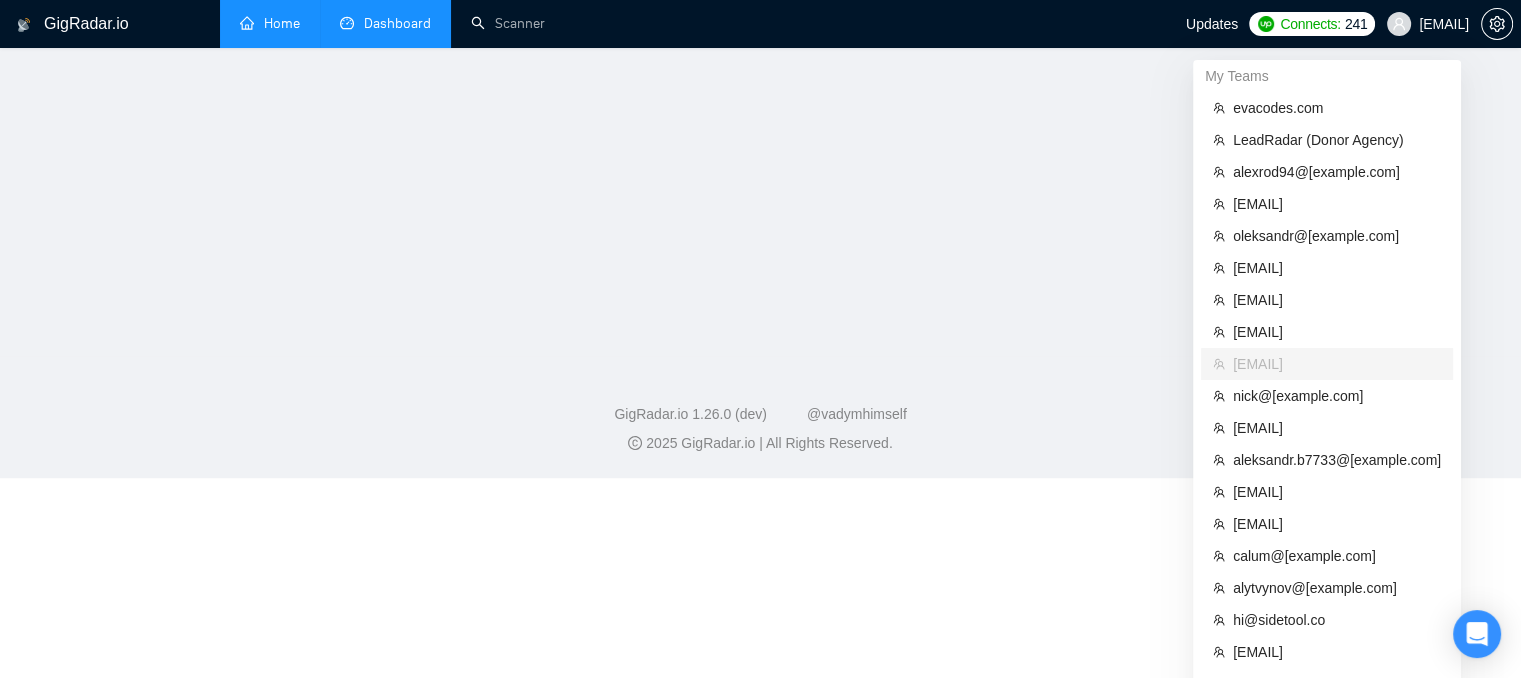 click on "Dashboard" at bounding box center [385, 23] 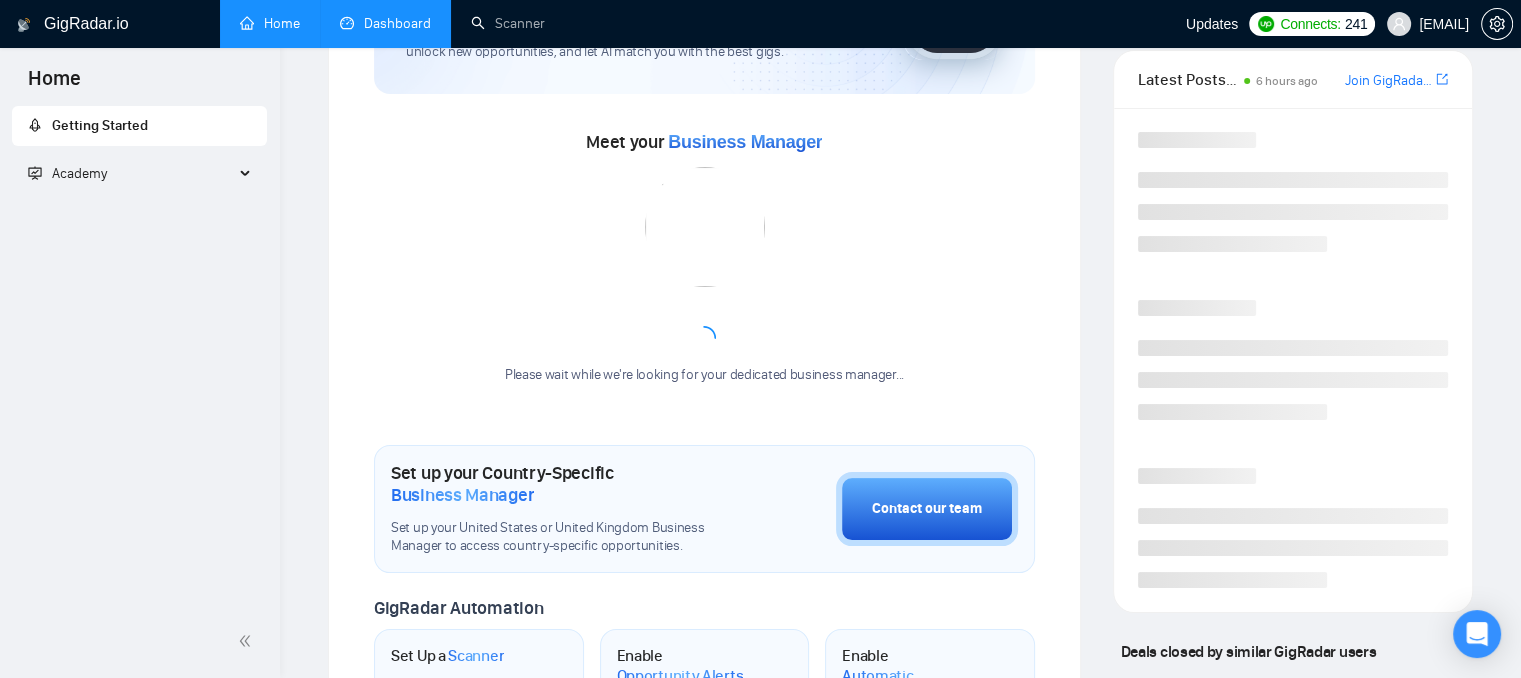scroll, scrollTop: 480, scrollLeft: 0, axis: vertical 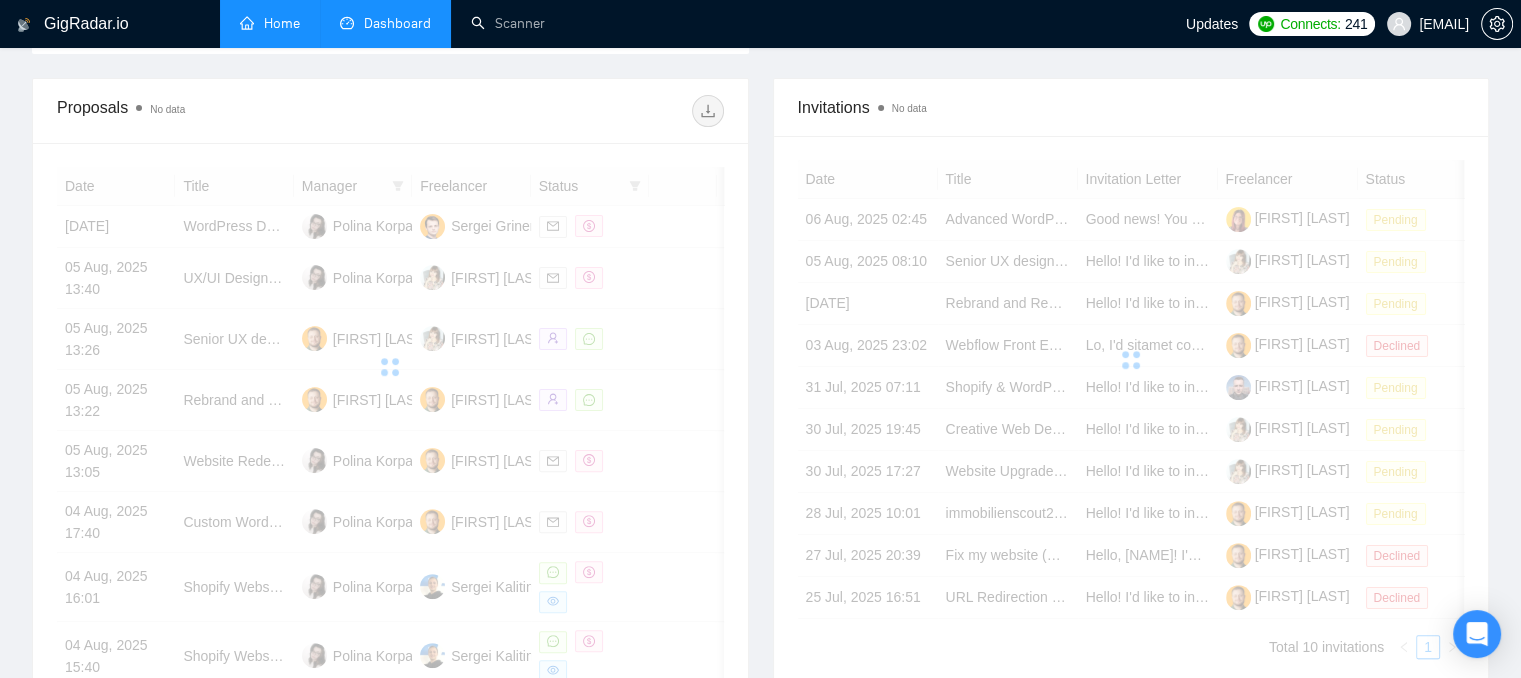 click on "Dashboard" at bounding box center (397, 23) 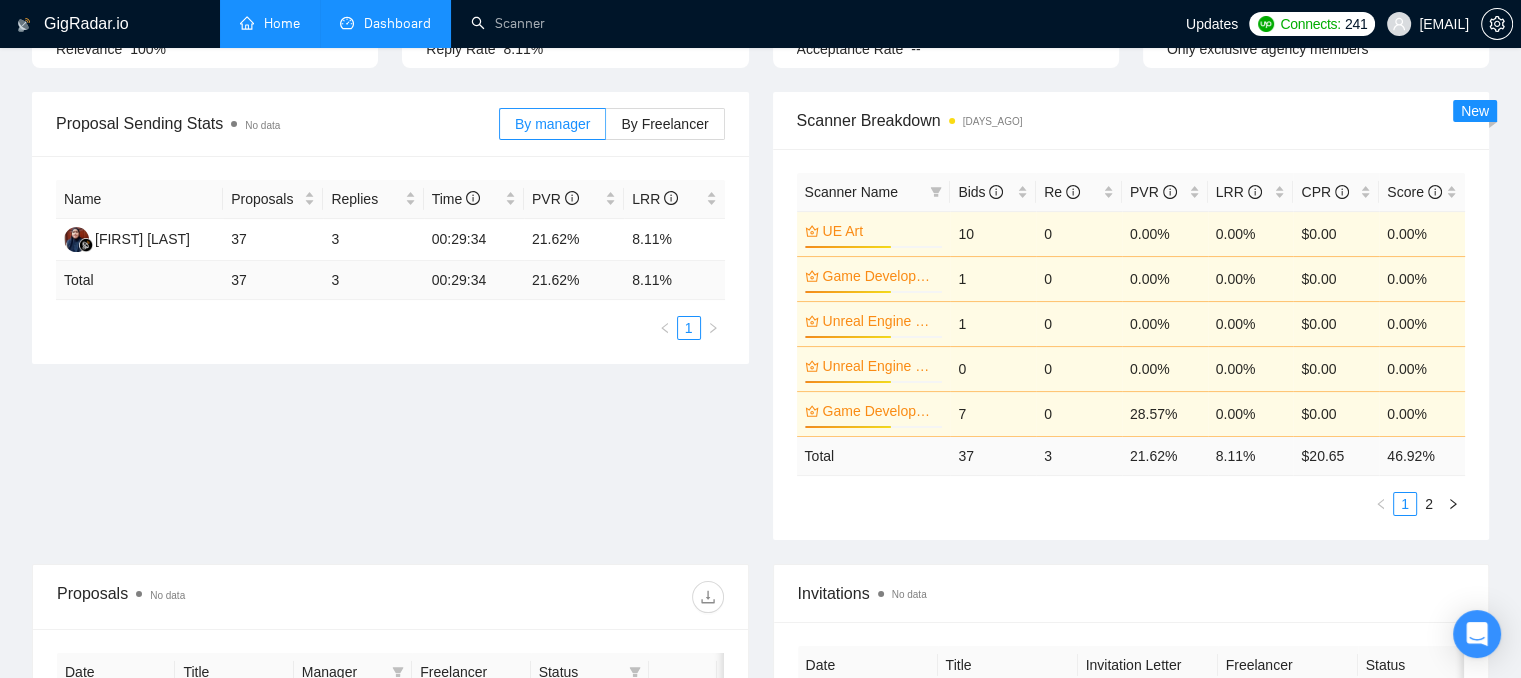 scroll, scrollTop: 0, scrollLeft: 0, axis: both 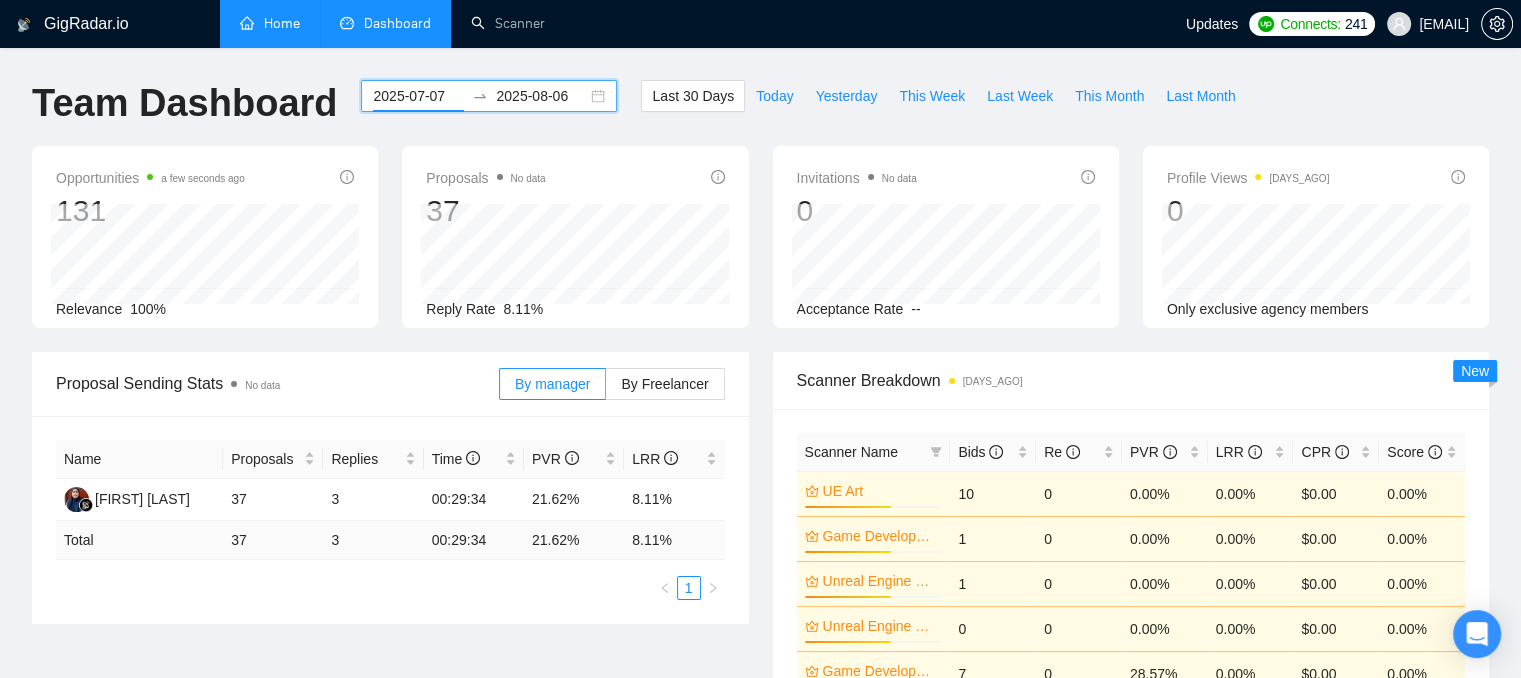 click on "2025-07-07" at bounding box center (418, 96) 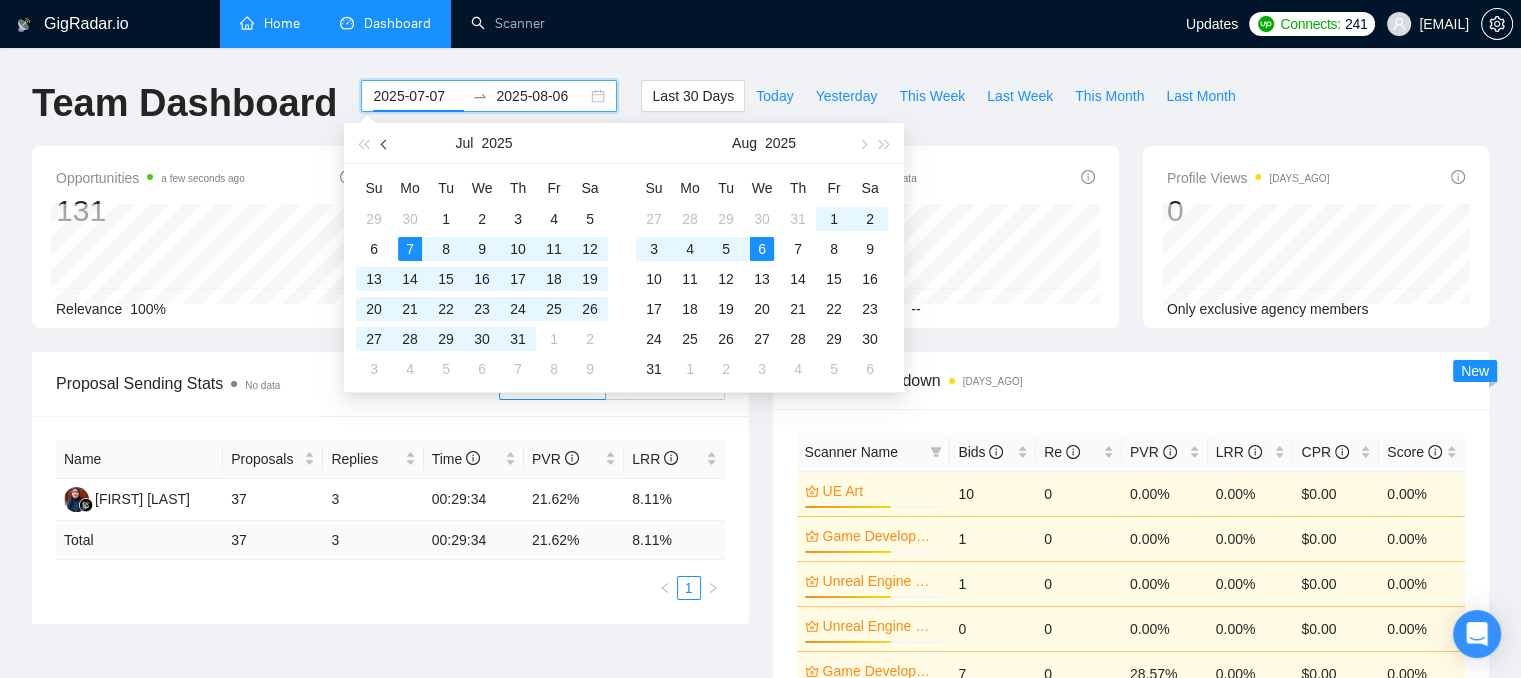 click at bounding box center (386, 144) 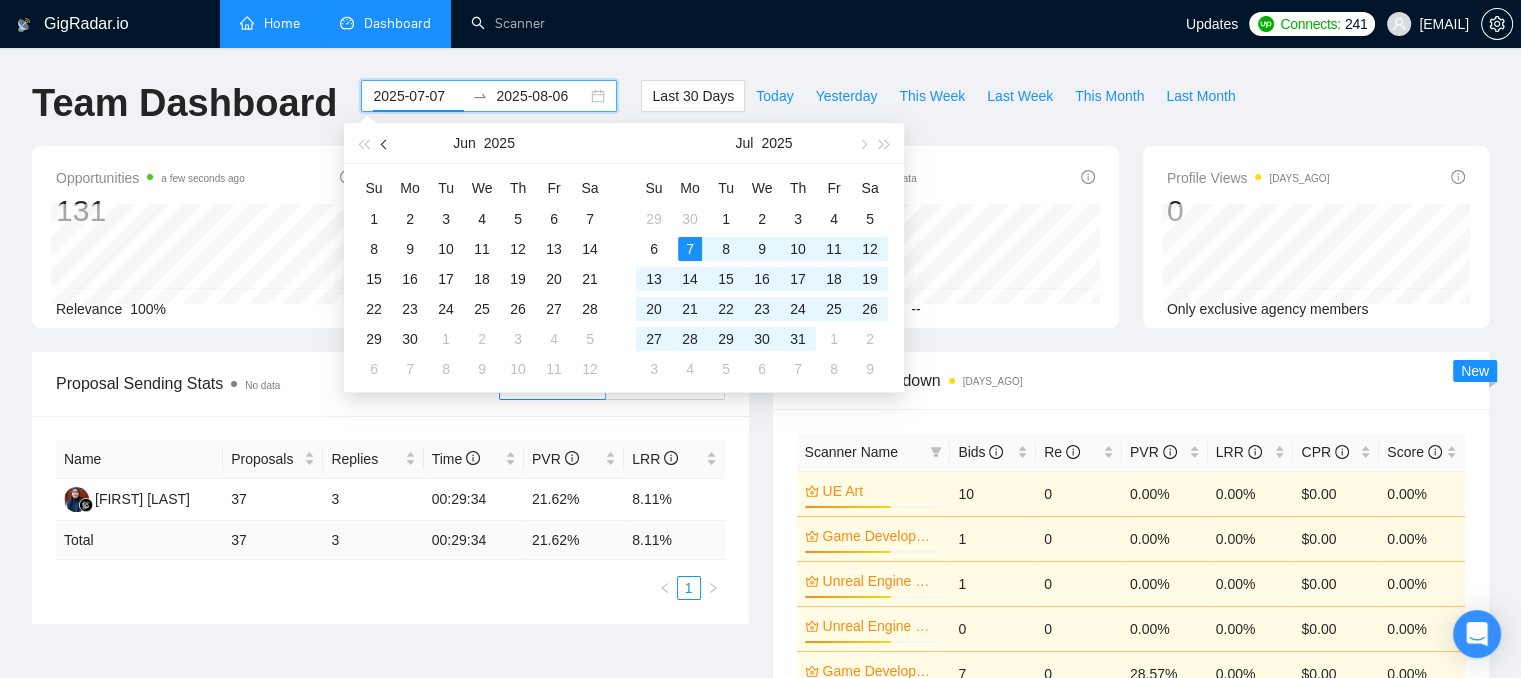 click at bounding box center (386, 144) 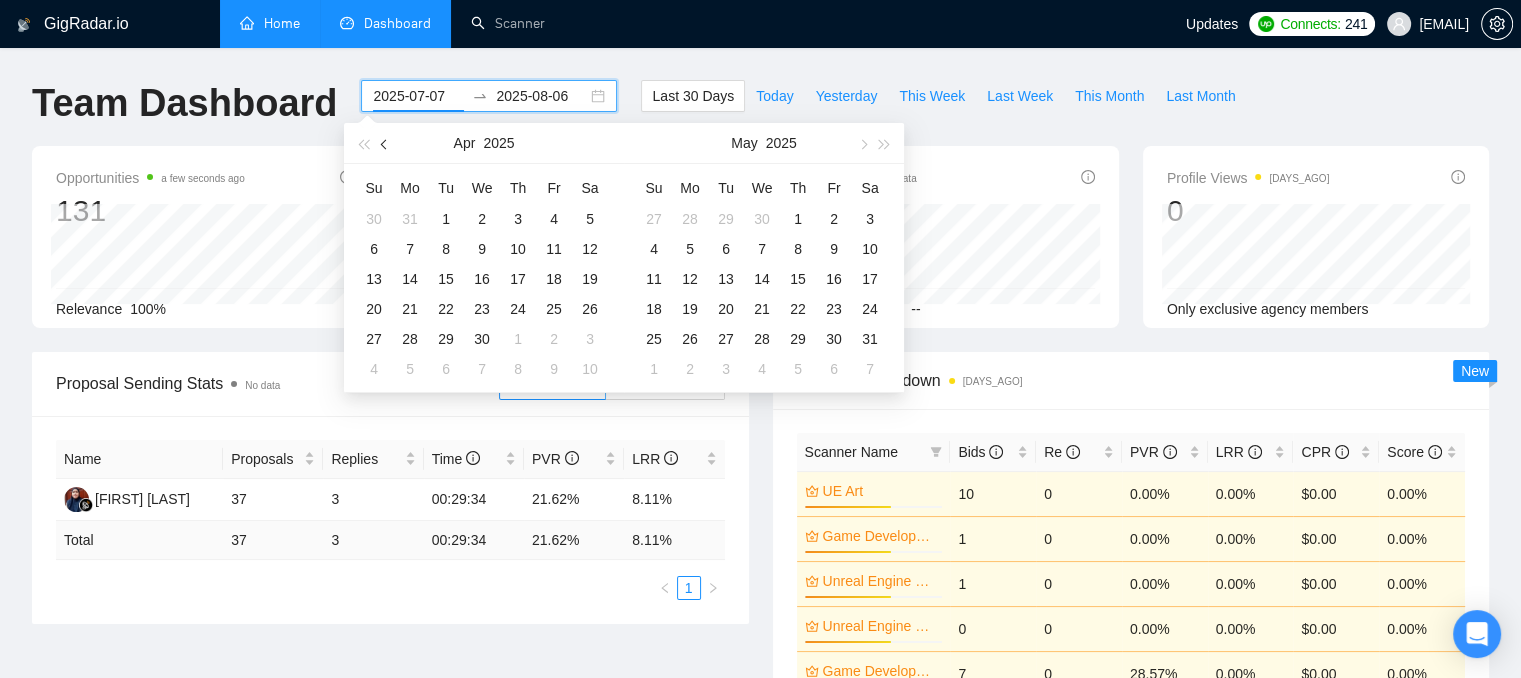 click at bounding box center [386, 144] 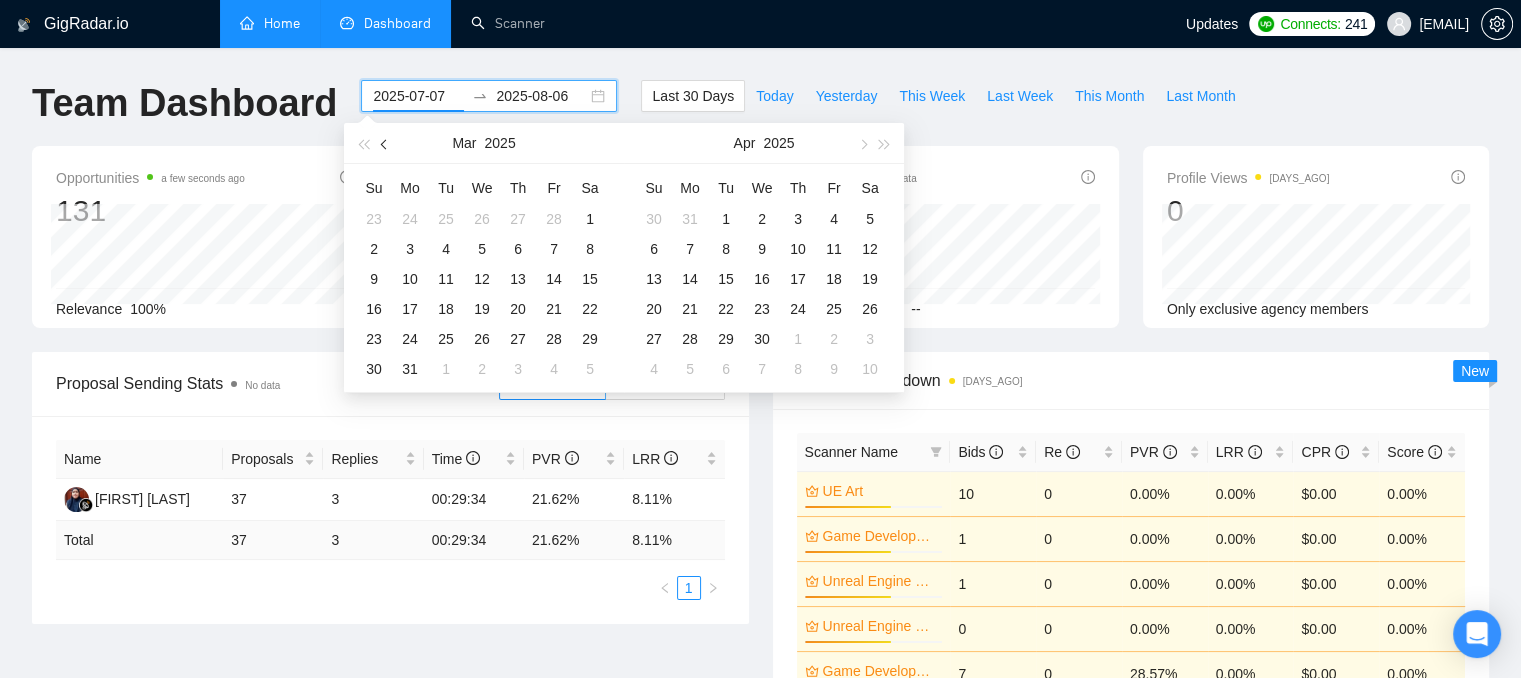 click at bounding box center [386, 144] 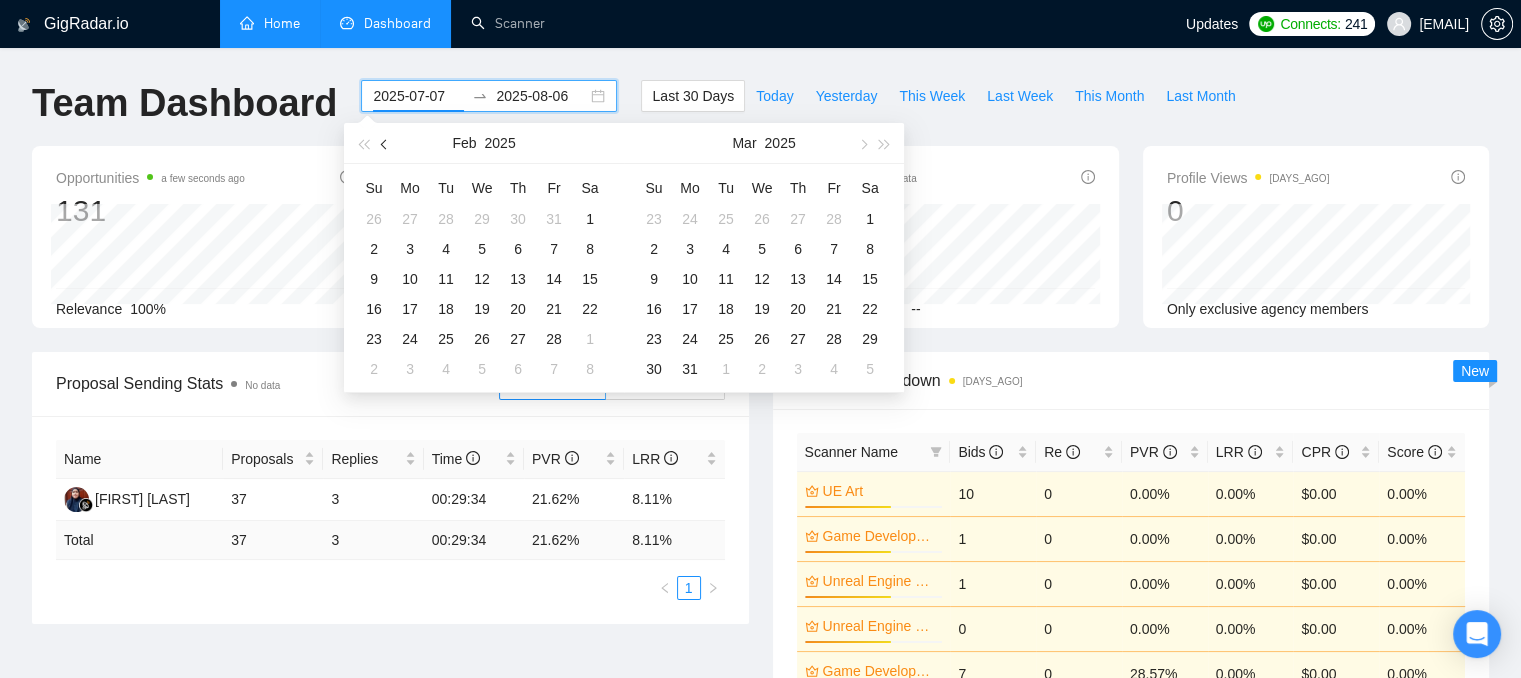 click at bounding box center (386, 144) 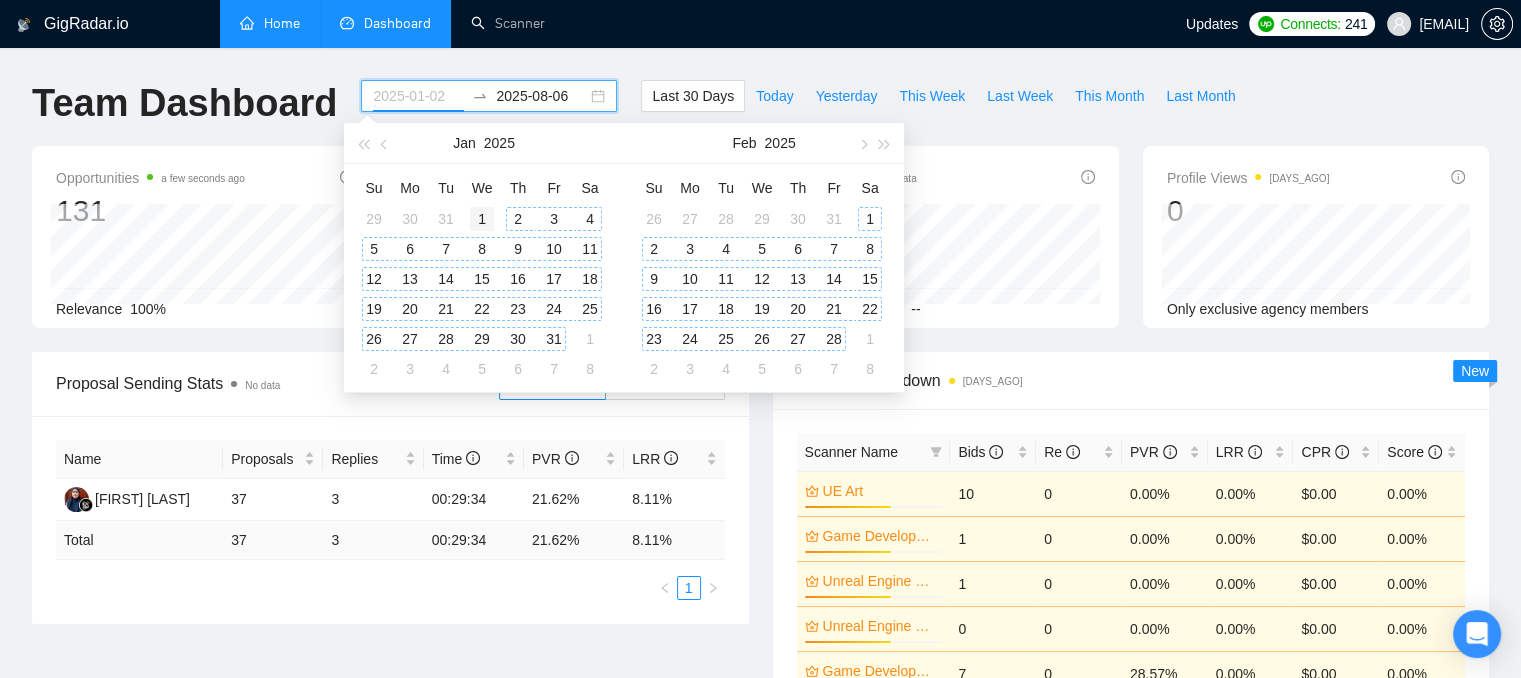 type on "2025-01-01" 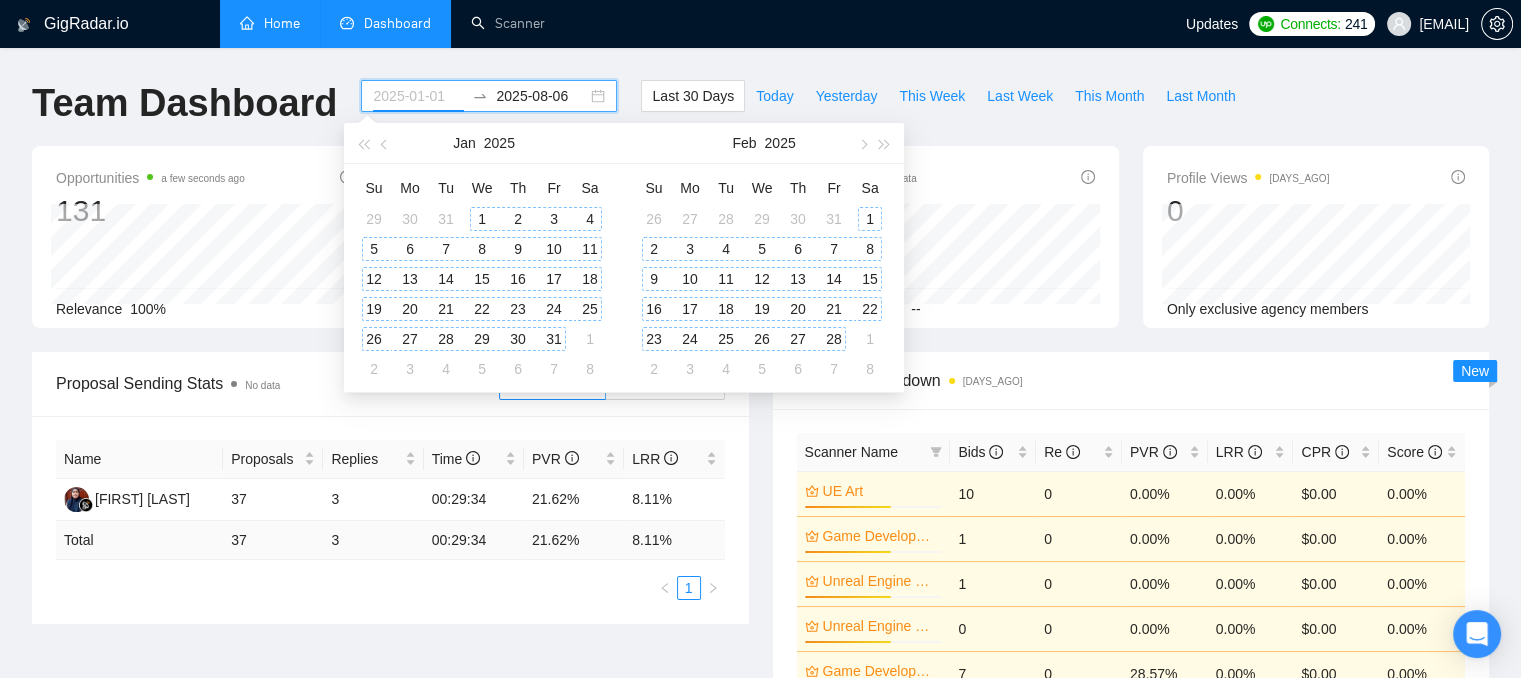click on "1" at bounding box center [482, 219] 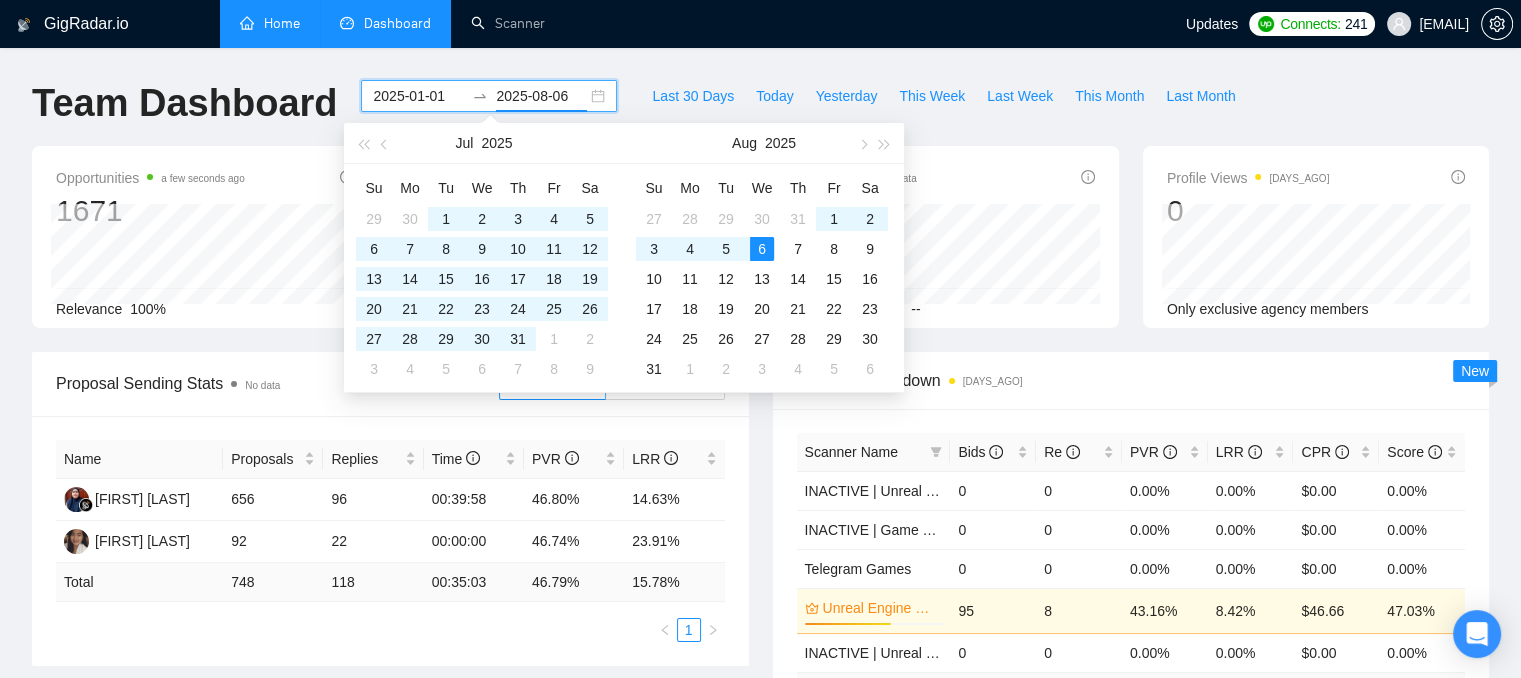 scroll, scrollTop: 100, scrollLeft: 0, axis: vertical 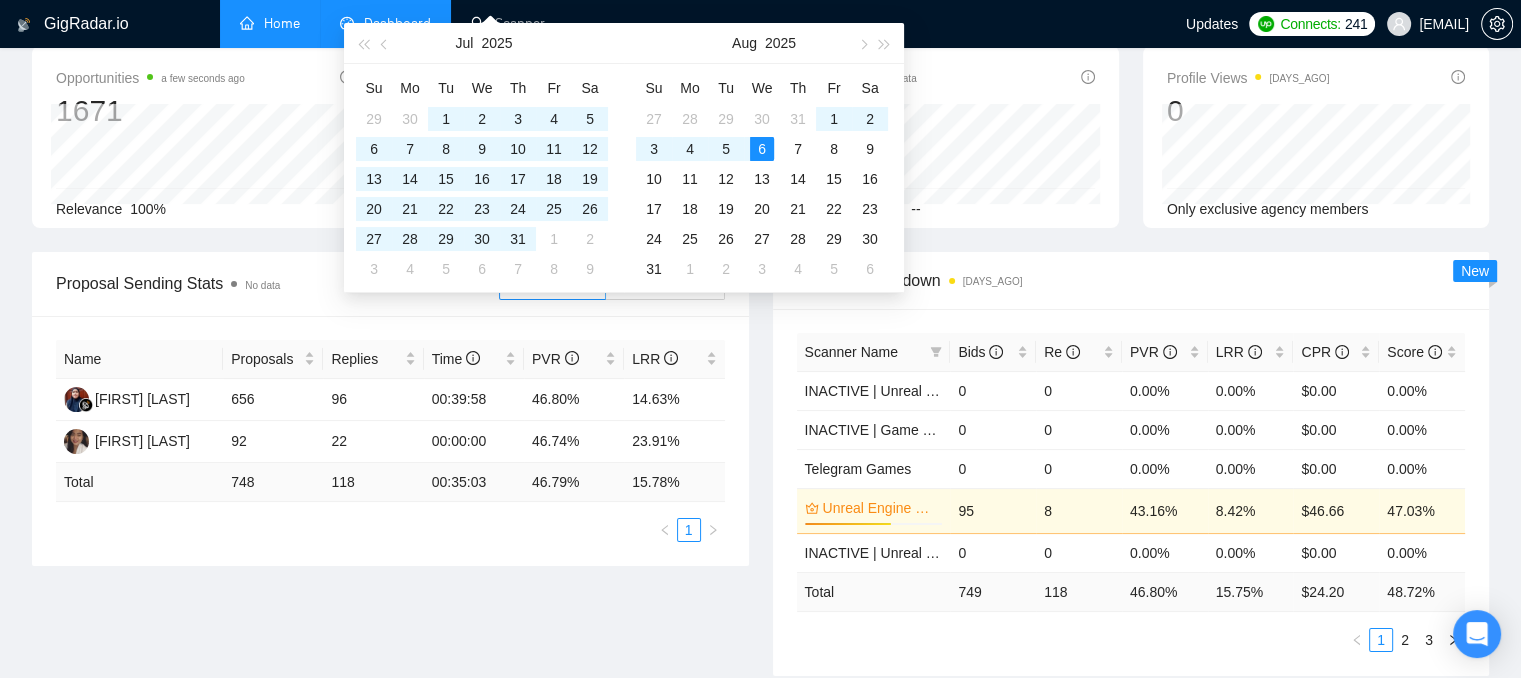 click on "Scanner Breakdown [DAYS_AGO]" at bounding box center (1131, 280) 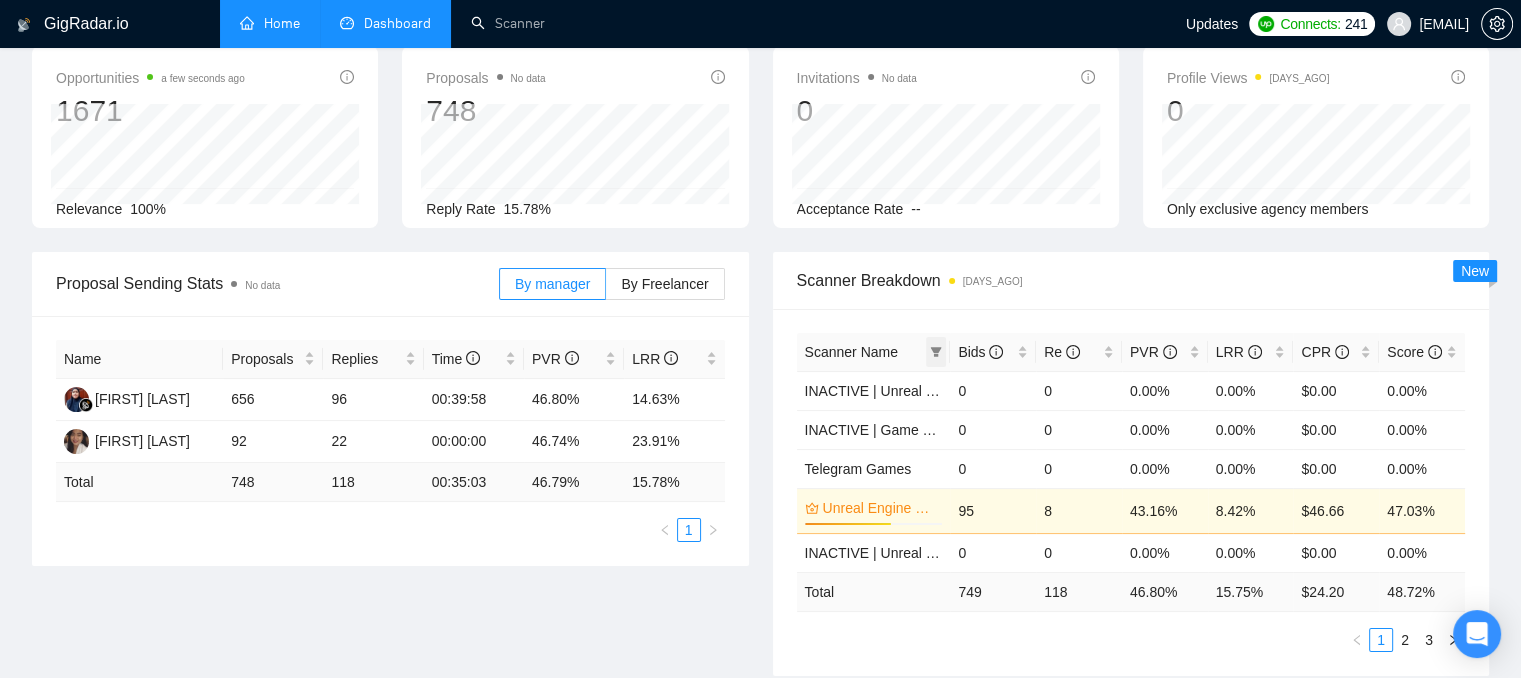 click 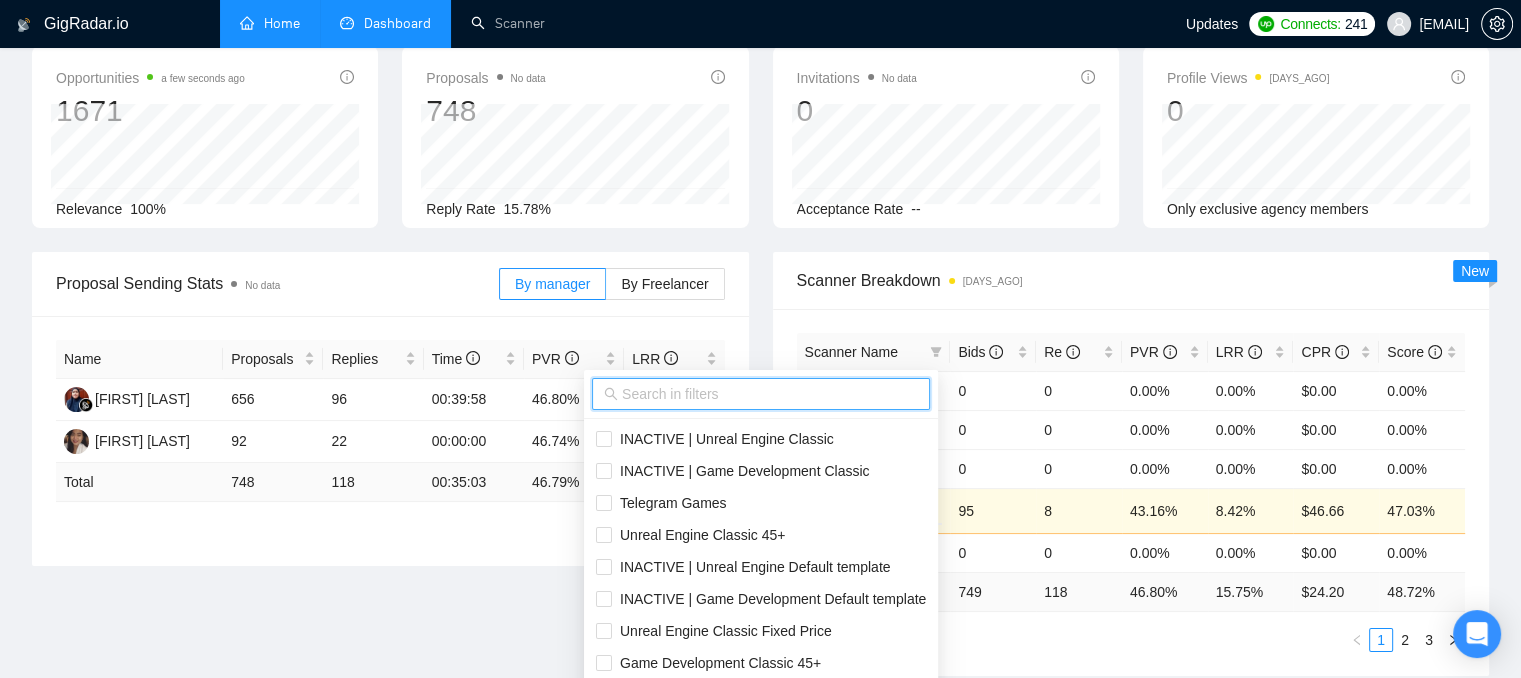 click at bounding box center (770, 394) 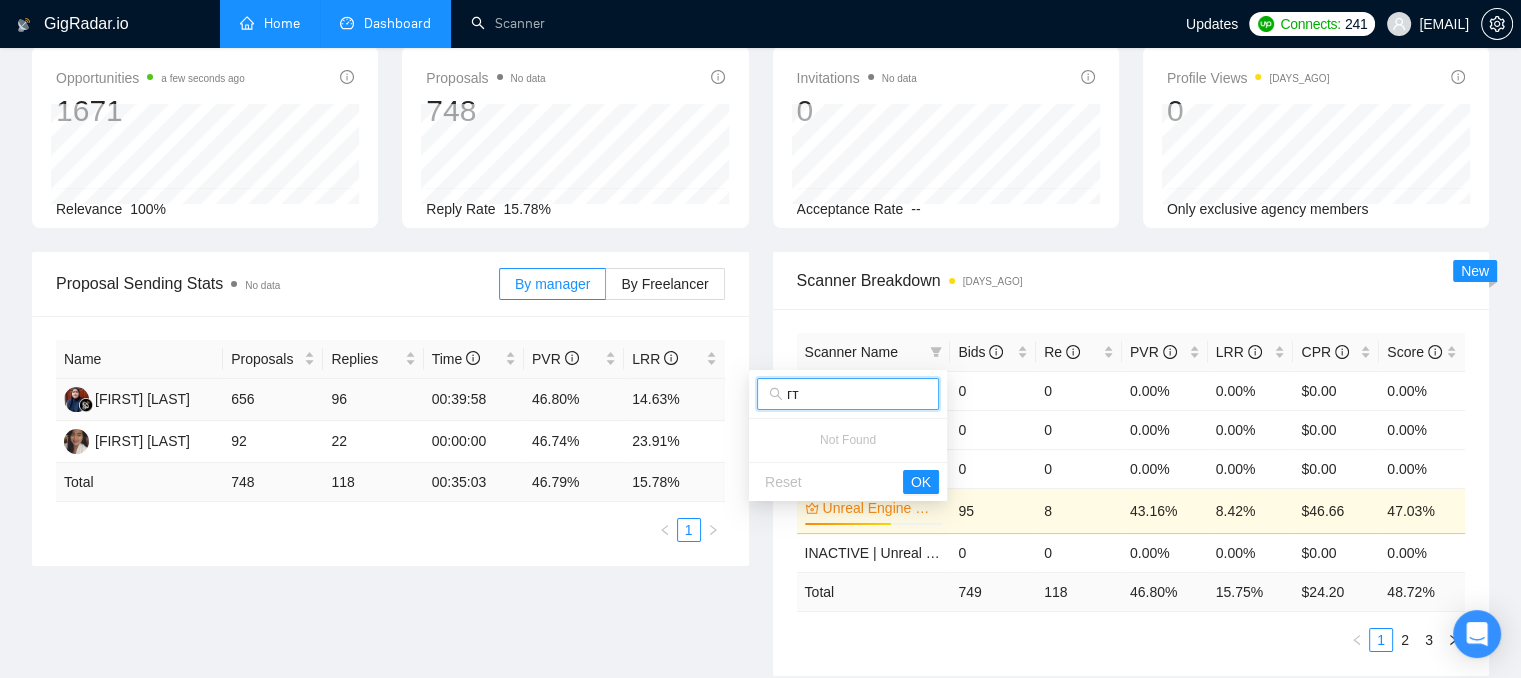 type on "г" 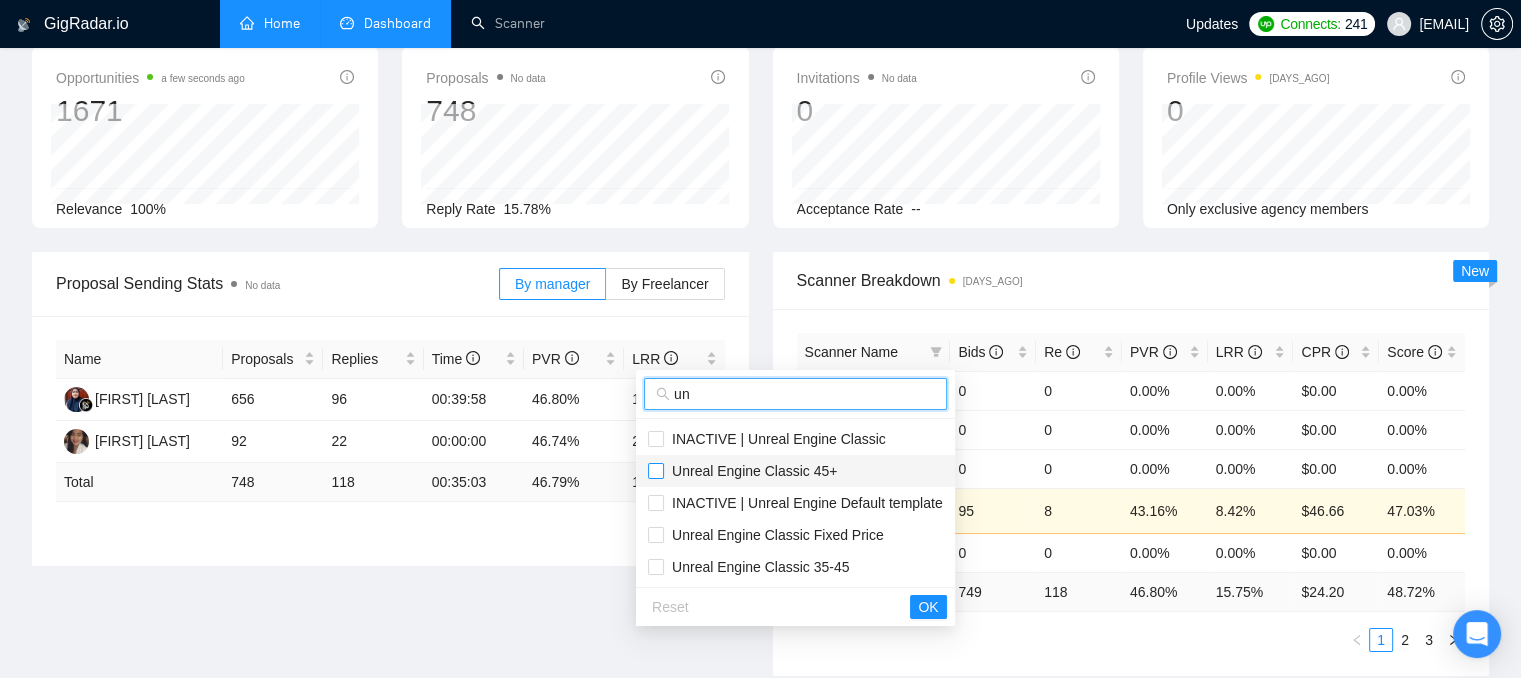 type on "un" 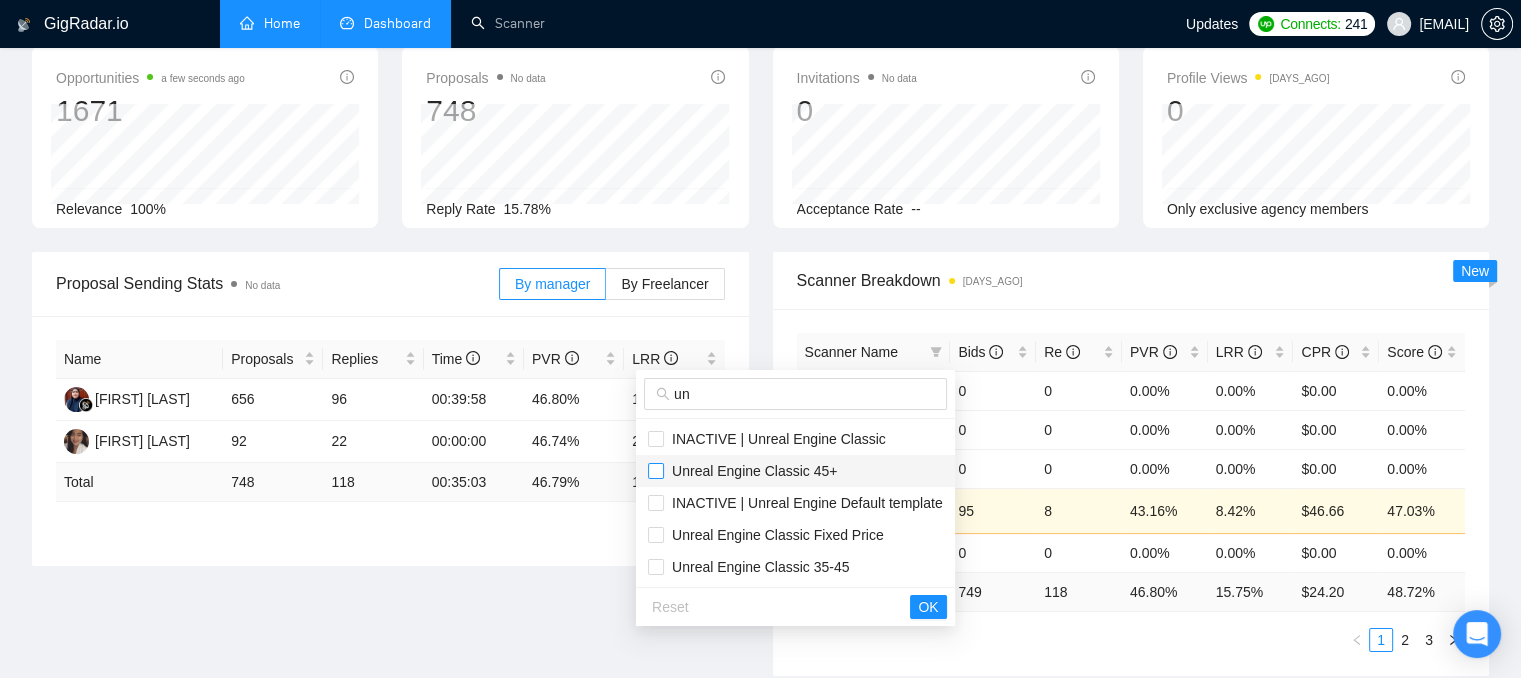 click at bounding box center [656, 471] 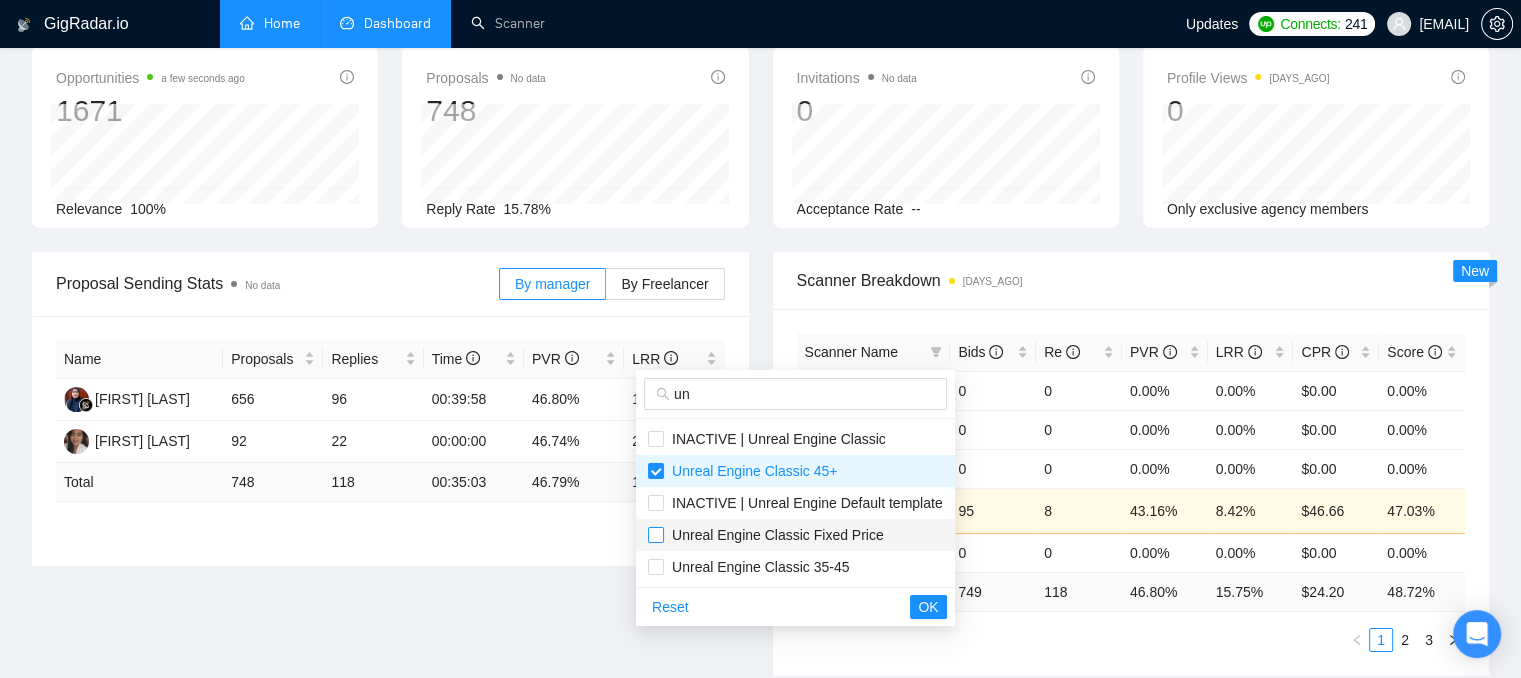 click at bounding box center (656, 535) 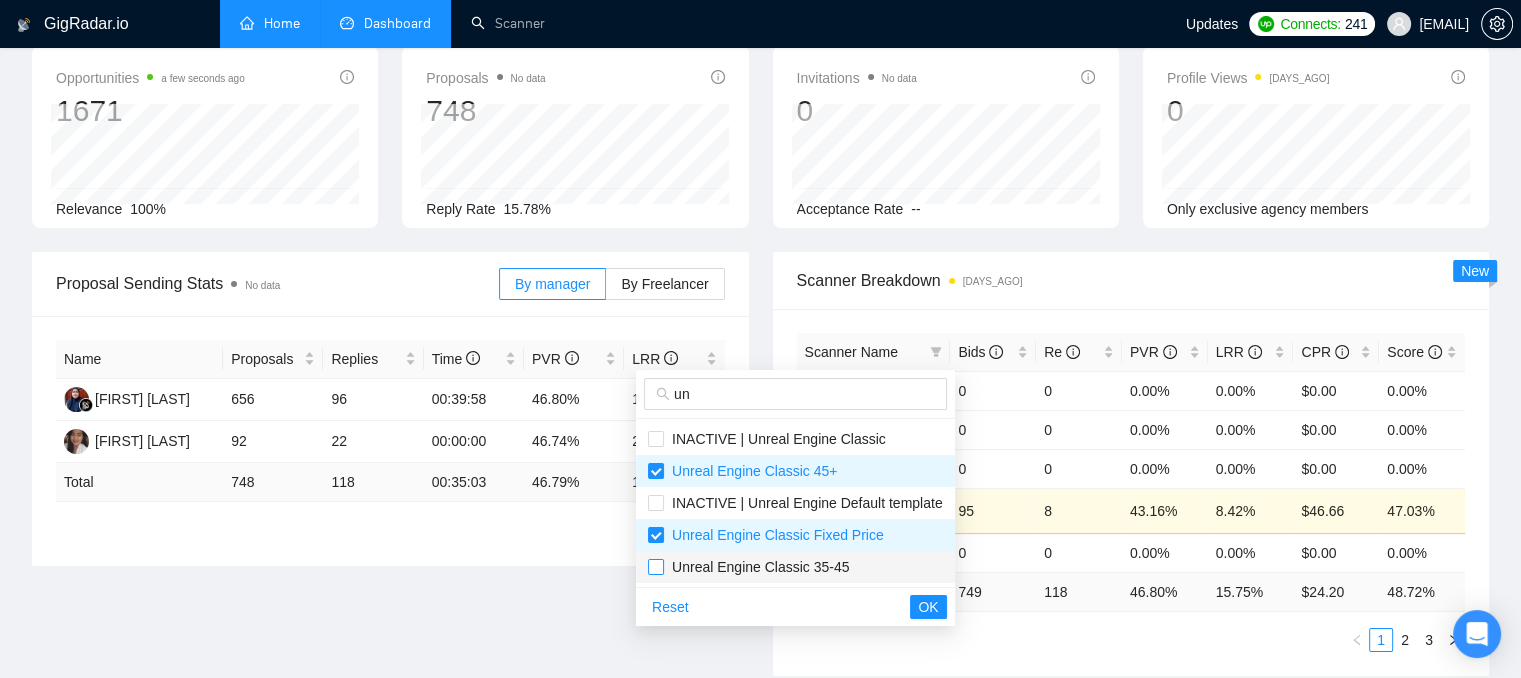 click at bounding box center [656, 567] 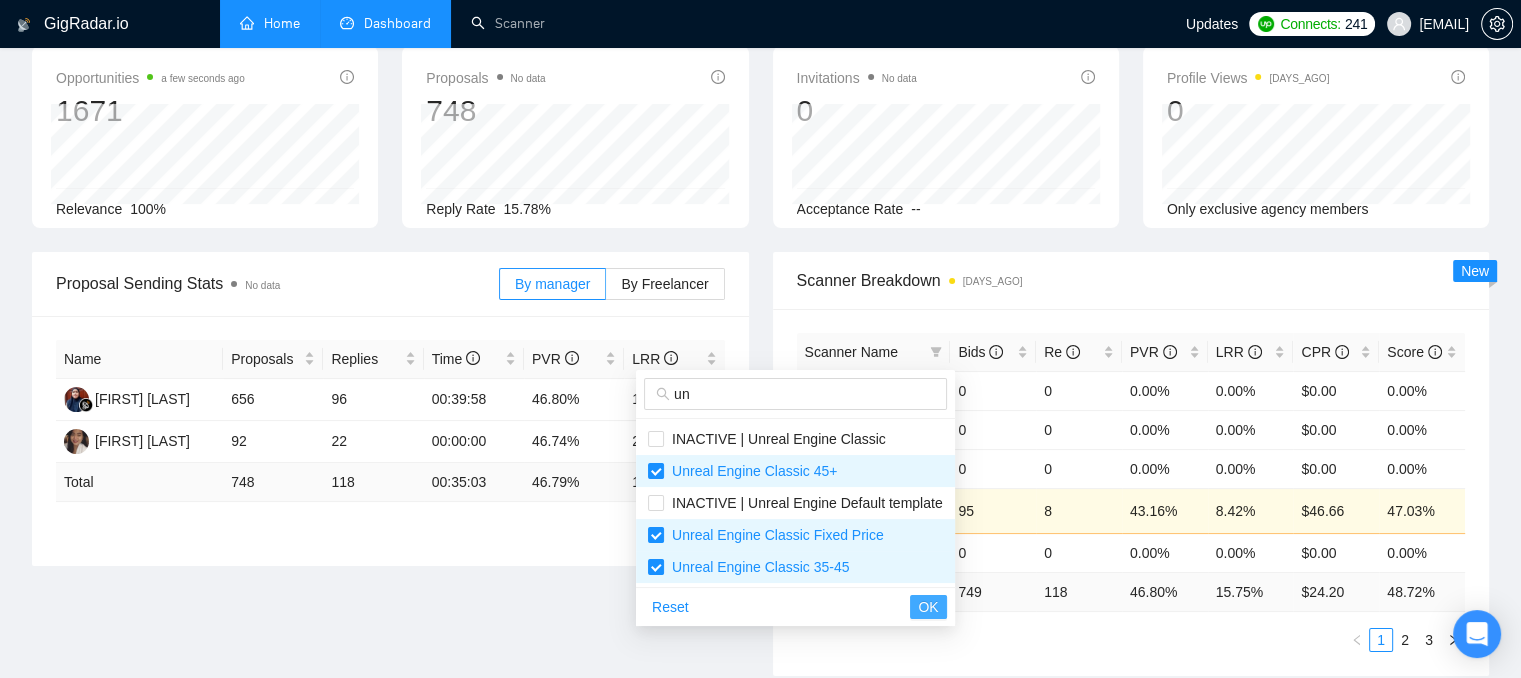 click on "OK" at bounding box center [928, 607] 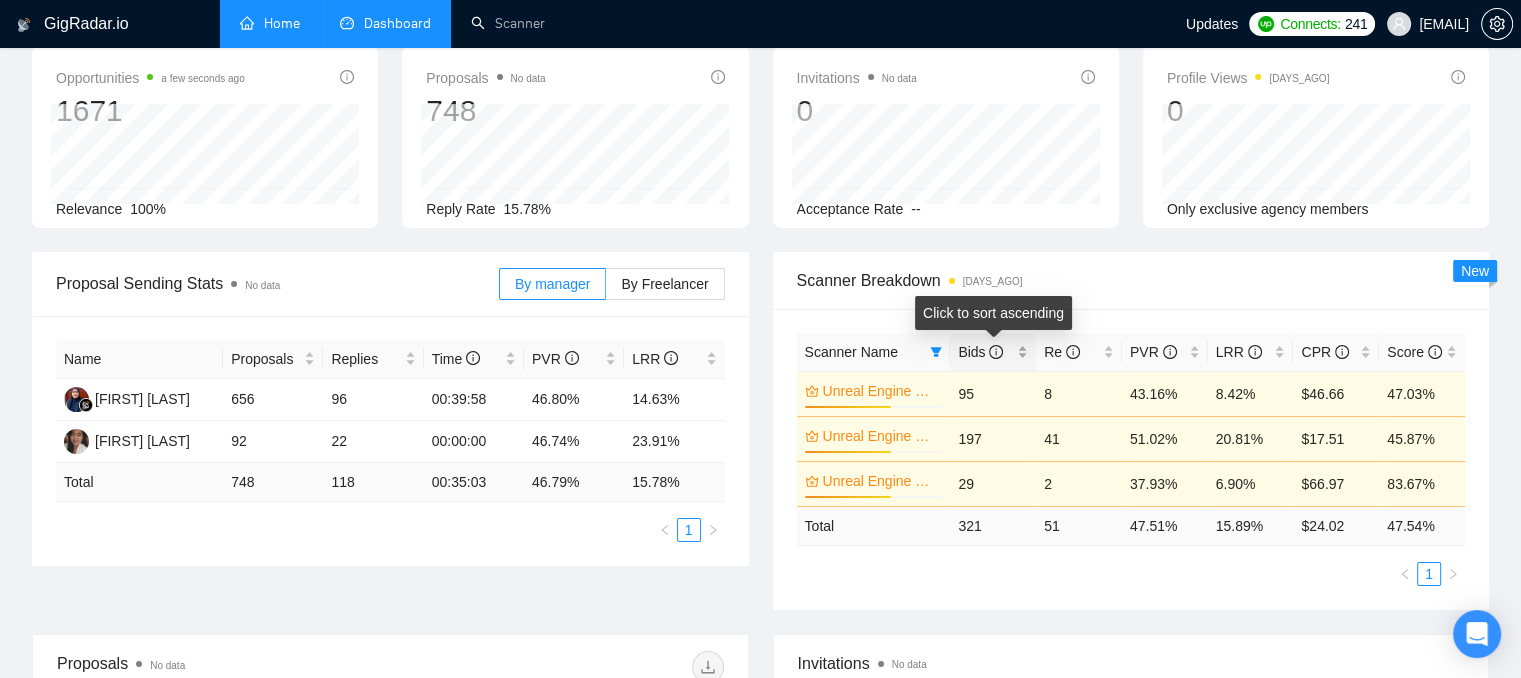 click on "Bids" at bounding box center [993, 352] 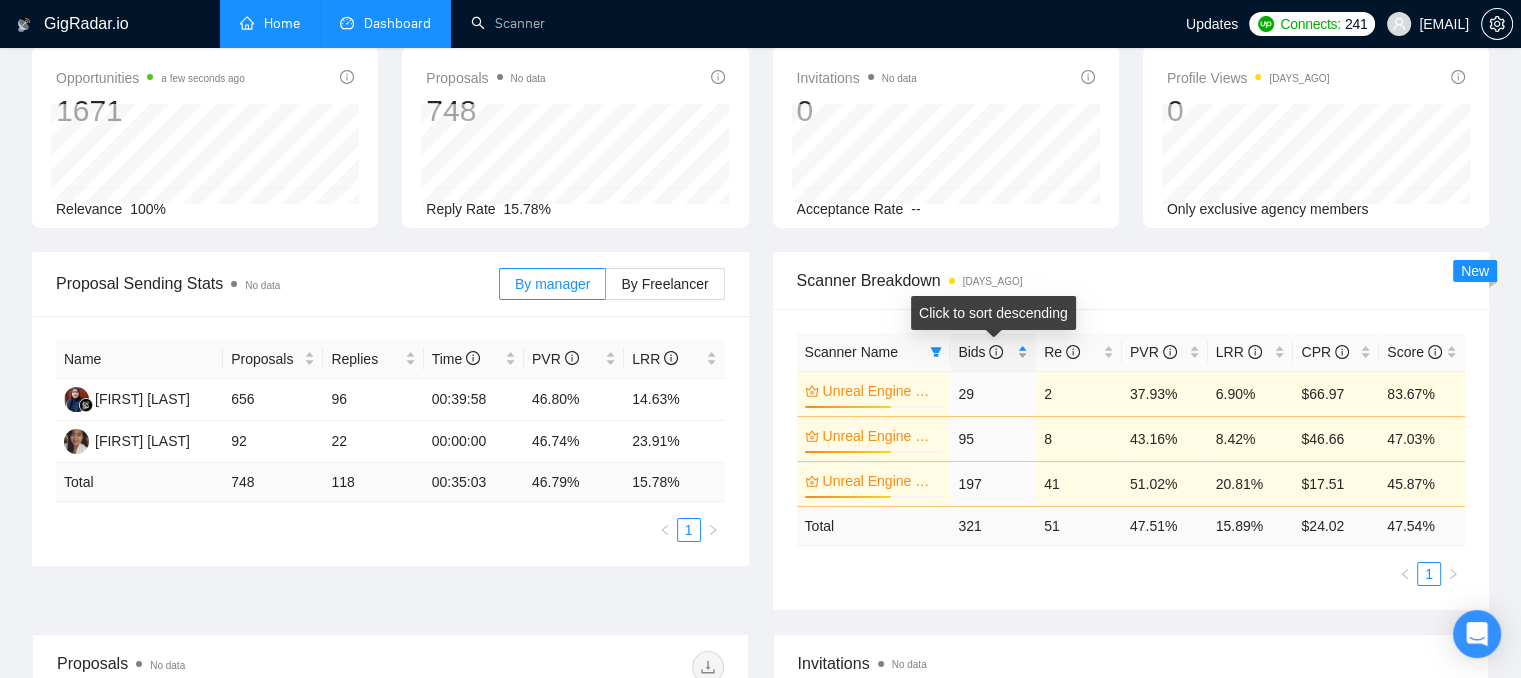click on "Bids" at bounding box center [993, 352] 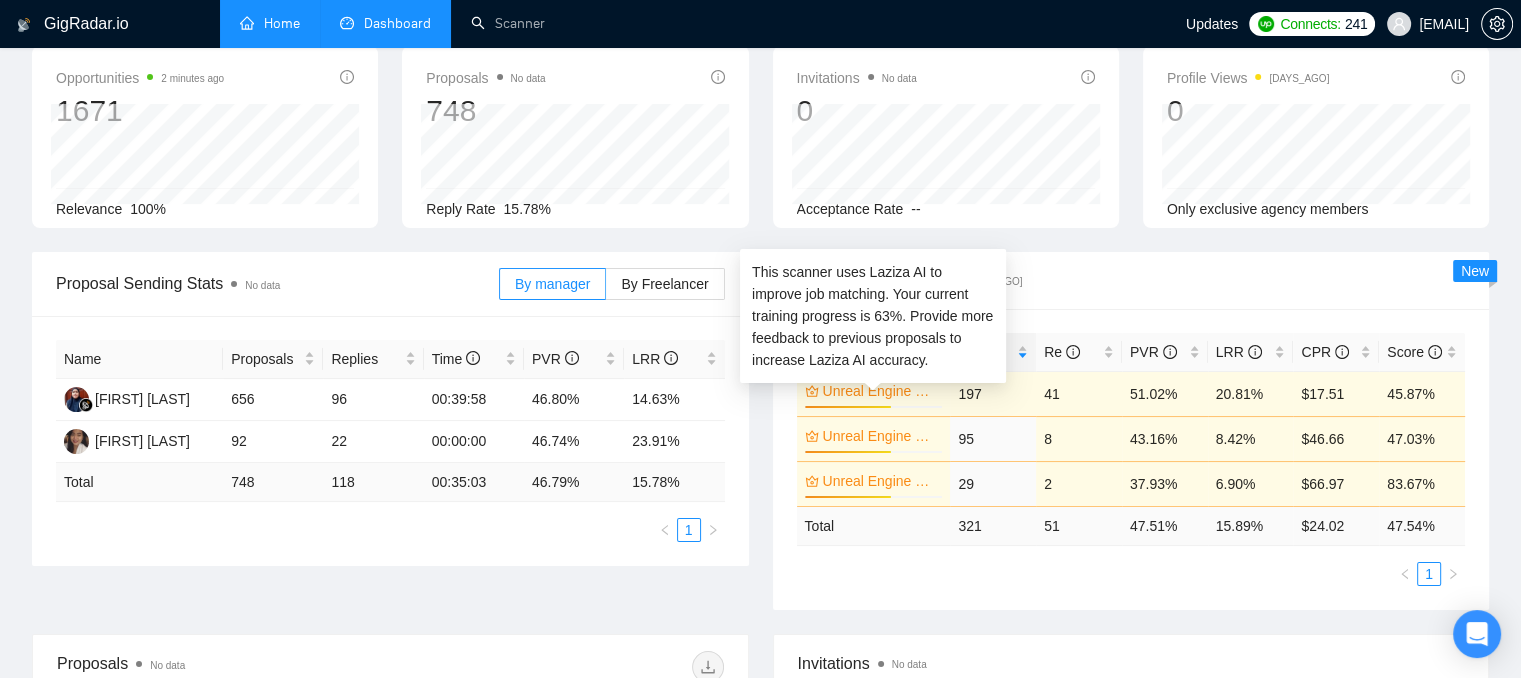click on "Unreal Engine Classic Fixed Price" at bounding box center (874, 391) 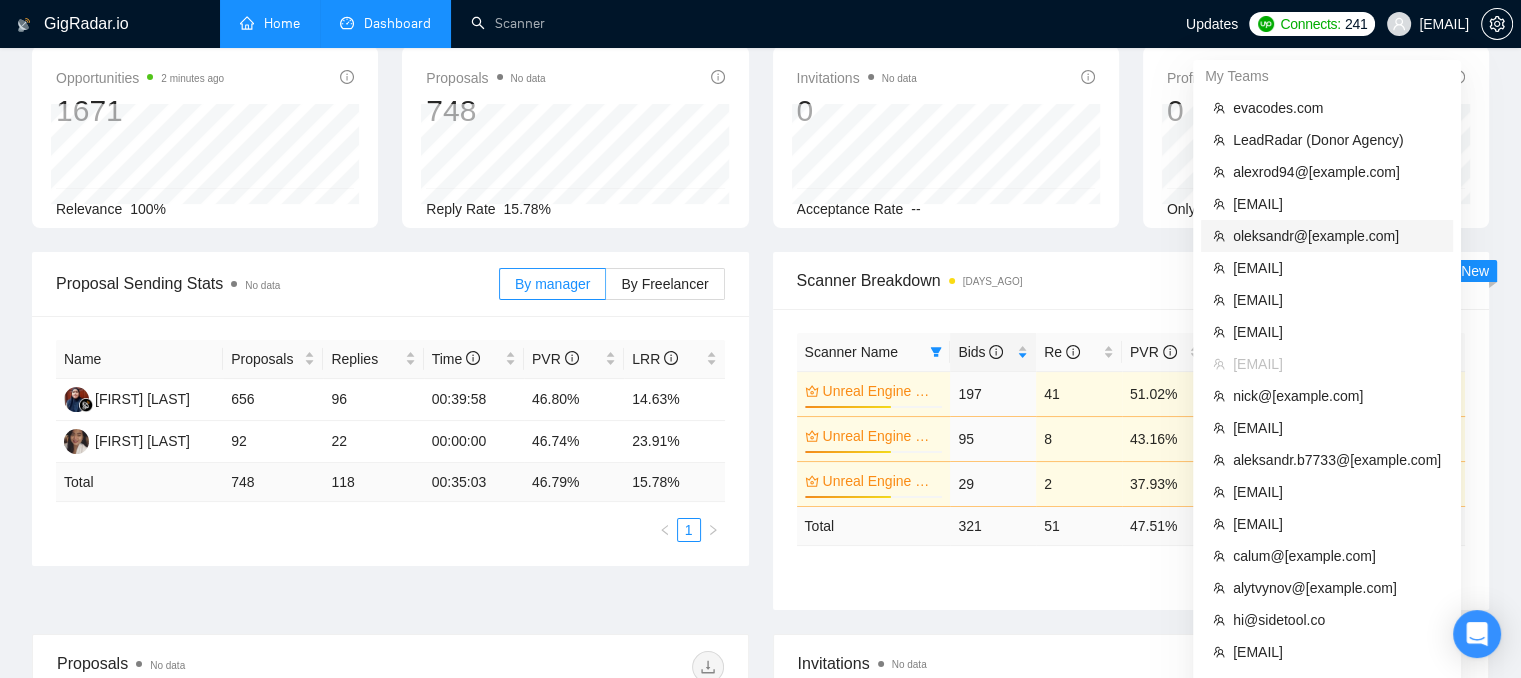 click on "oleksandr@[example.com]" at bounding box center [1337, 236] 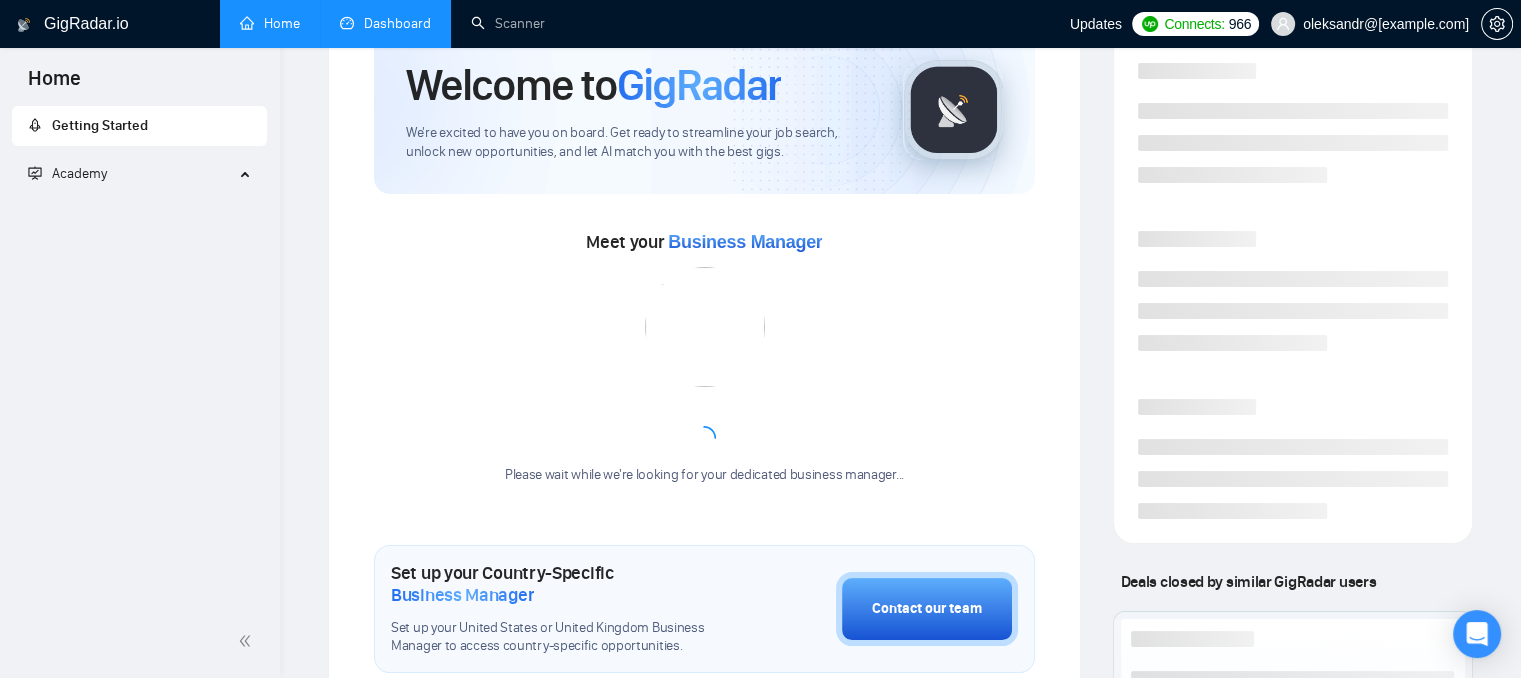 scroll, scrollTop: 380, scrollLeft: 0, axis: vertical 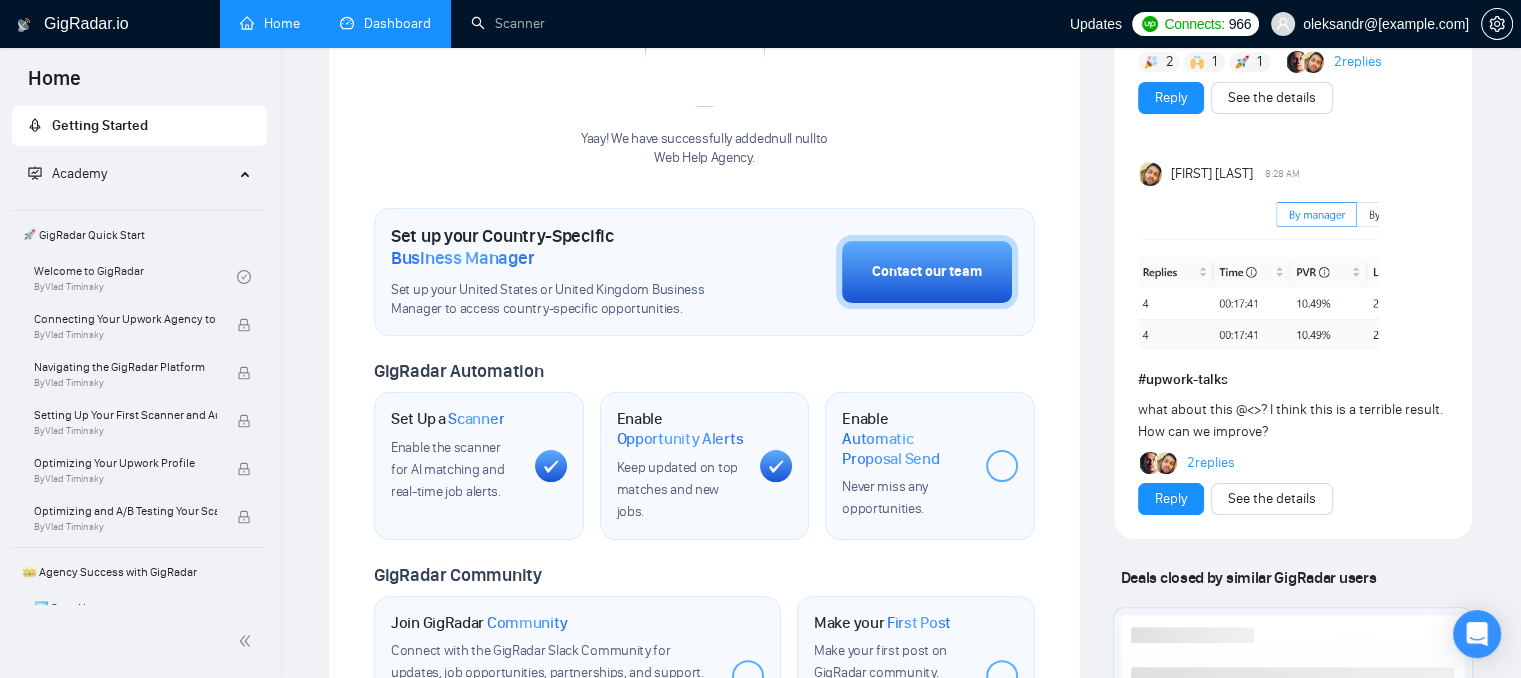 click on "Dashboard" at bounding box center [385, 23] 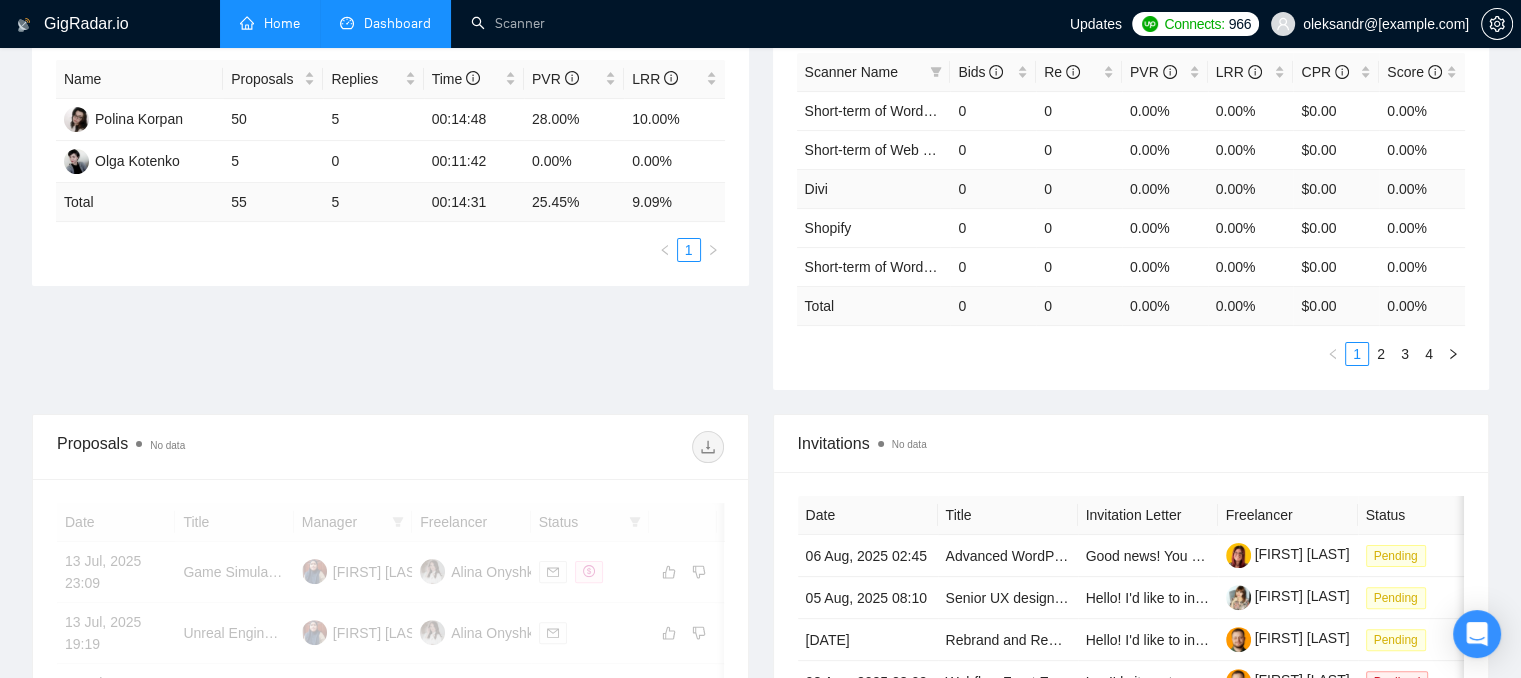 scroll, scrollTop: 180, scrollLeft: 0, axis: vertical 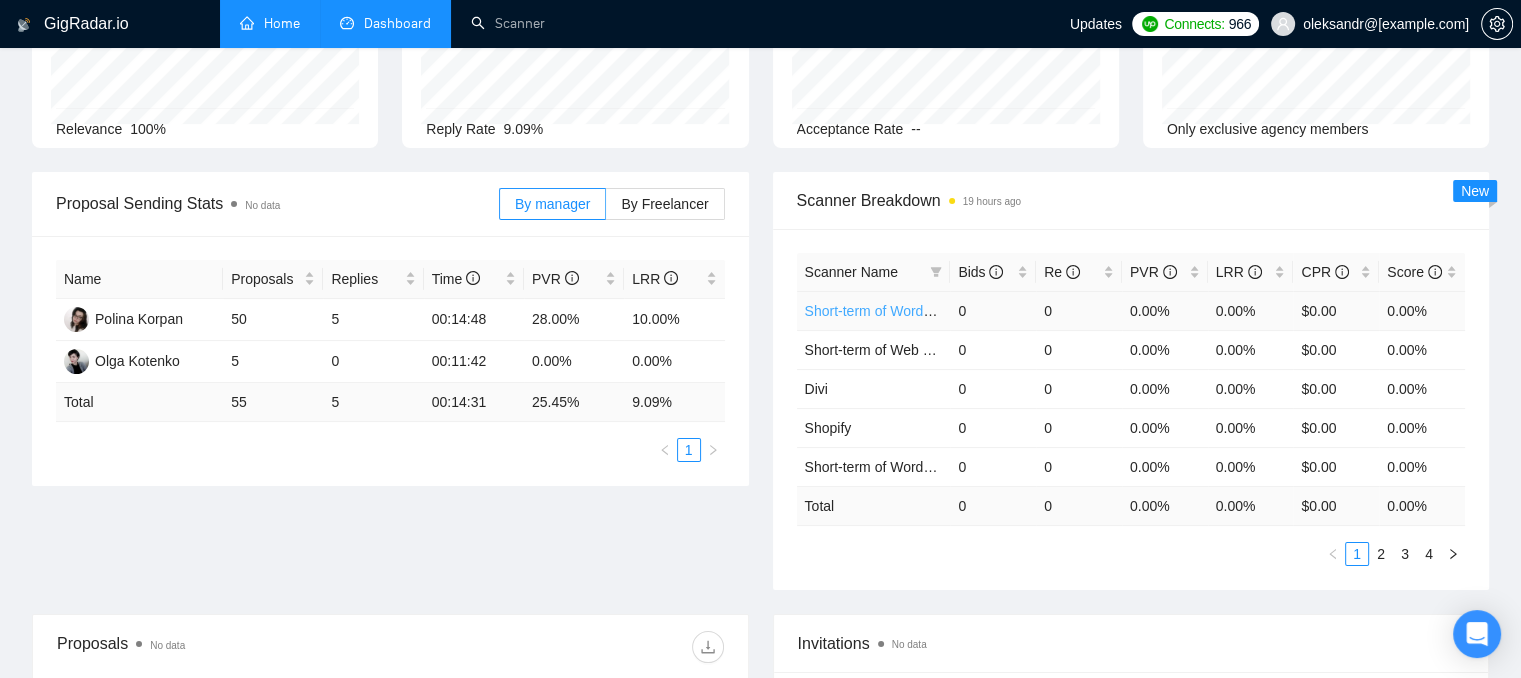 click on "Short-term of WordPress Americas" at bounding box center (913, 311) 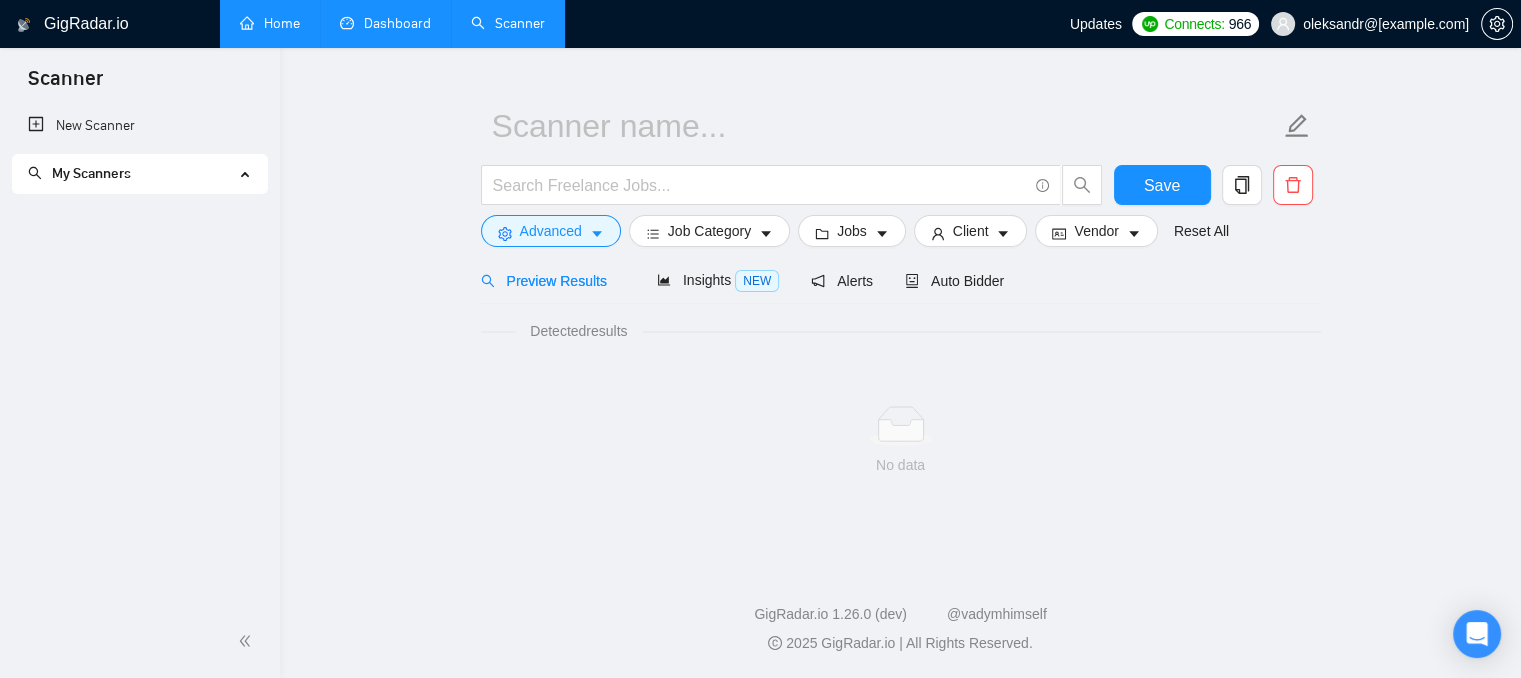 scroll, scrollTop: 36, scrollLeft: 0, axis: vertical 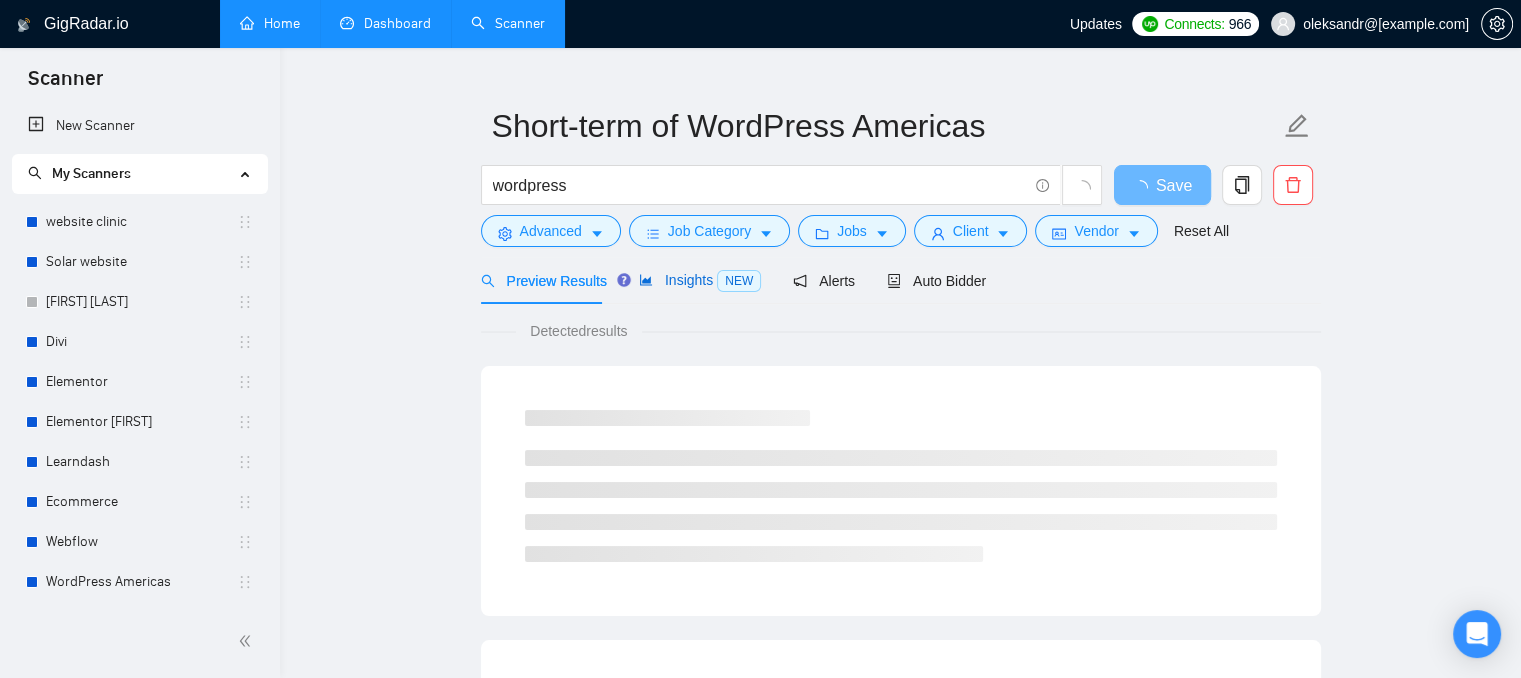 click on "Insights NEW" at bounding box center (700, 280) 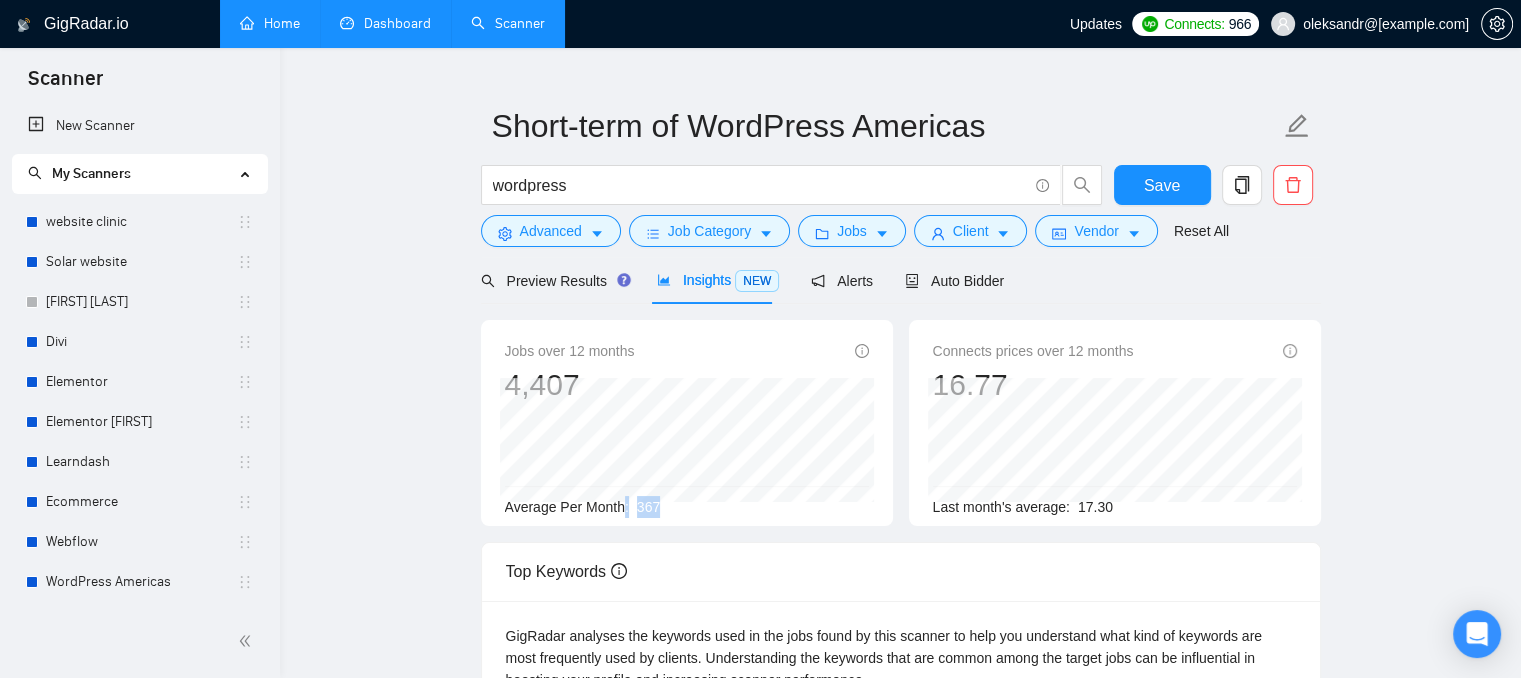 drag, startPoint x: 654, startPoint y: 510, endPoint x: 624, endPoint y: 507, distance: 30.149628 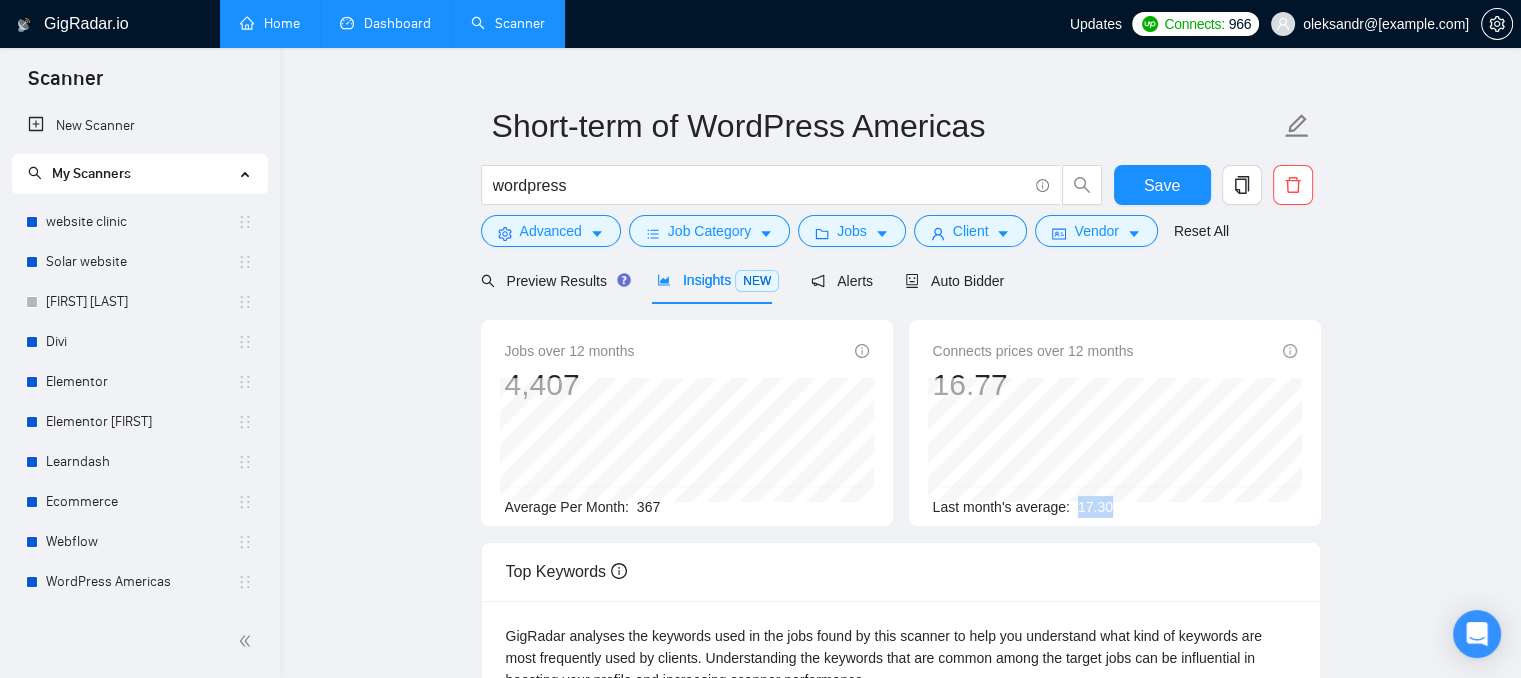 drag, startPoint x: 1124, startPoint y: 508, endPoint x: 1076, endPoint y: 507, distance: 48.010414 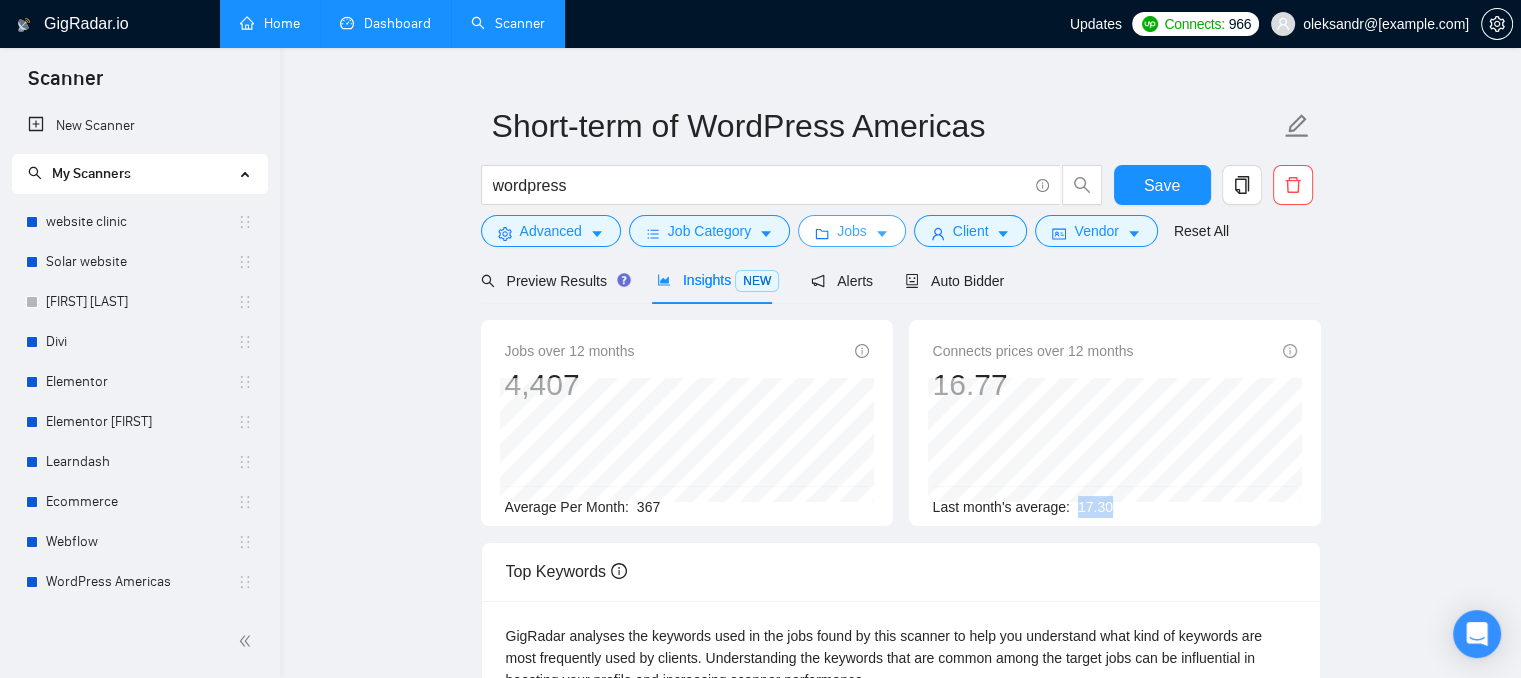 click 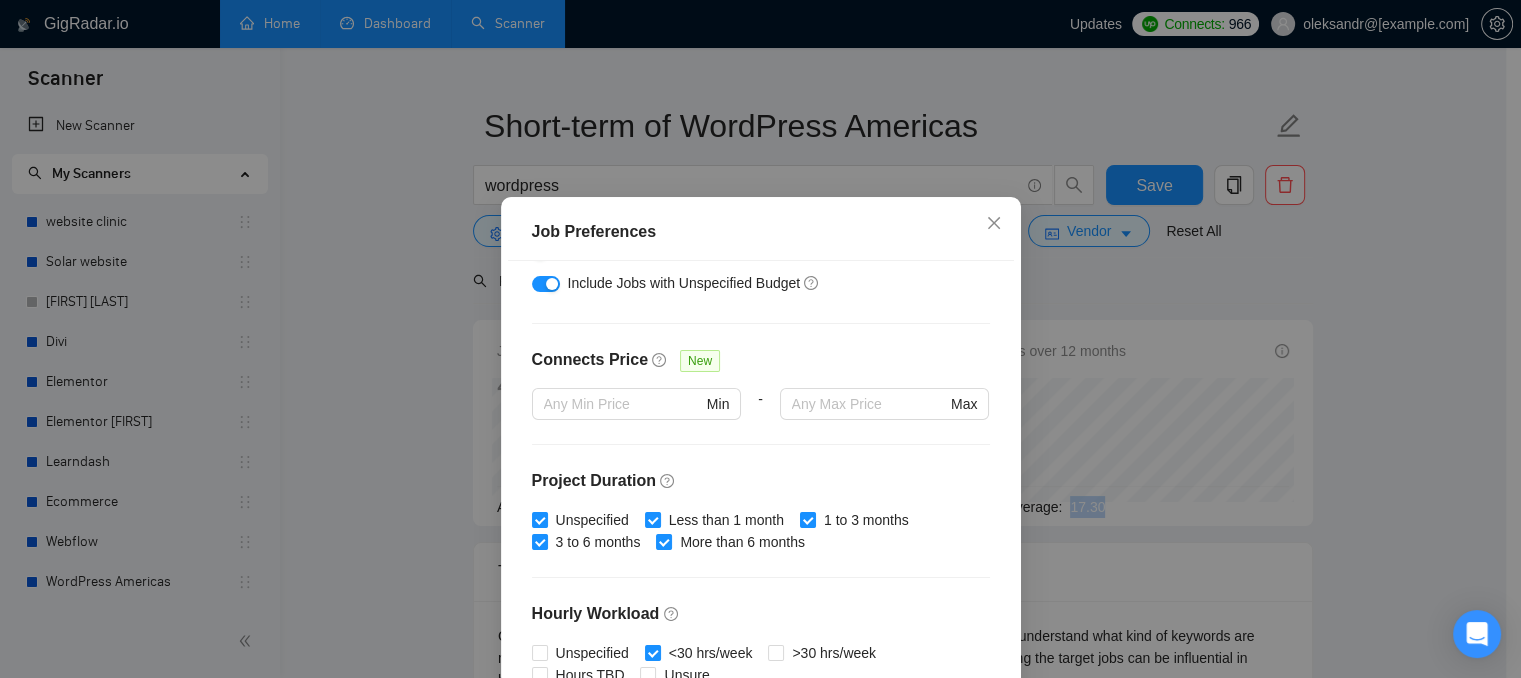 scroll, scrollTop: 400, scrollLeft: 0, axis: vertical 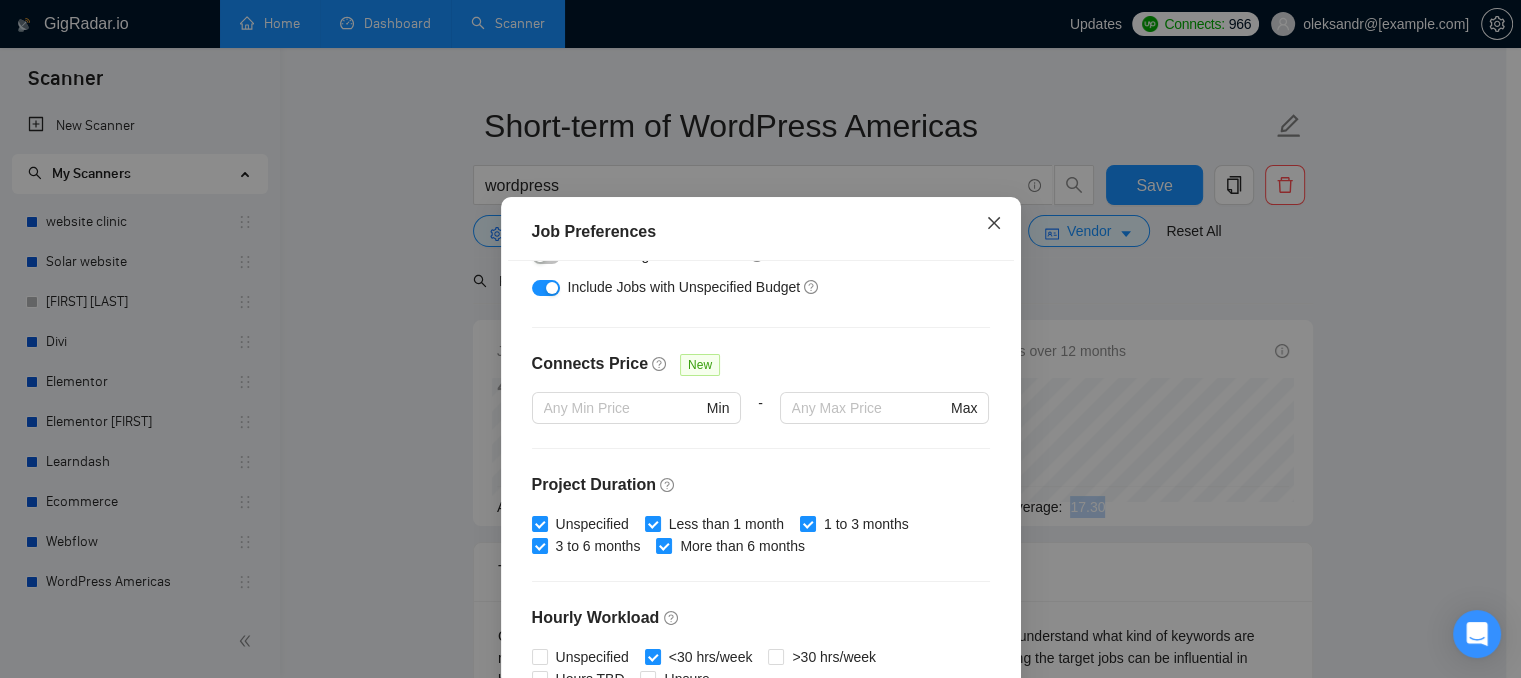 click 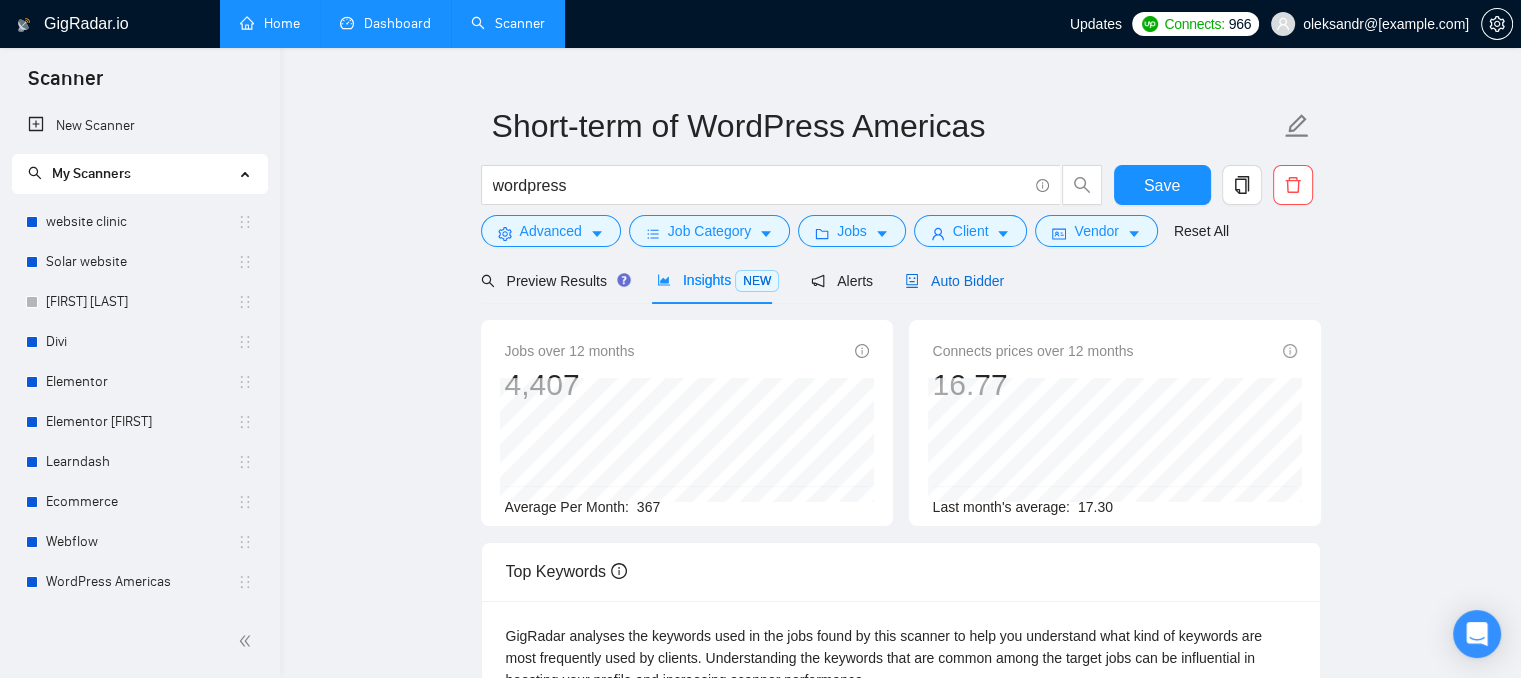 click on "Auto Bidder" at bounding box center (954, 281) 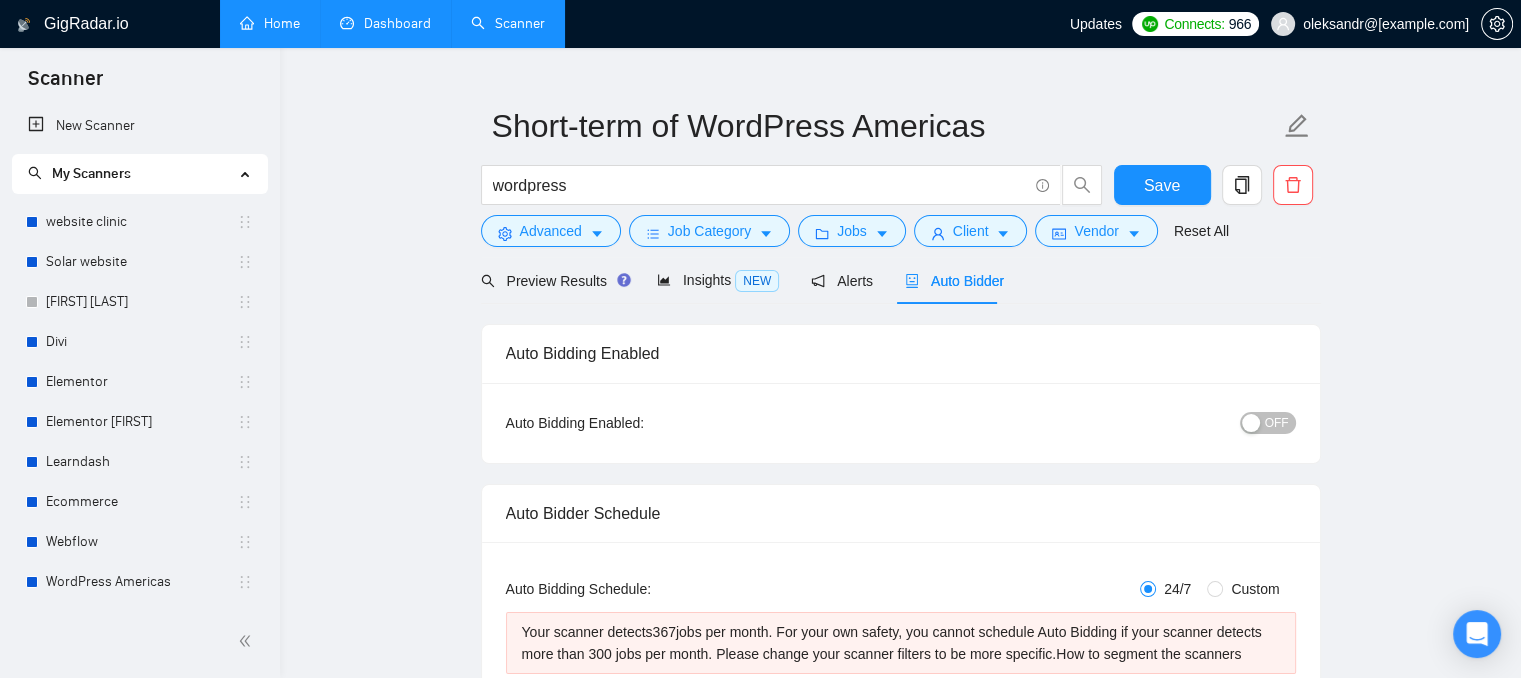 type 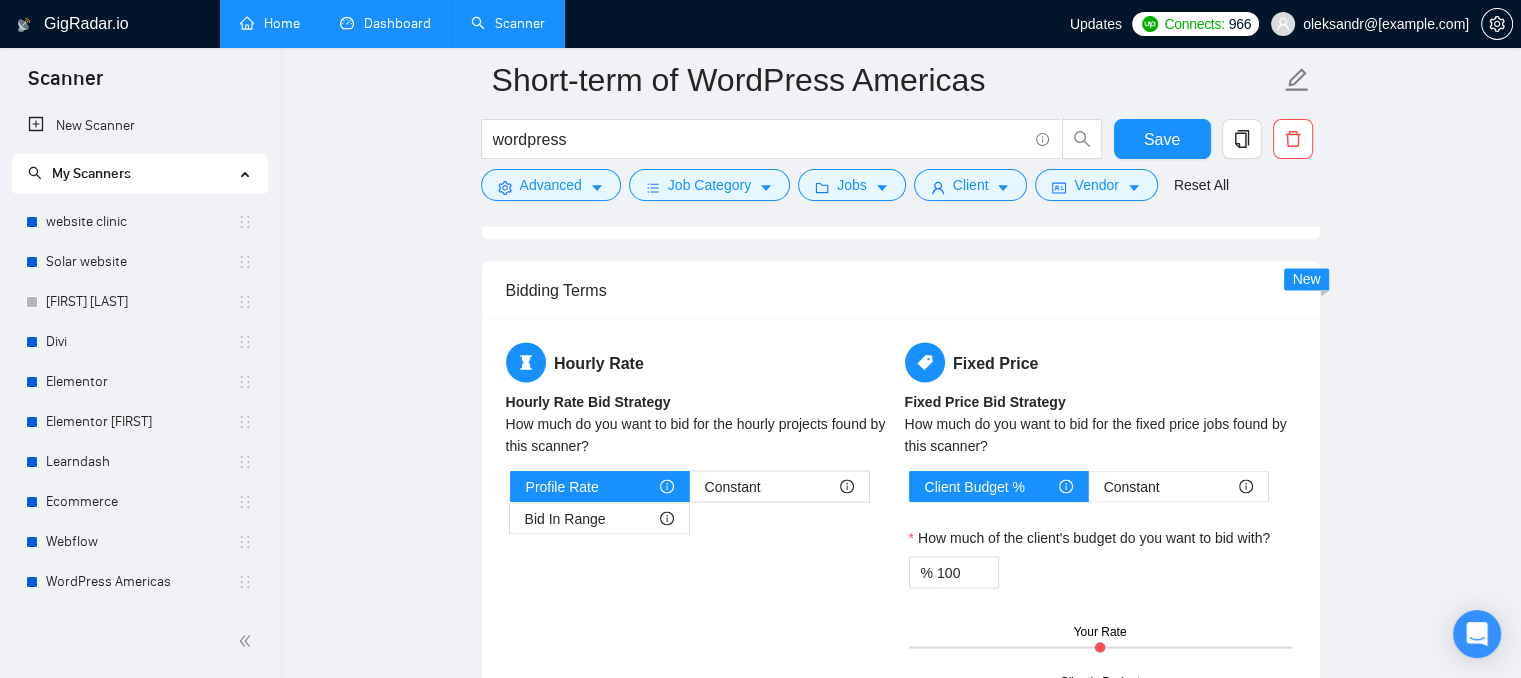 scroll, scrollTop: 3536, scrollLeft: 0, axis: vertical 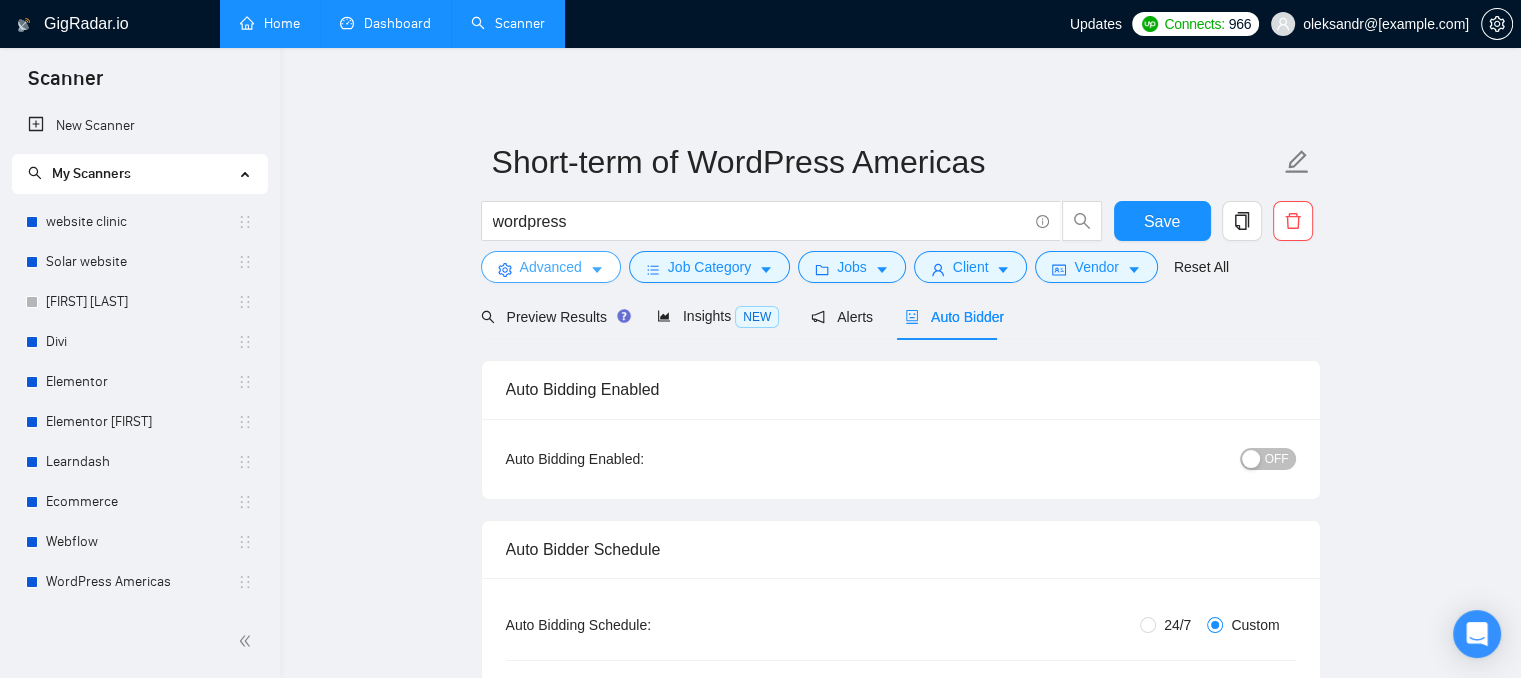 click 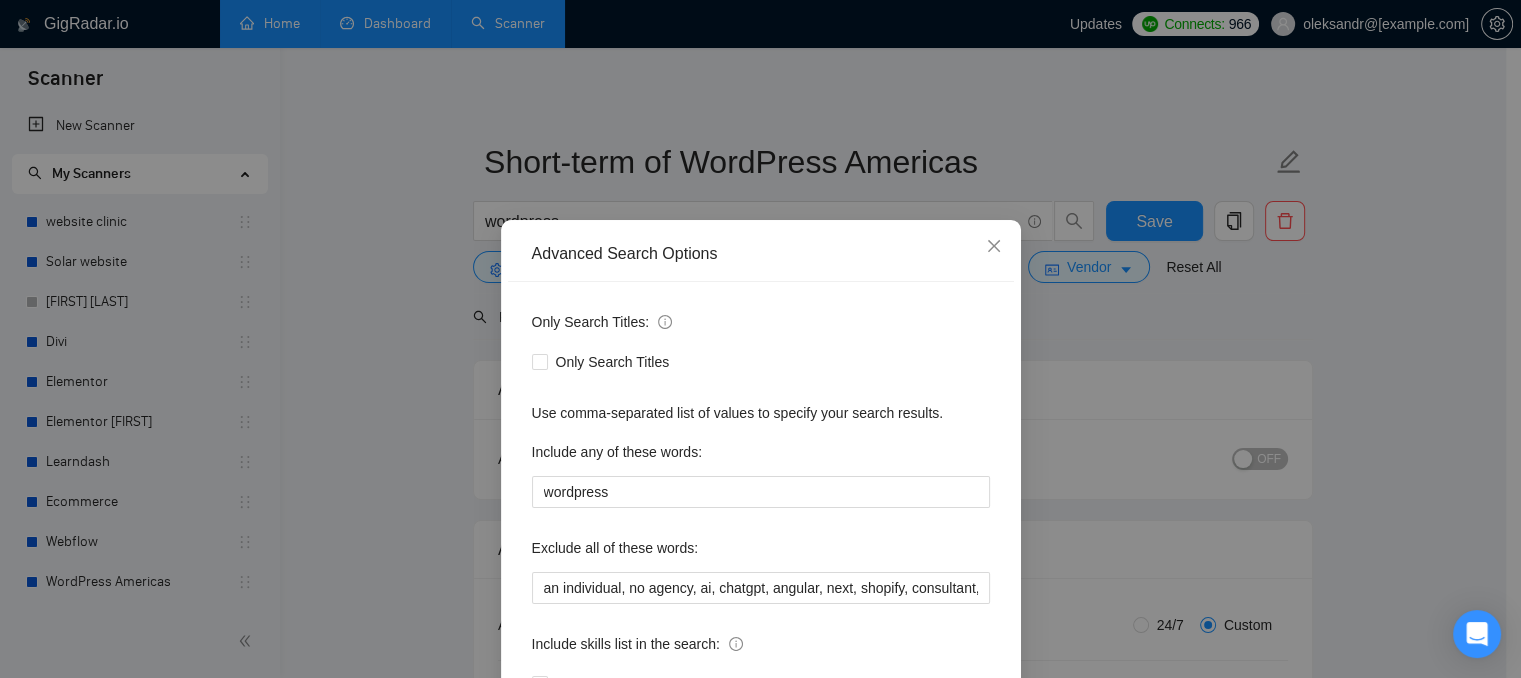 scroll, scrollTop: 100, scrollLeft: 0, axis: vertical 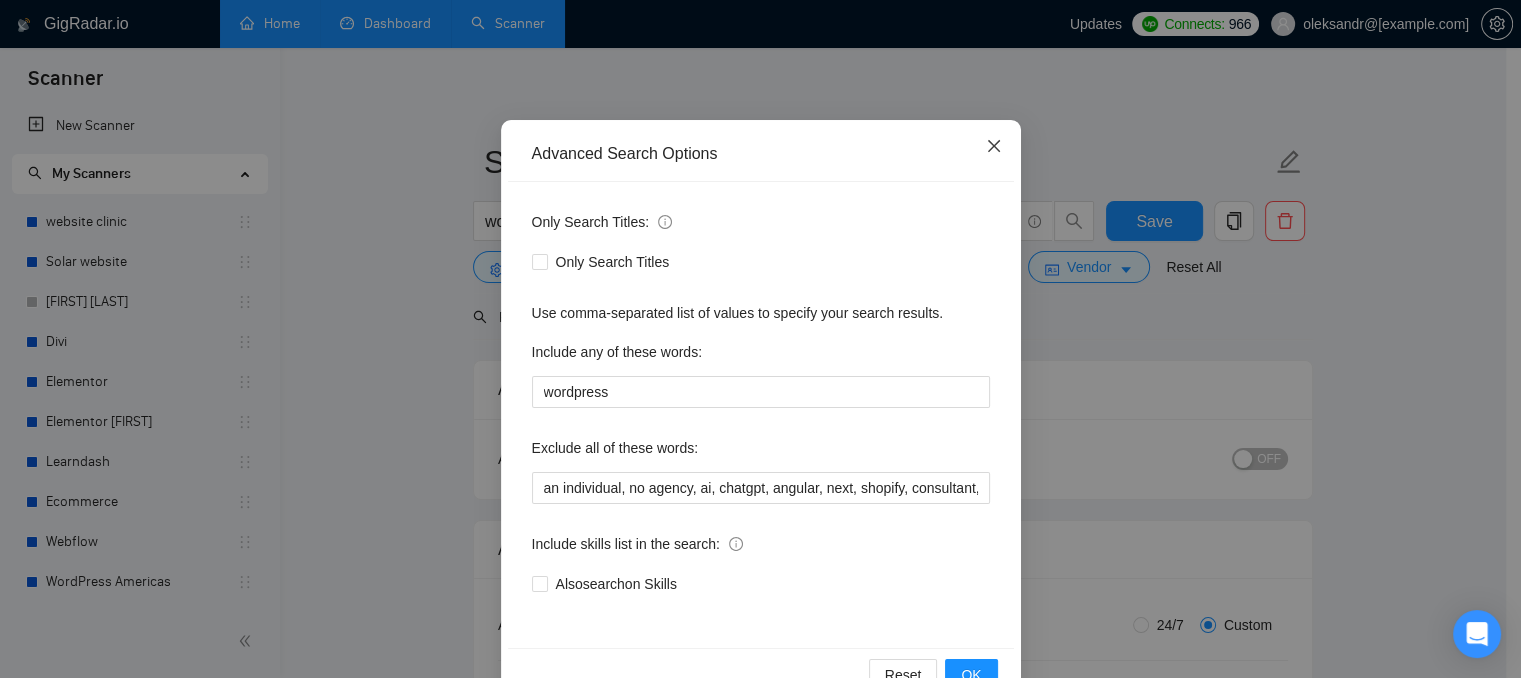 click 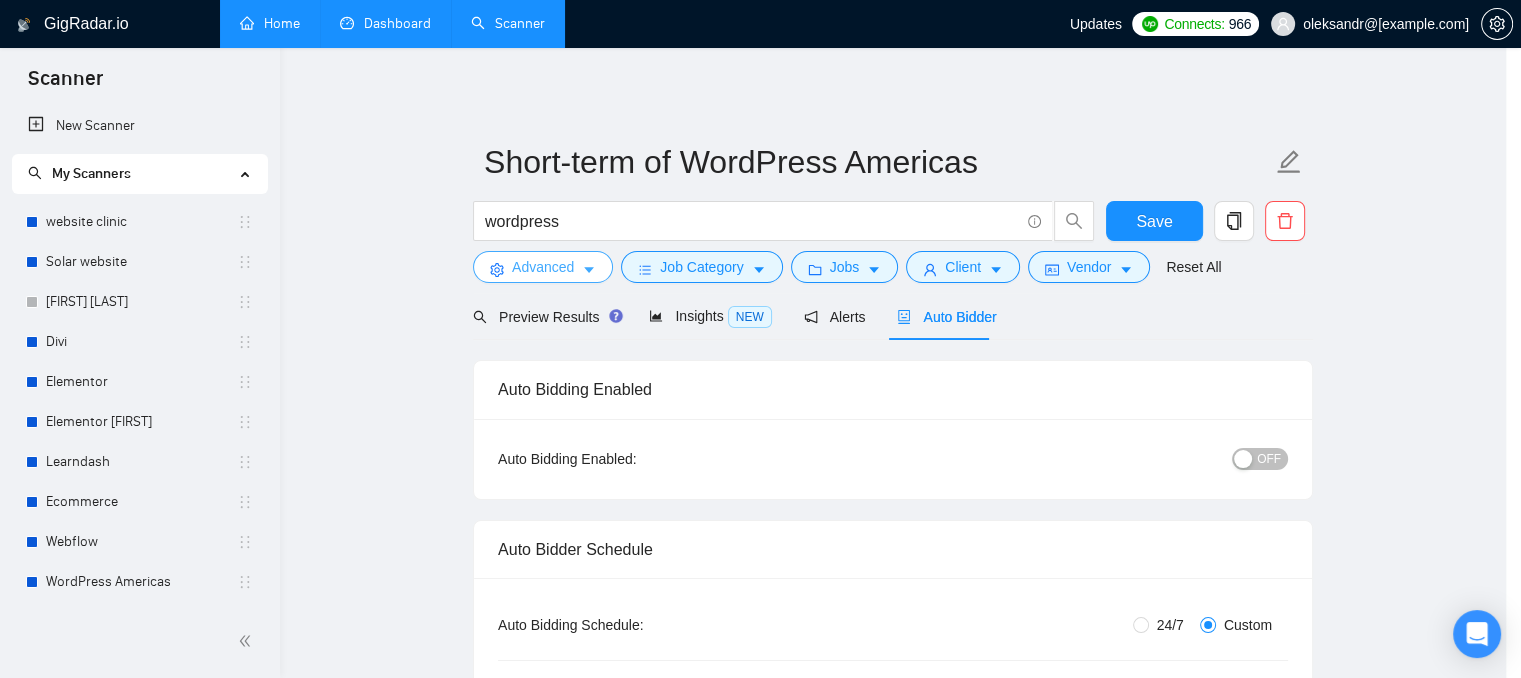 scroll, scrollTop: 0, scrollLeft: 0, axis: both 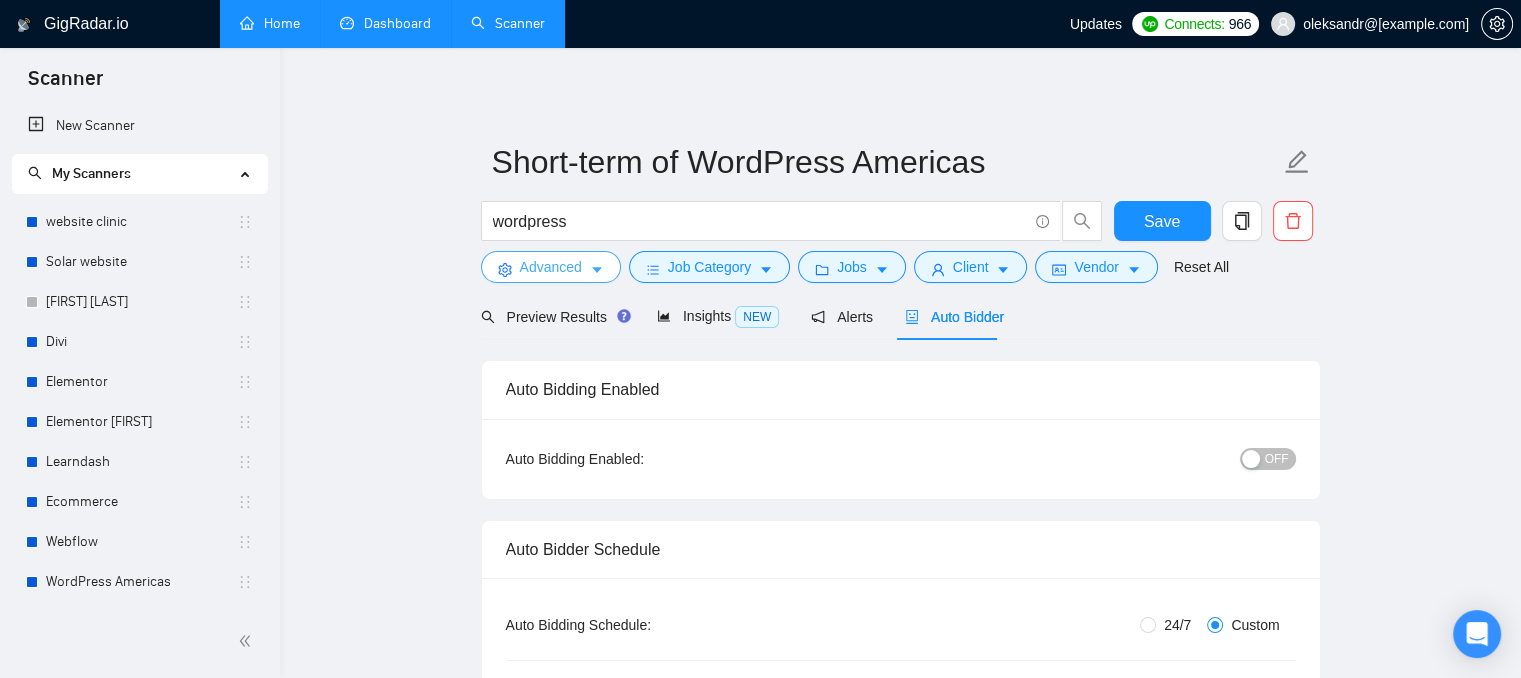 click on "Advanced" at bounding box center [551, 267] 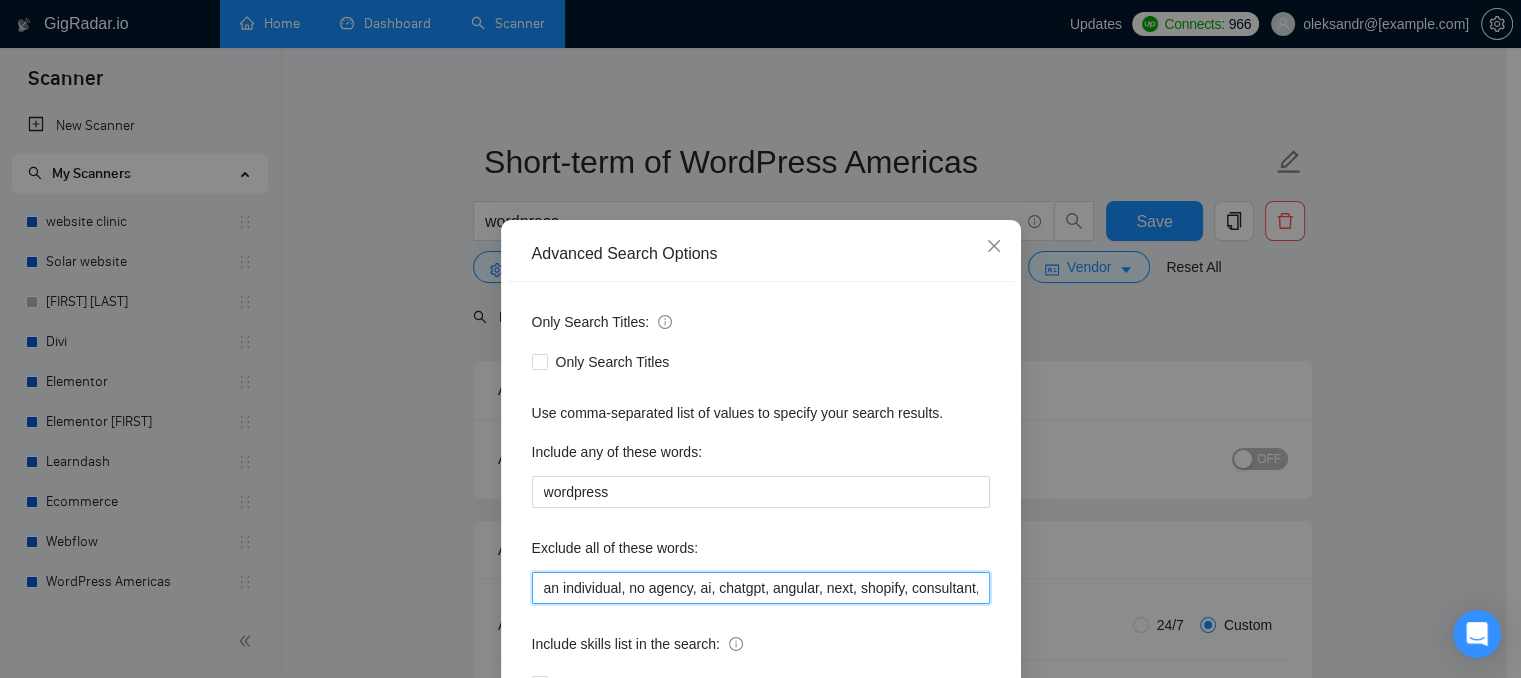 drag, startPoint x: 535, startPoint y: 596, endPoint x: 611, endPoint y: 585, distance: 76.79192 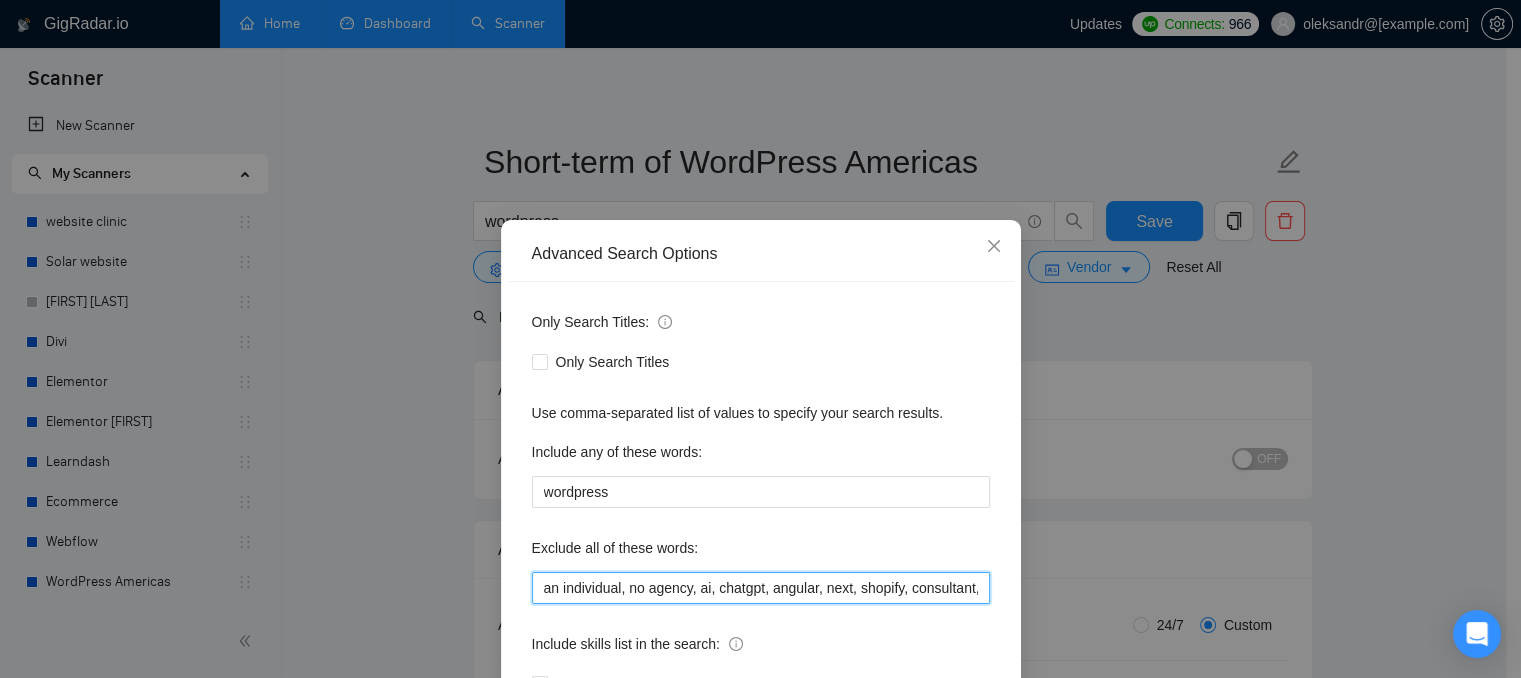 drag, startPoint x: 620, startPoint y: 585, endPoint x: 681, endPoint y: 581, distance: 61.13101 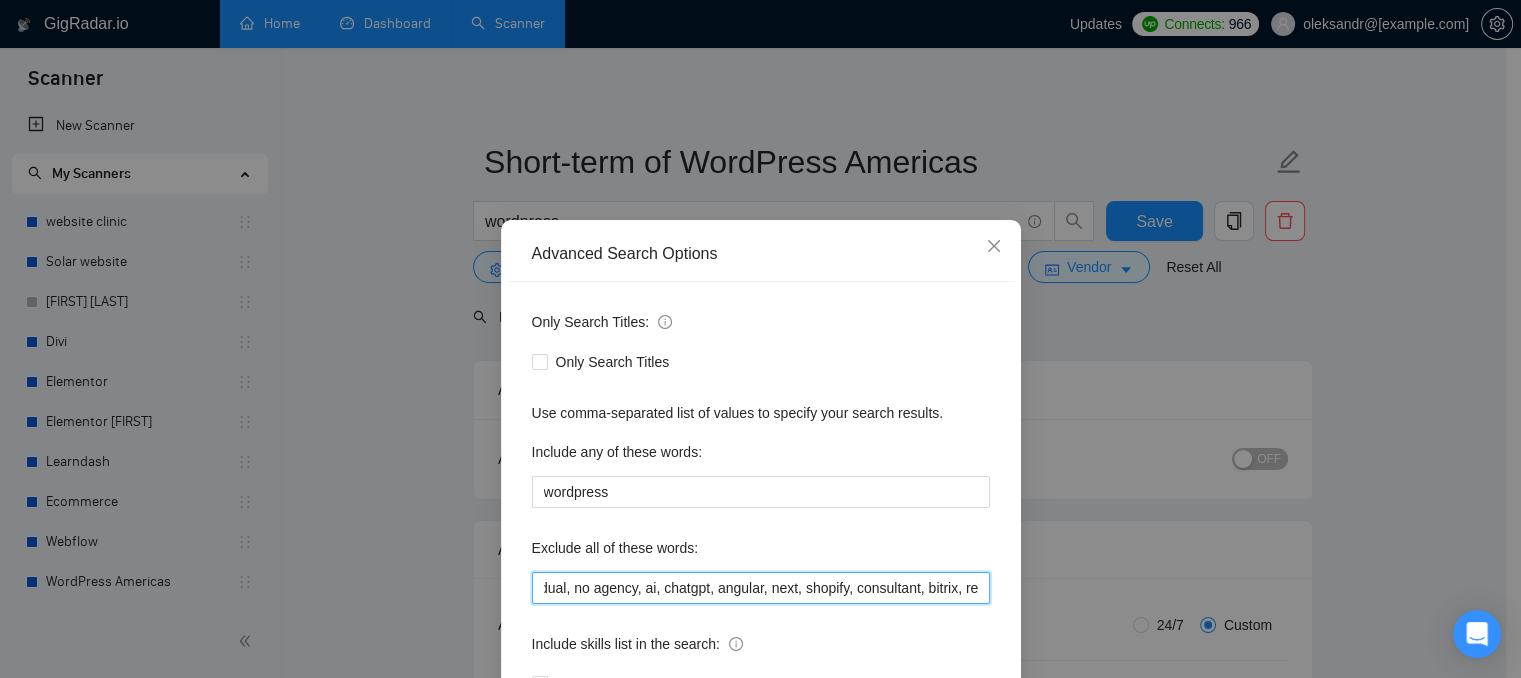 scroll, scrollTop: 0, scrollLeft: 73, axis: horizontal 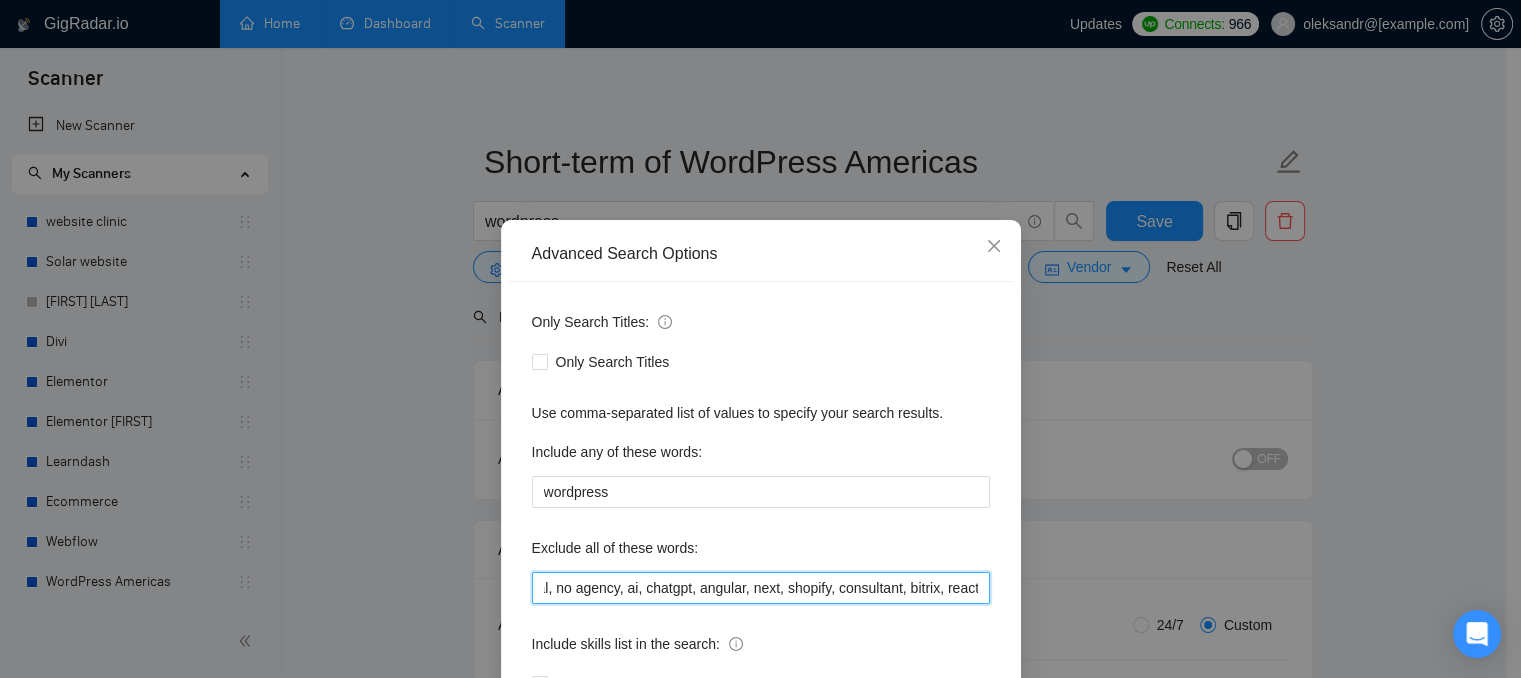 click on "an individual, no agency, ai, chatgpt, angular, next, shopify, consultant, bitrix, react, ads, uiux, ui/ux, write, prestashop, malware, hacked, PureCode" at bounding box center [761, 588] 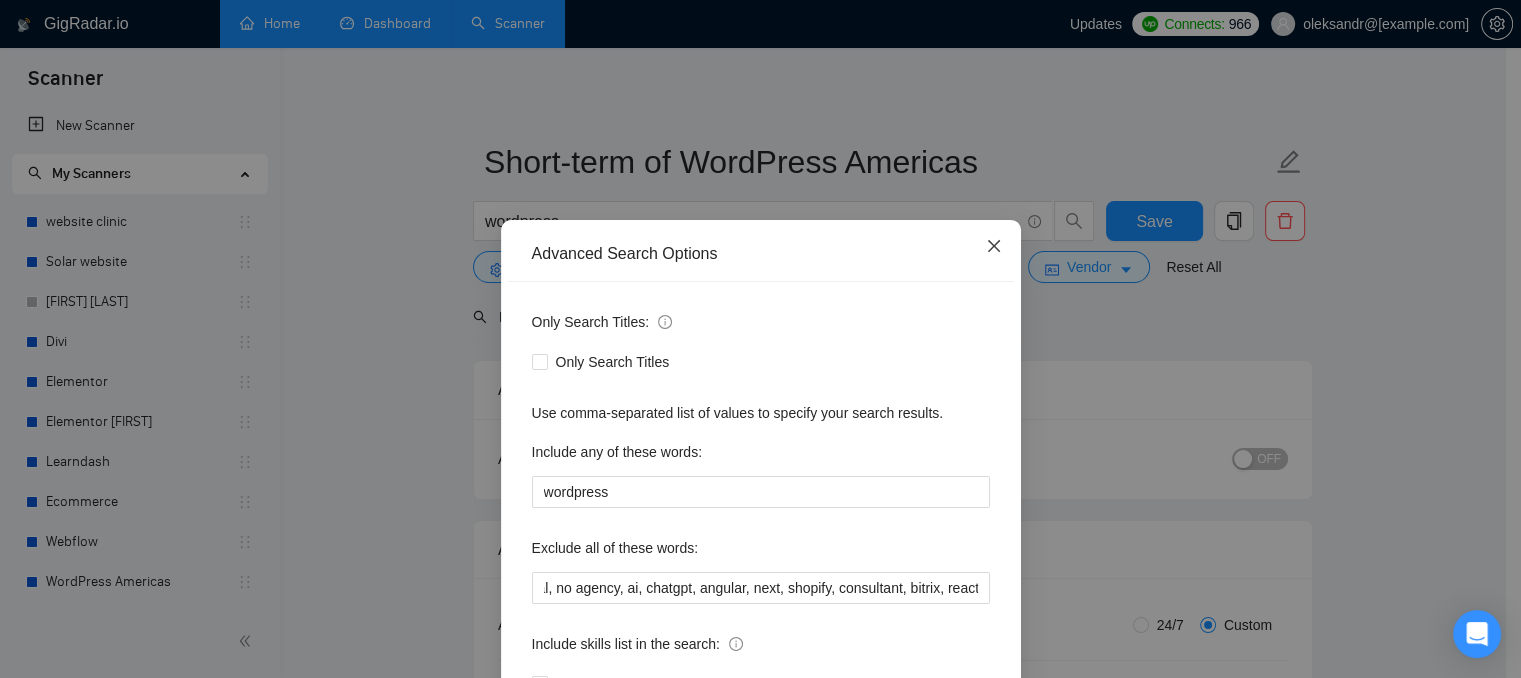 click 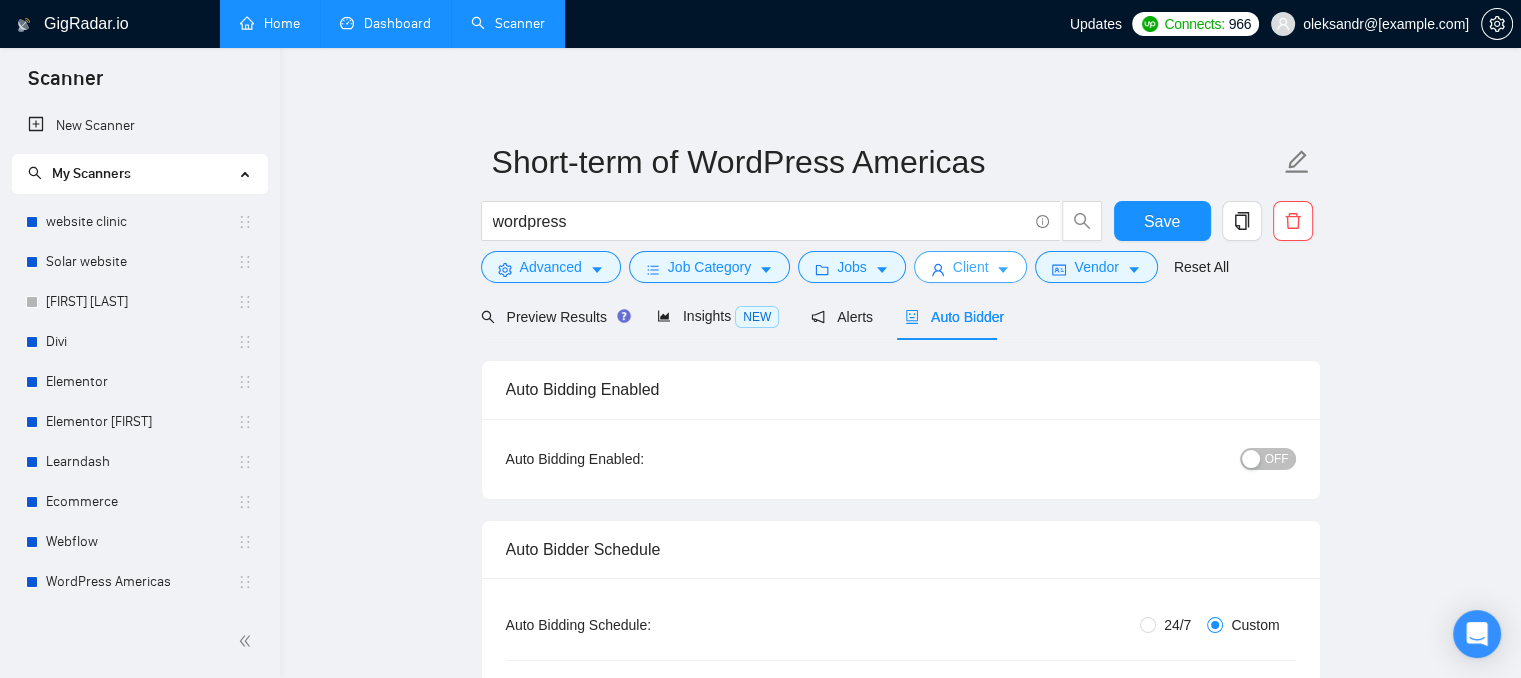 click on "Client" at bounding box center (971, 267) 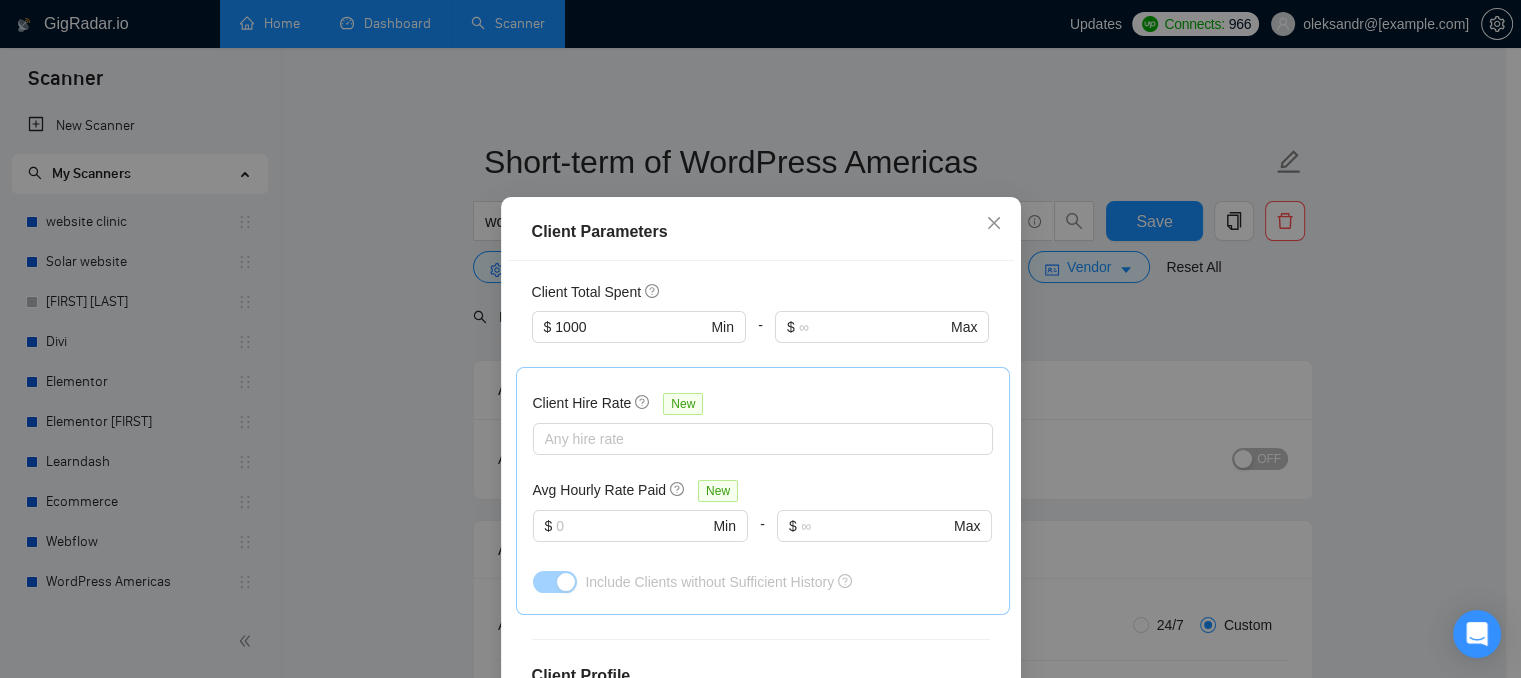 scroll, scrollTop: 600, scrollLeft: 0, axis: vertical 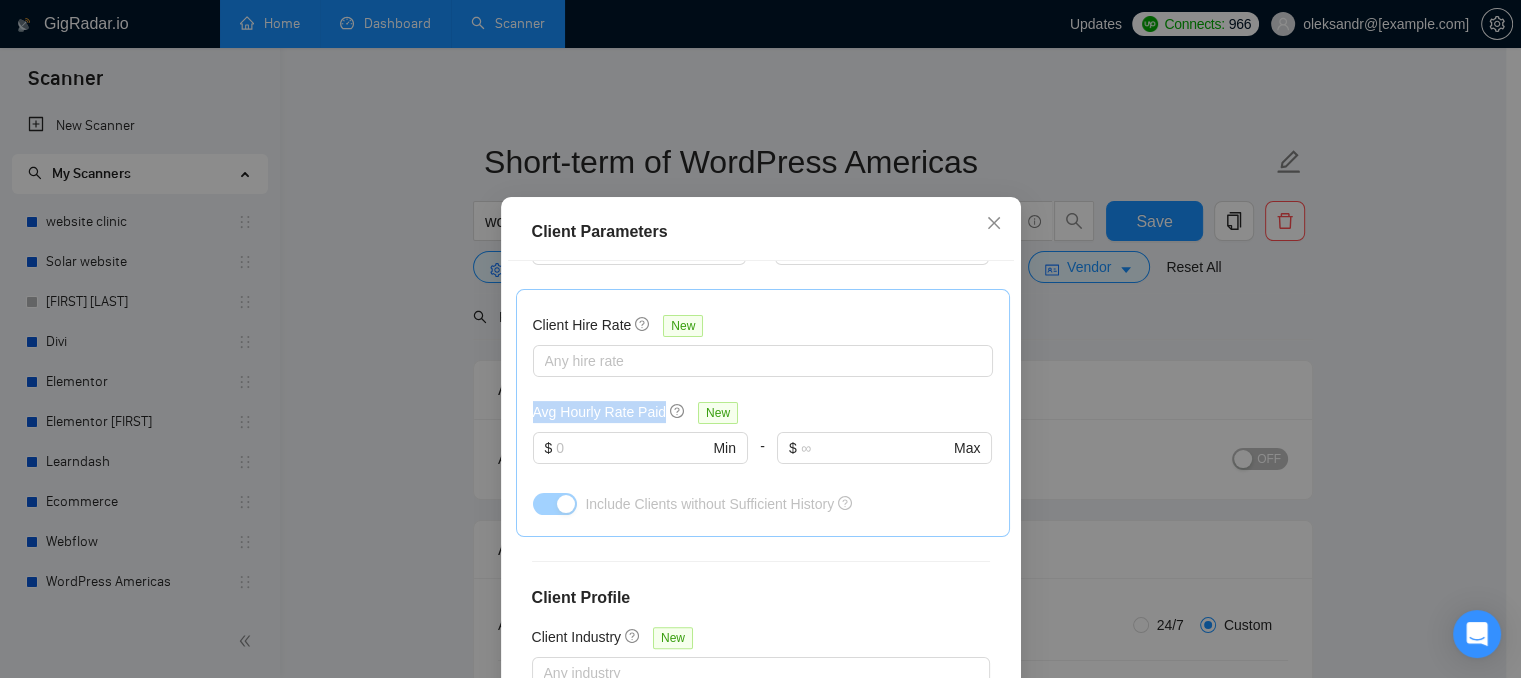 drag, startPoint x: 526, startPoint y: 416, endPoint x: 652, endPoint y: 413, distance: 126.035706 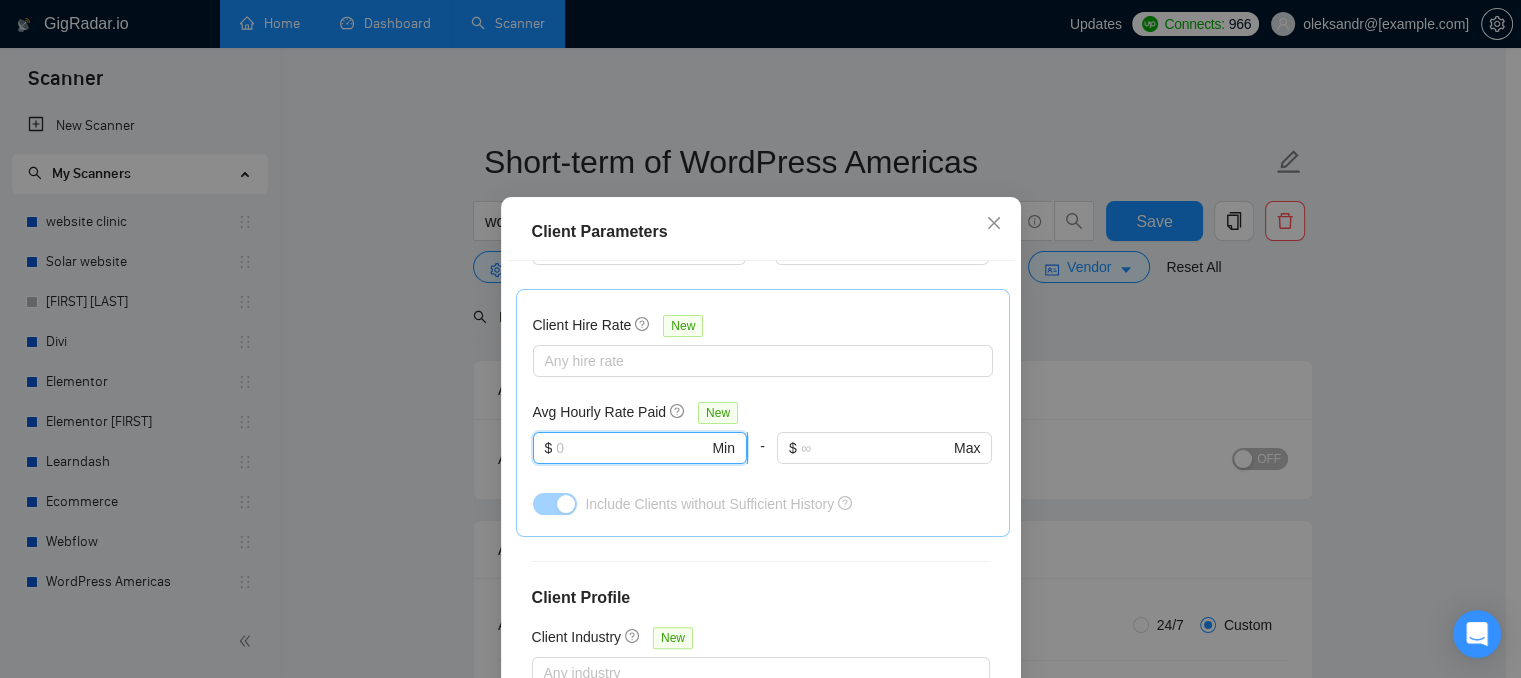 click at bounding box center (632, 448) 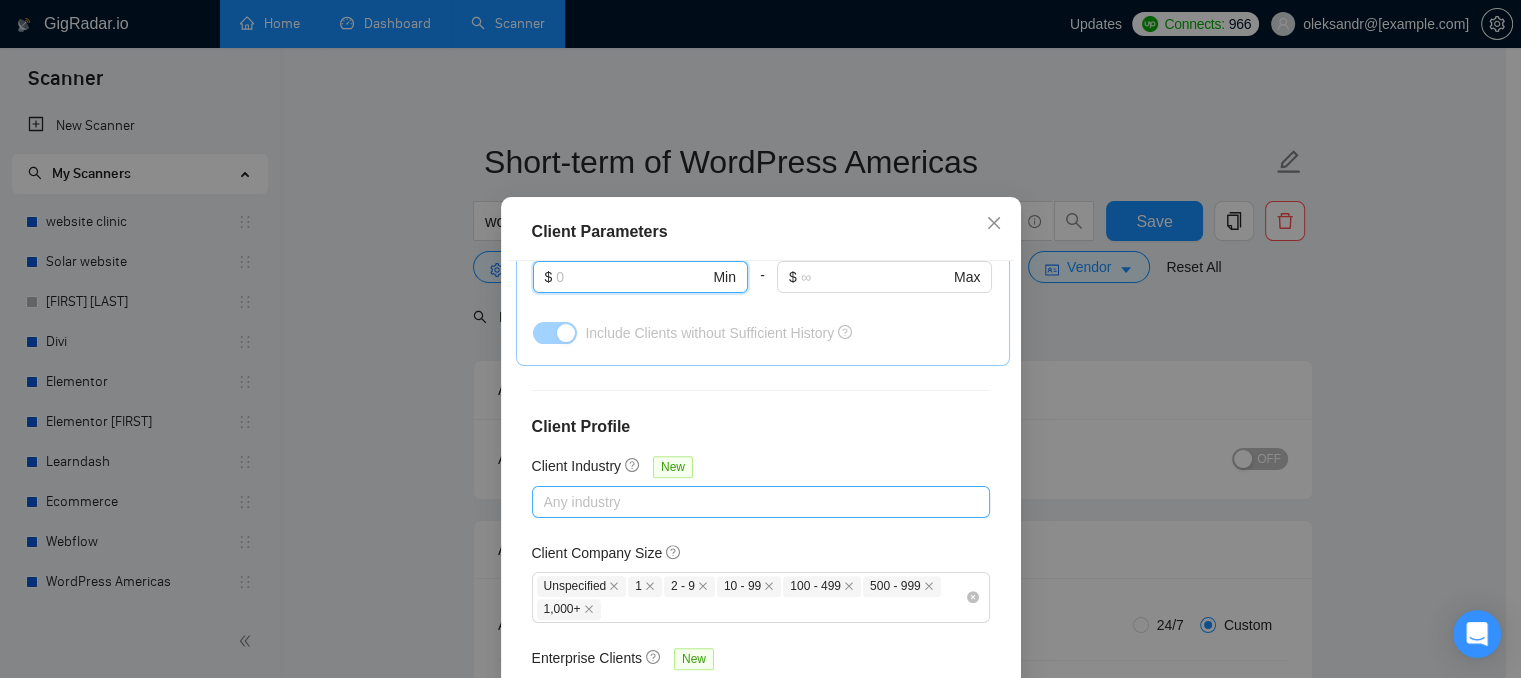 scroll, scrollTop: 792, scrollLeft: 0, axis: vertical 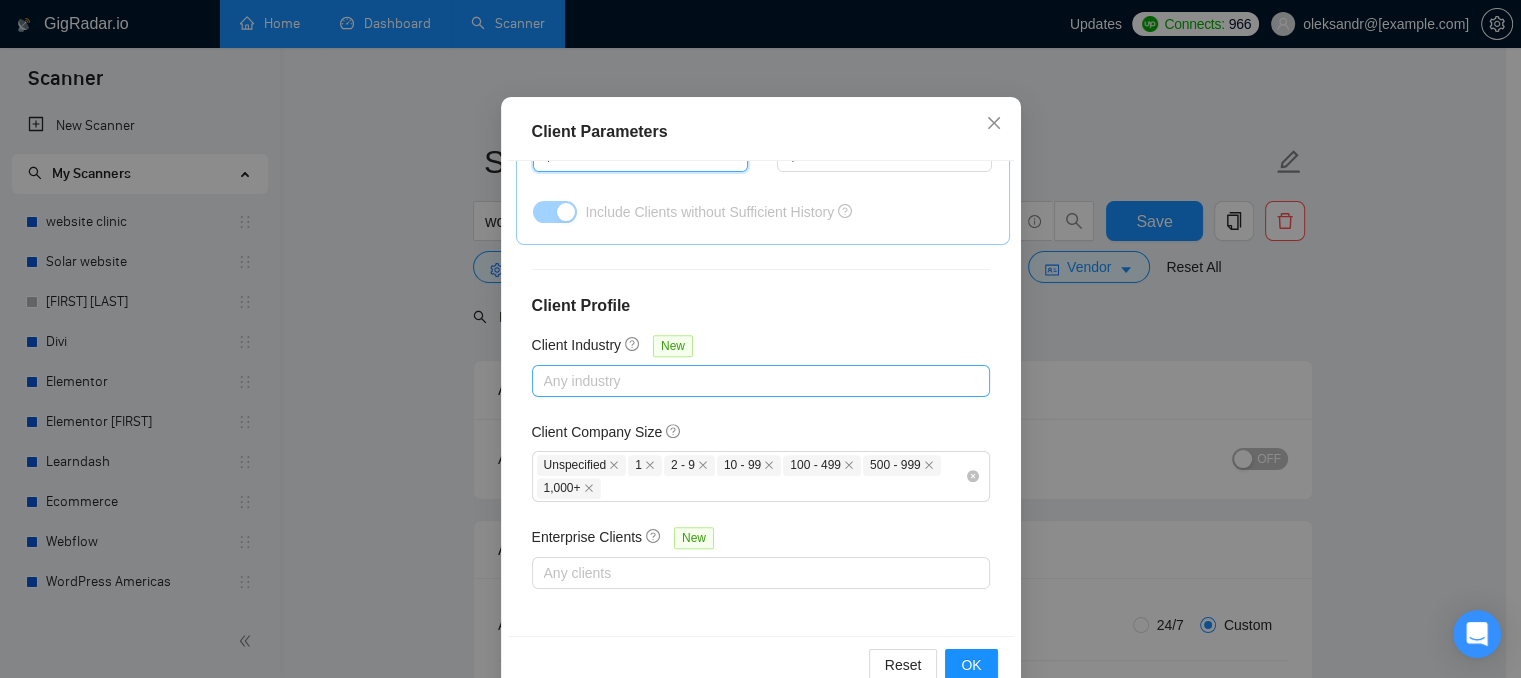click at bounding box center (751, 381) 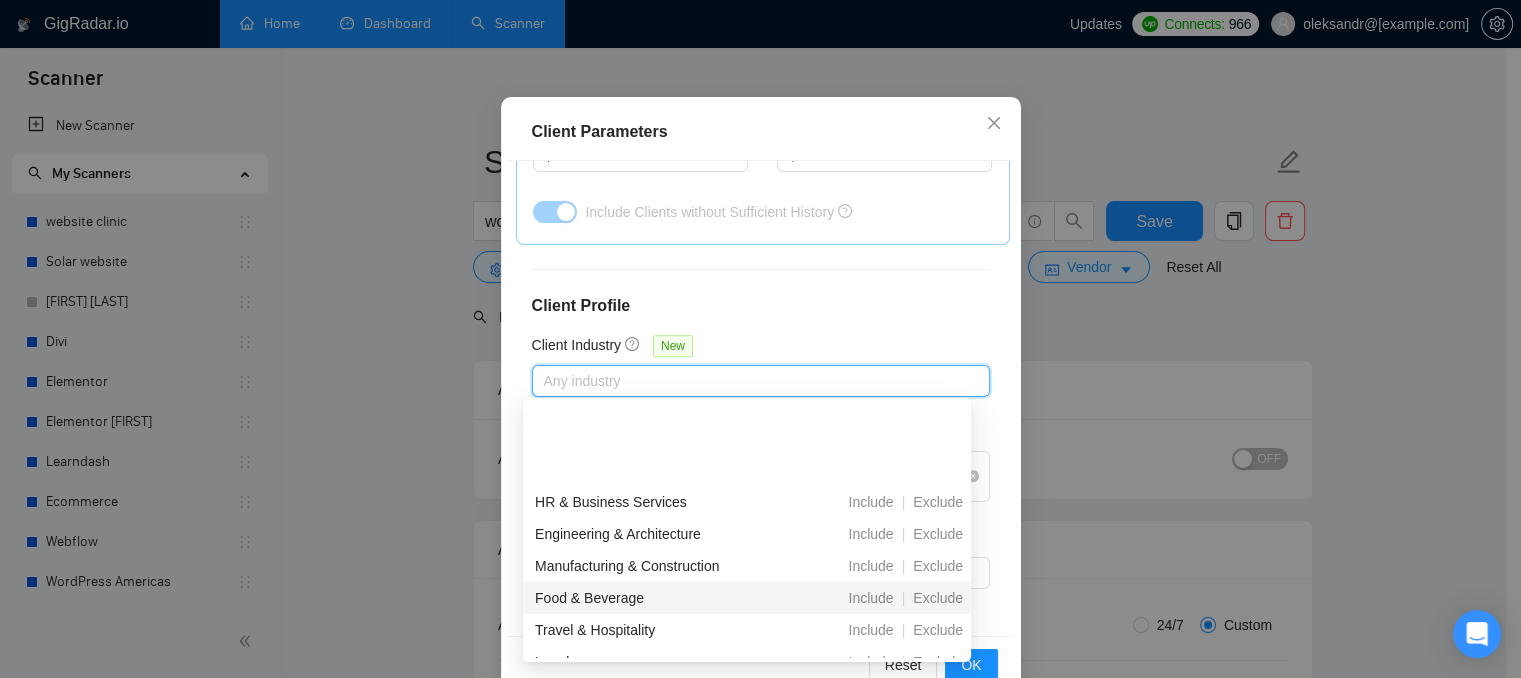 scroll, scrollTop: 400, scrollLeft: 0, axis: vertical 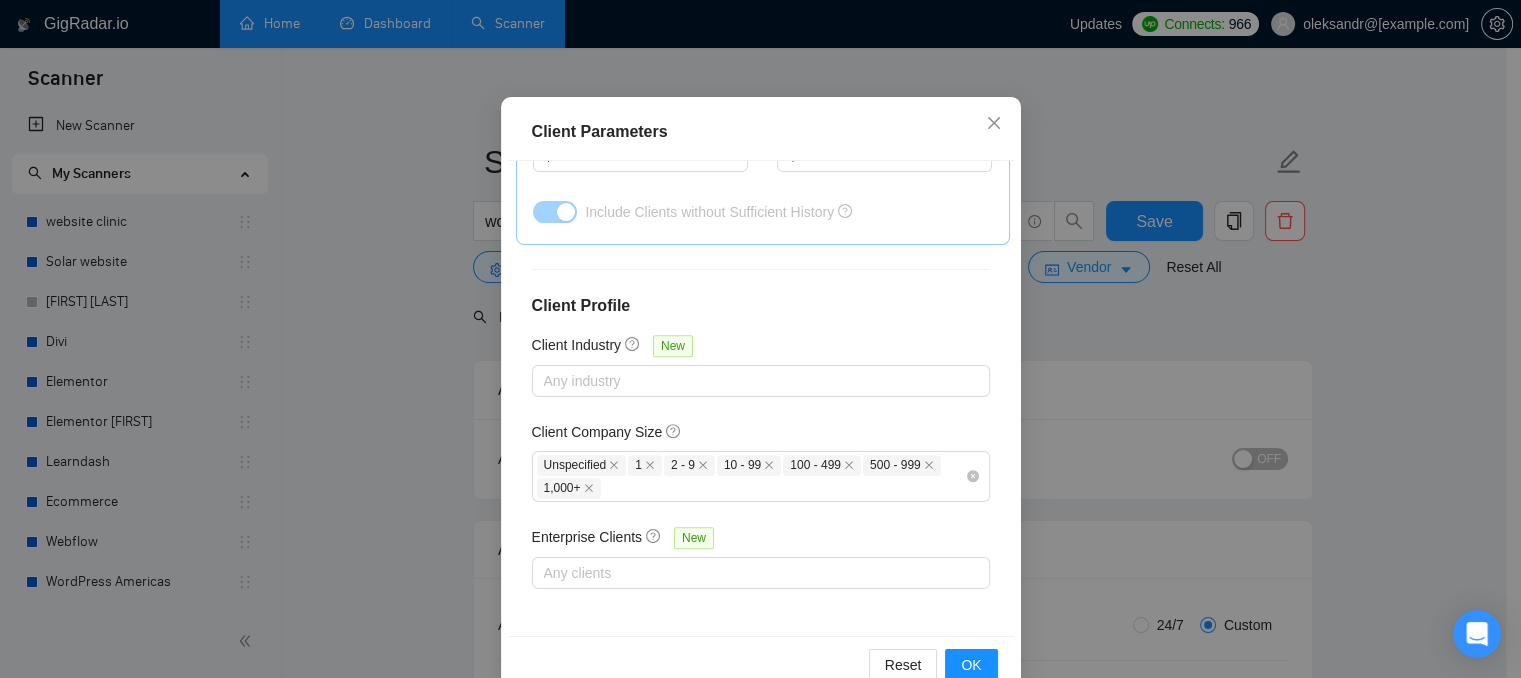 click on "Client Location Include Client Countries United States Canada   Exclude Client Countries   Select Client Rating Client Min Average Feedback Include clients with no feedback Client Payment Details Payment Verified Hire Rate Stats   Client Total Spent $ 1000 Min - $ Max Client Hire Rate New   Any hire rate   Avg Hourly Rate Paid New $ Min - $ Max Include Clients without Sufficient History Client Profile Client Industry New   Any industry Client Company Size Unspecified 1 2 - 9 10 - 99 100 - 499 500 - 999 1,000+   Enterprise Clients New   Any clients" at bounding box center (761, 398) 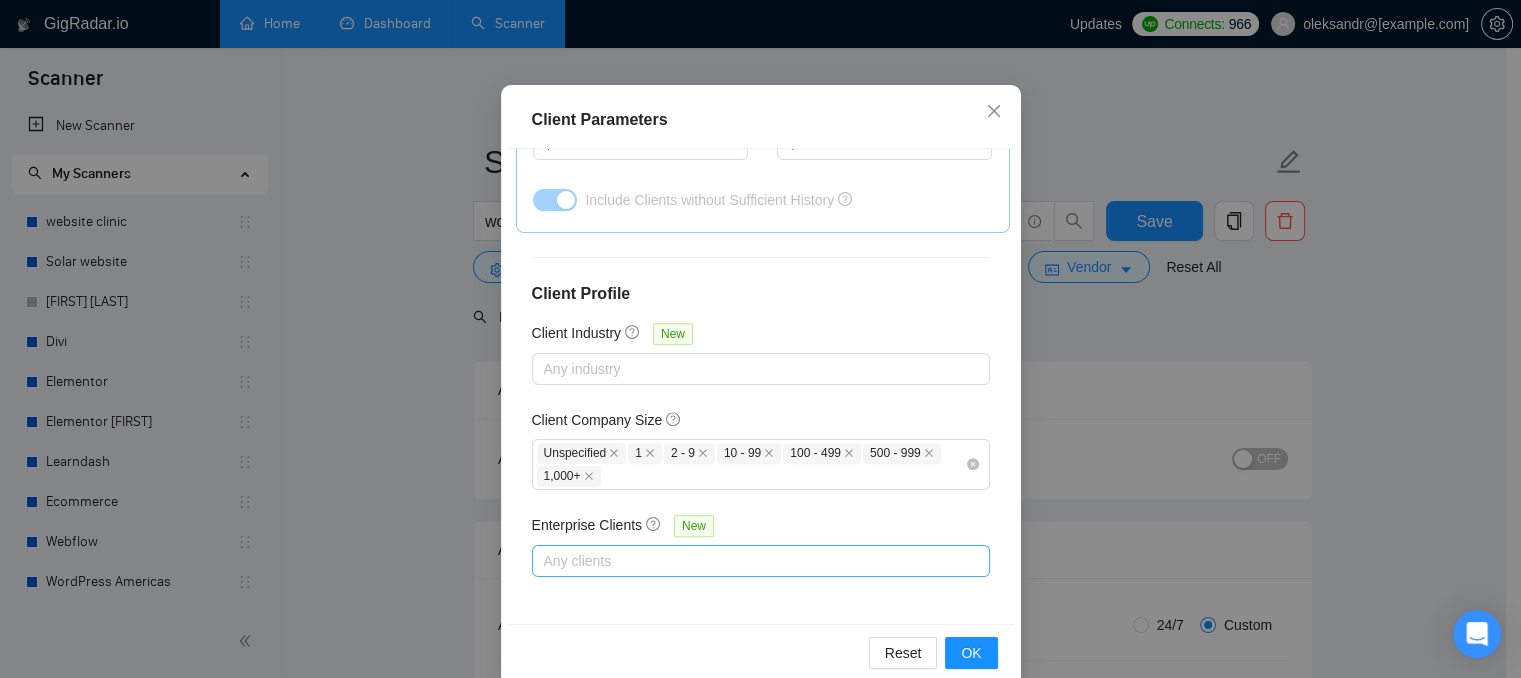 scroll, scrollTop: 145, scrollLeft: 0, axis: vertical 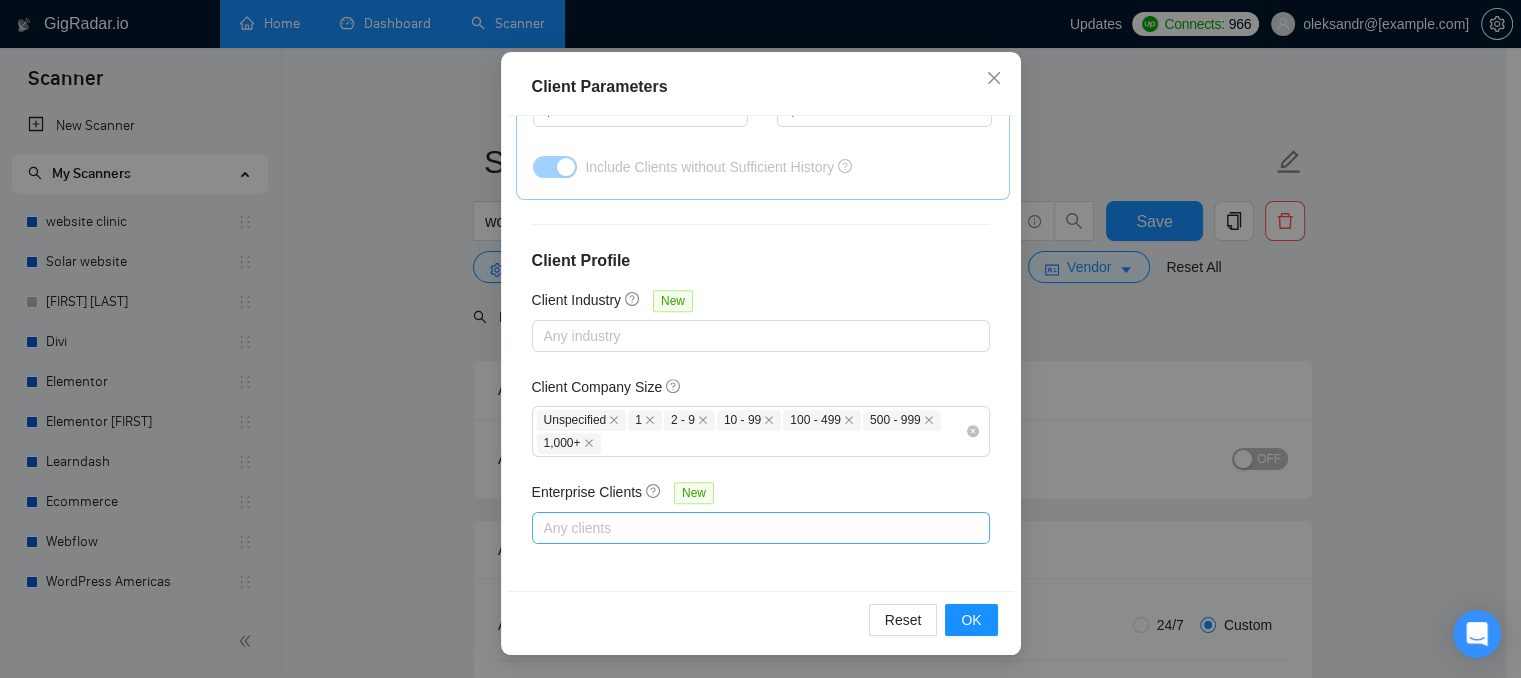 click at bounding box center (751, 528) 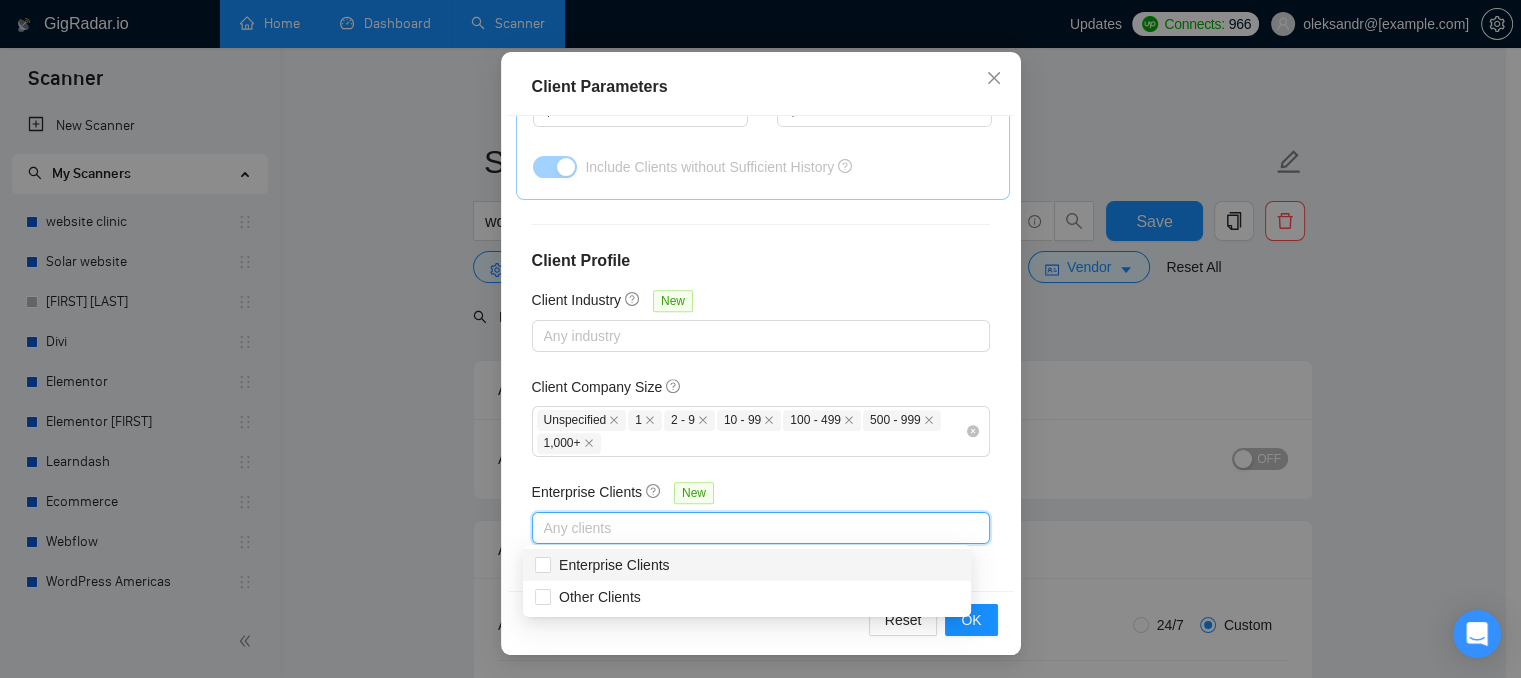 click on "Enterprise Clients New" at bounding box center [761, 496] 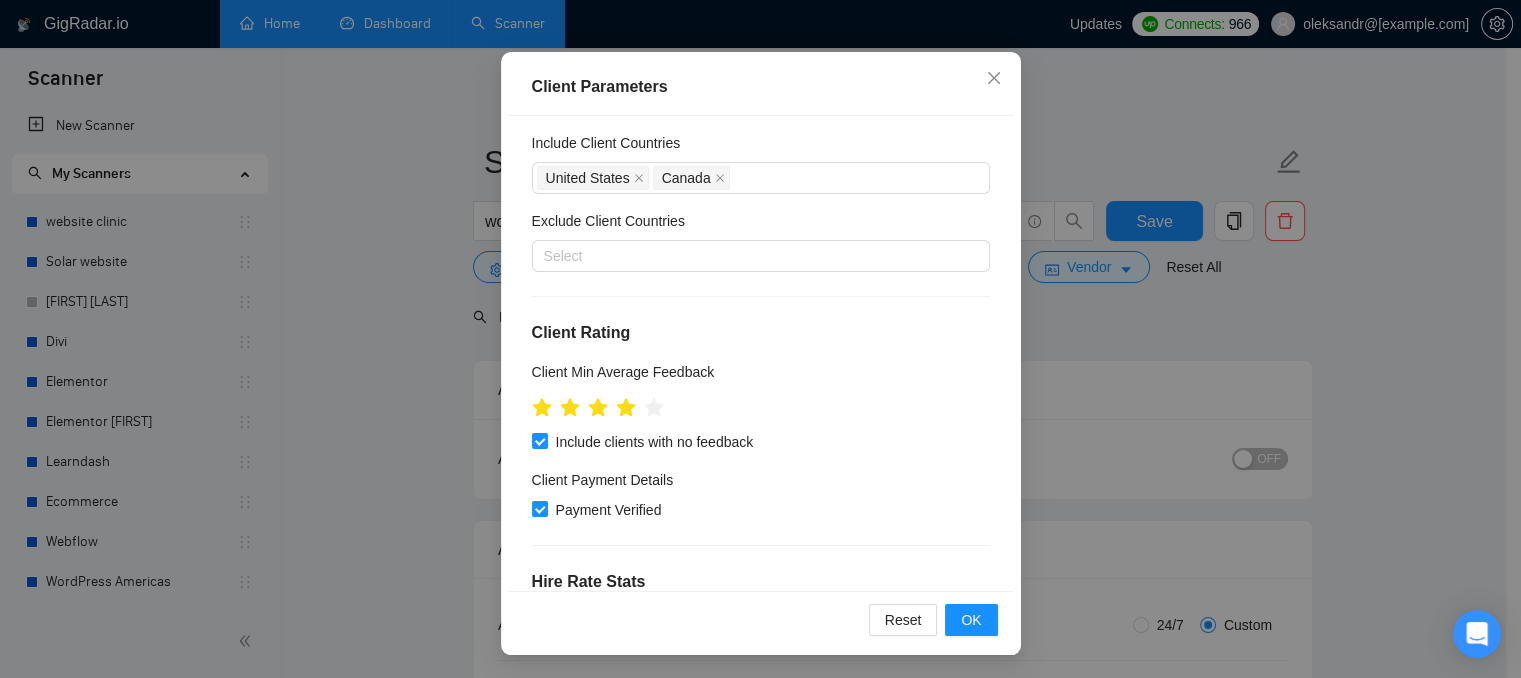 scroll, scrollTop: 0, scrollLeft: 0, axis: both 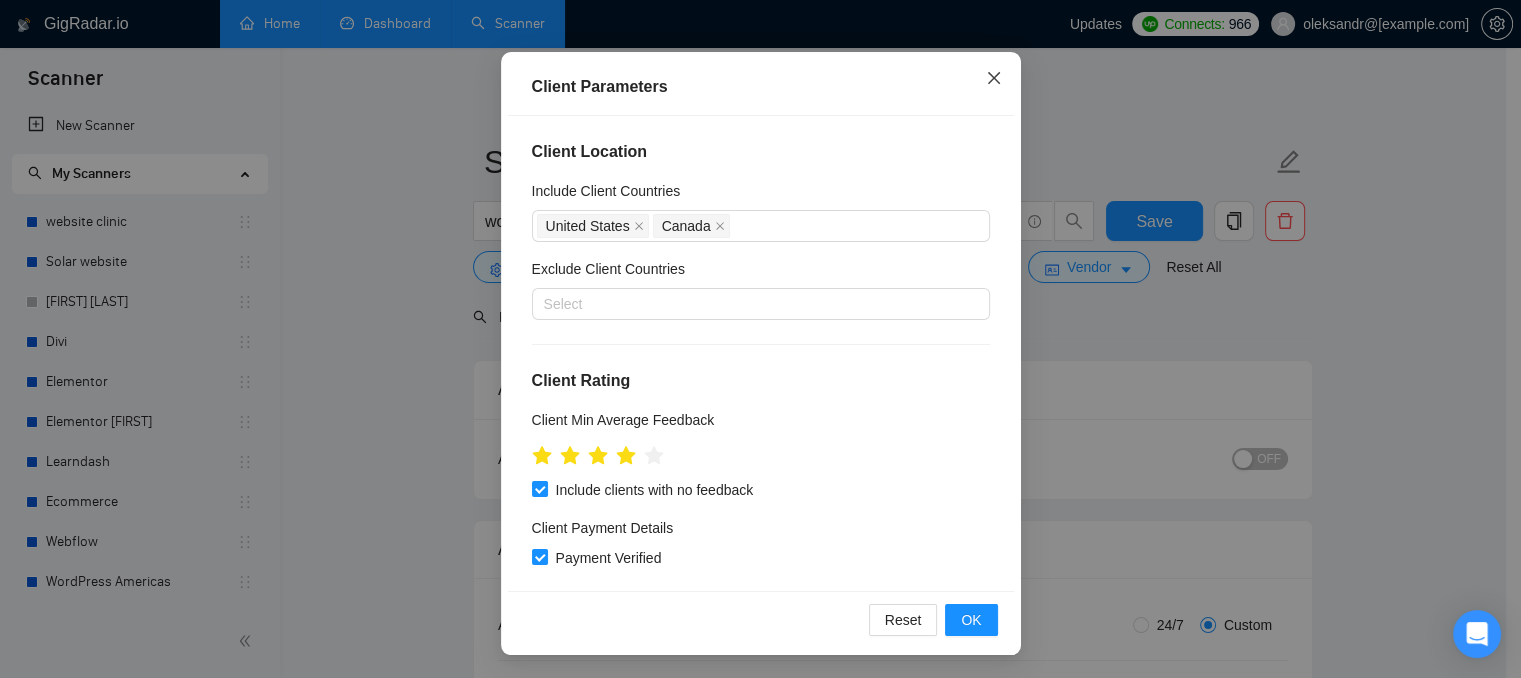 click 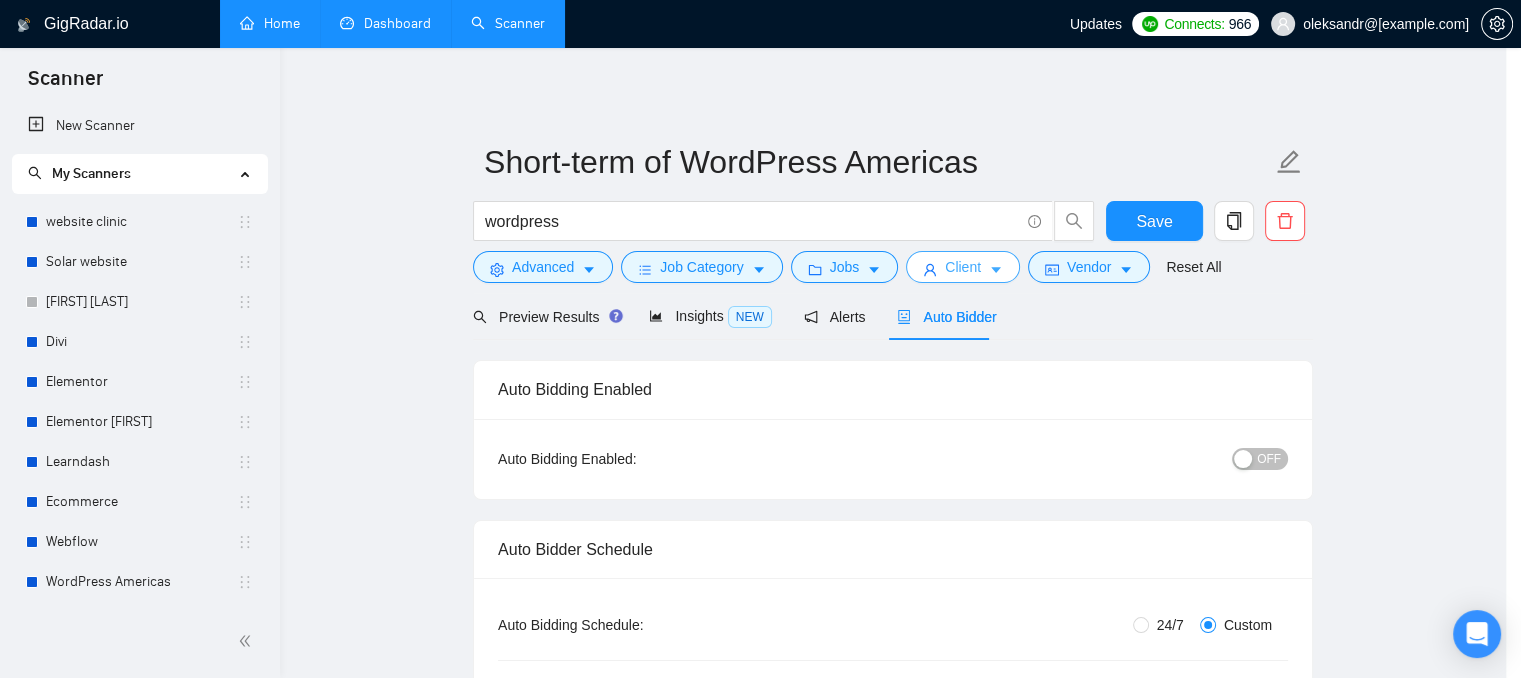 scroll, scrollTop: 0, scrollLeft: 0, axis: both 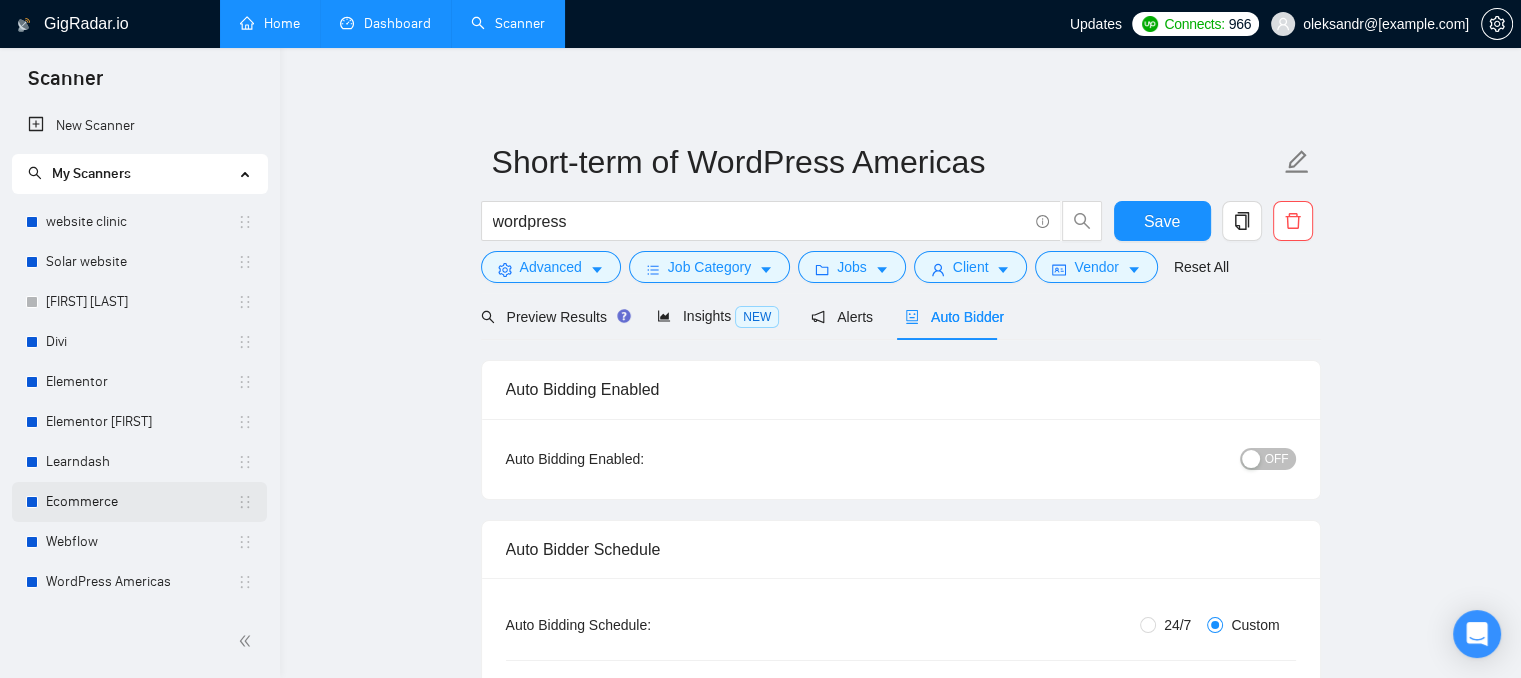click on "Ecommerce" at bounding box center (141, 502) 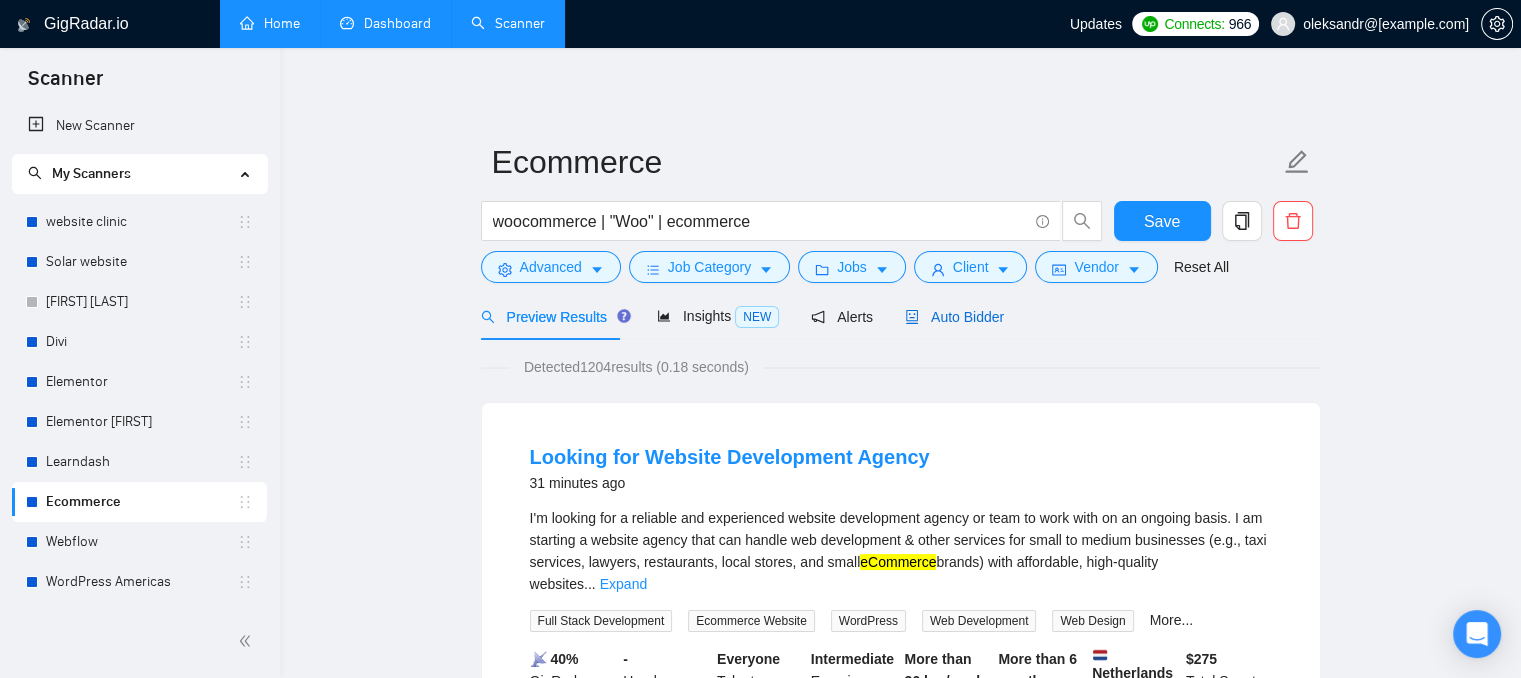 click on "Auto Bidder" at bounding box center [954, 317] 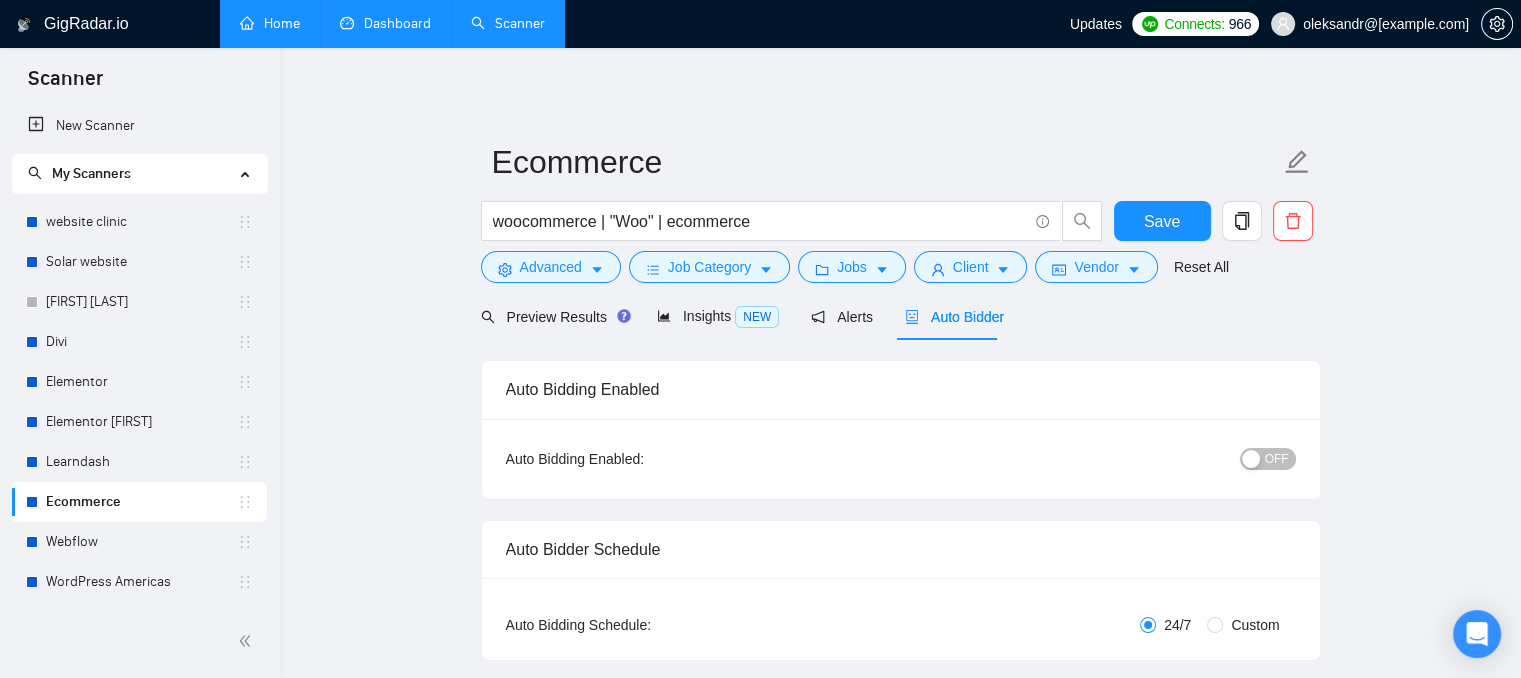 type 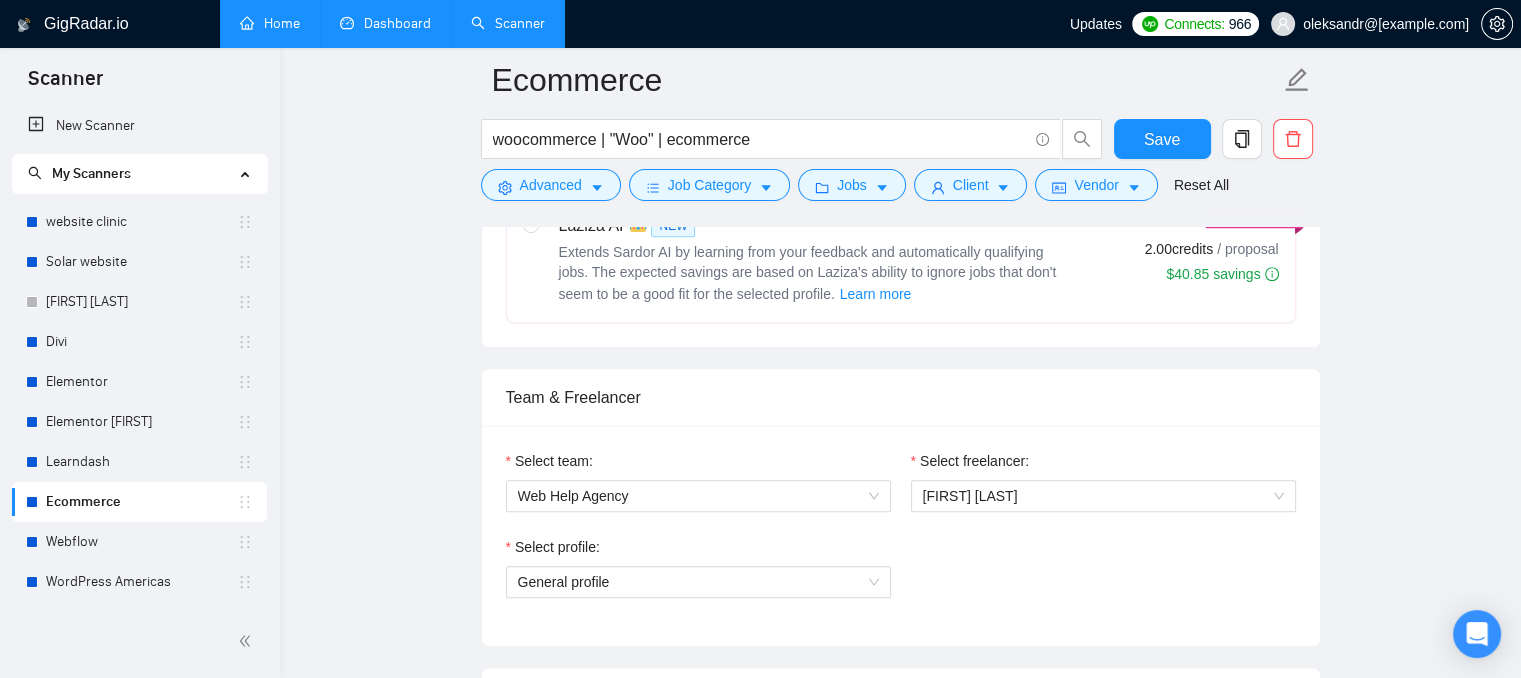 scroll, scrollTop: 1200, scrollLeft: 0, axis: vertical 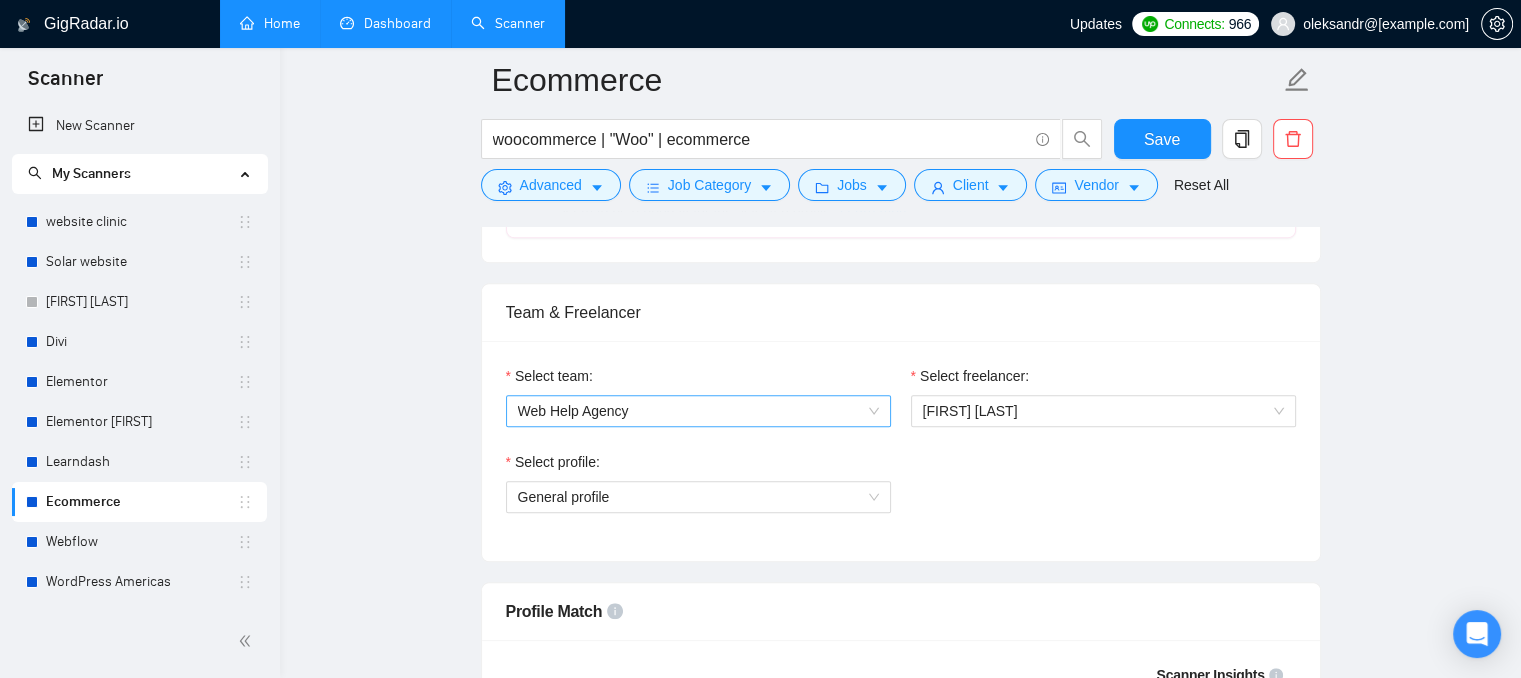 click on "Web Help Agency" at bounding box center [698, 411] 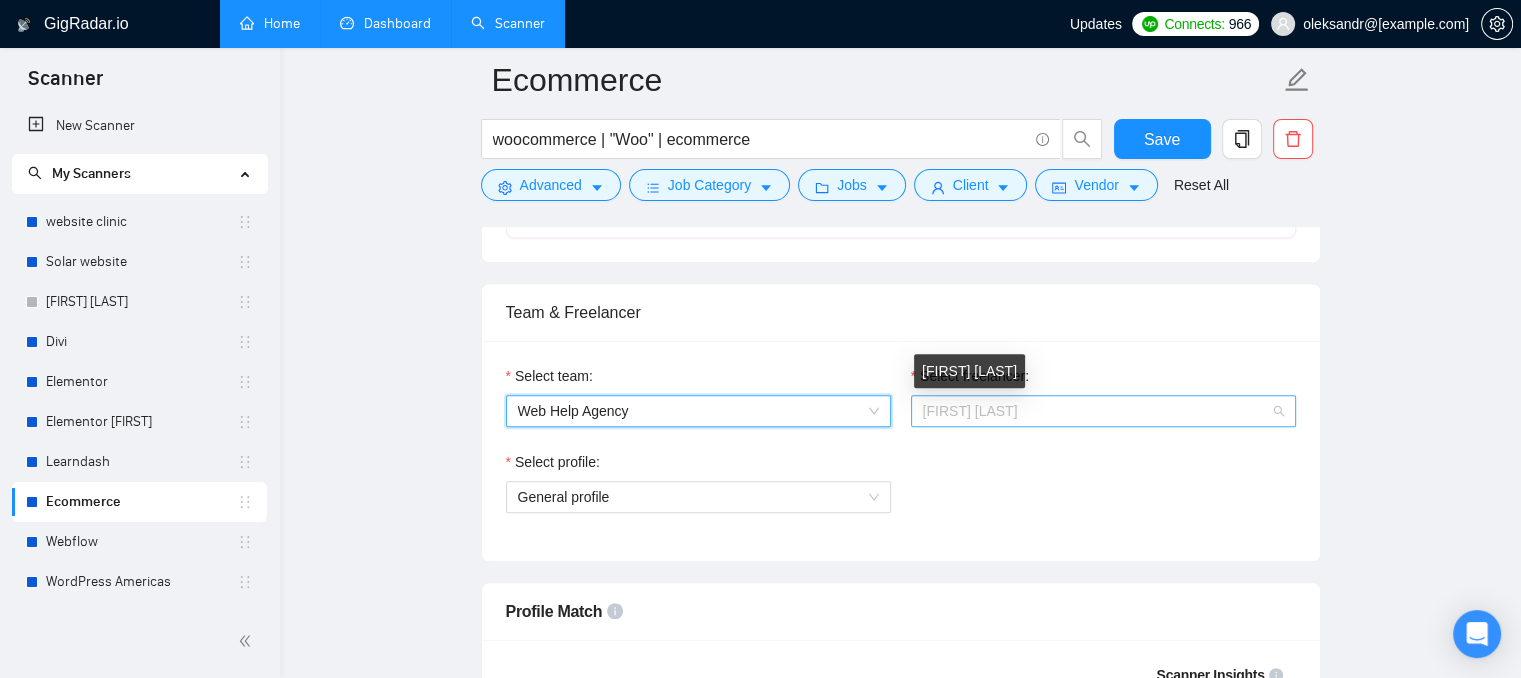 click on "[FIRST] [LAST]" at bounding box center [970, 411] 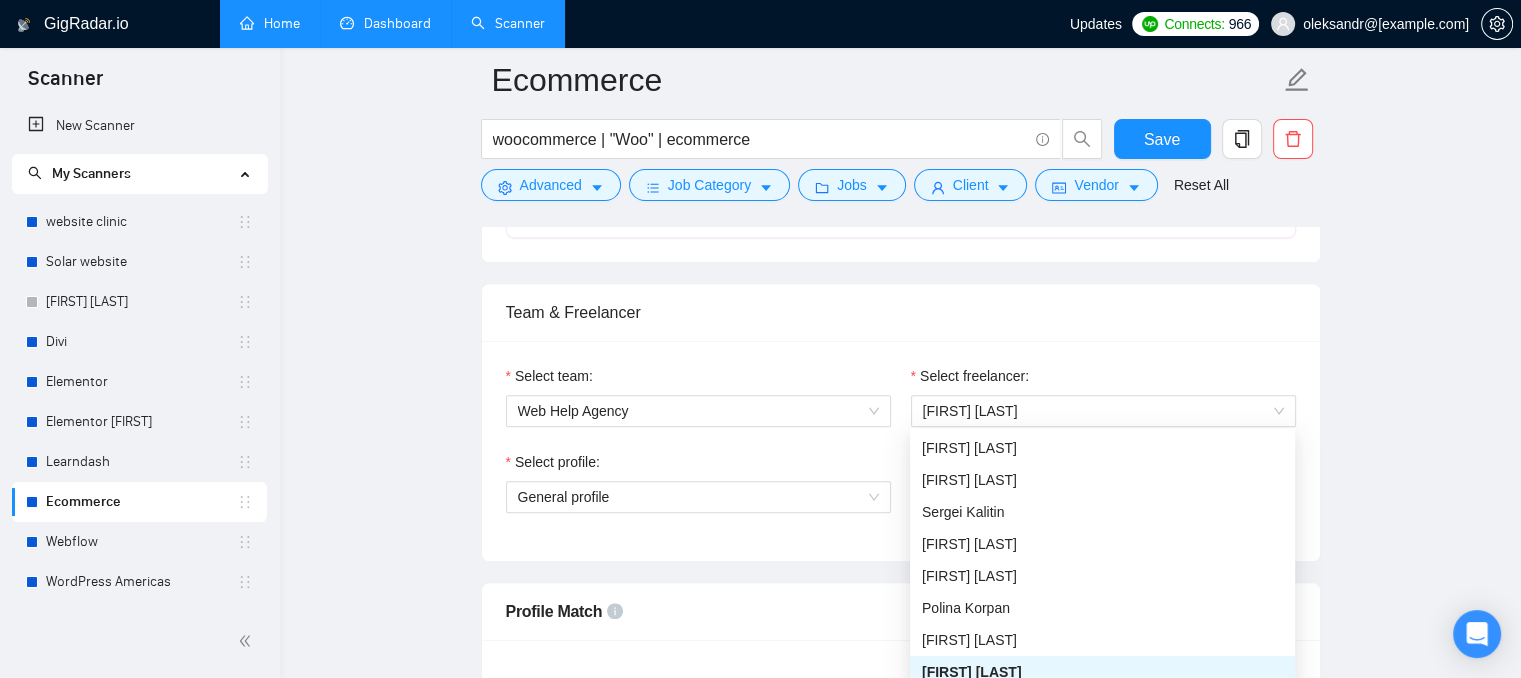 click on "Select team: Web Help Agency Select freelancer: Aleksandr Chumak Select profile: General profile" at bounding box center (901, 451) 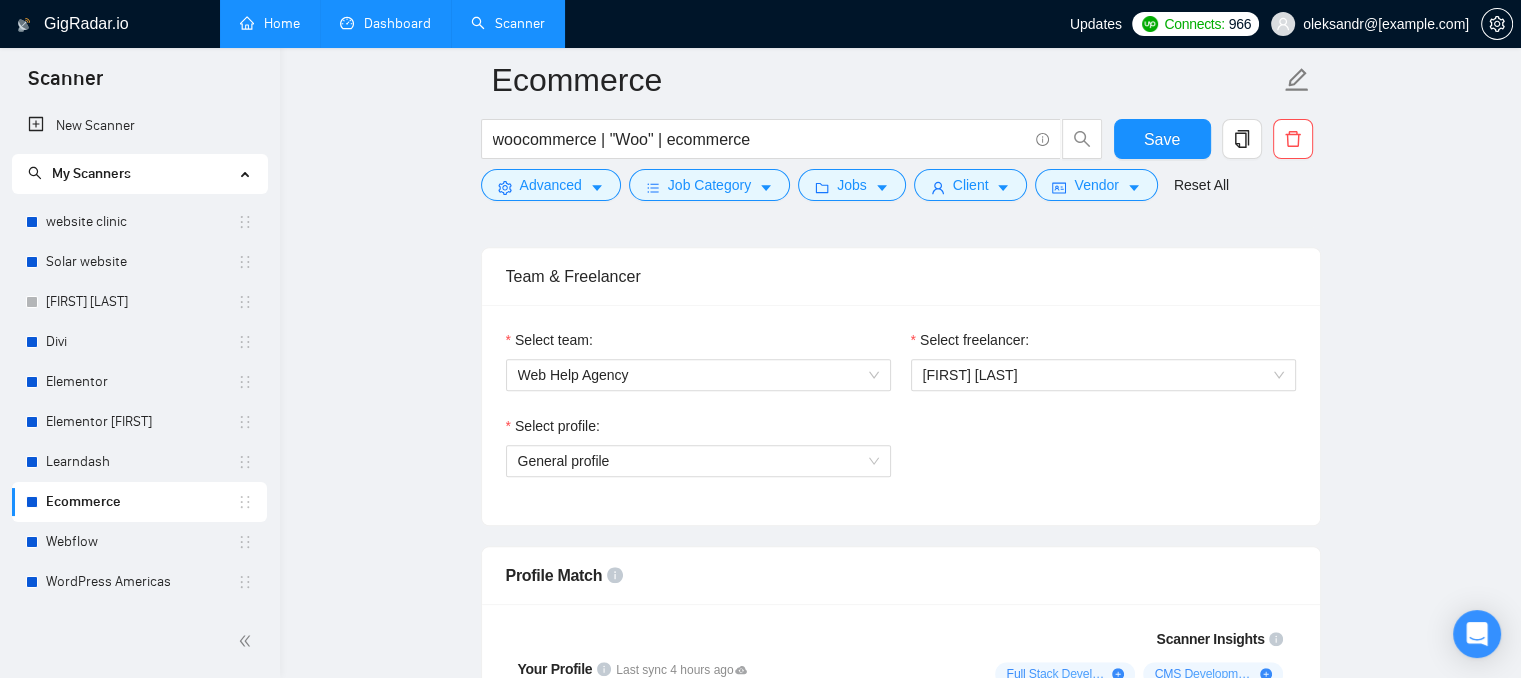 scroll, scrollTop: 1200, scrollLeft: 0, axis: vertical 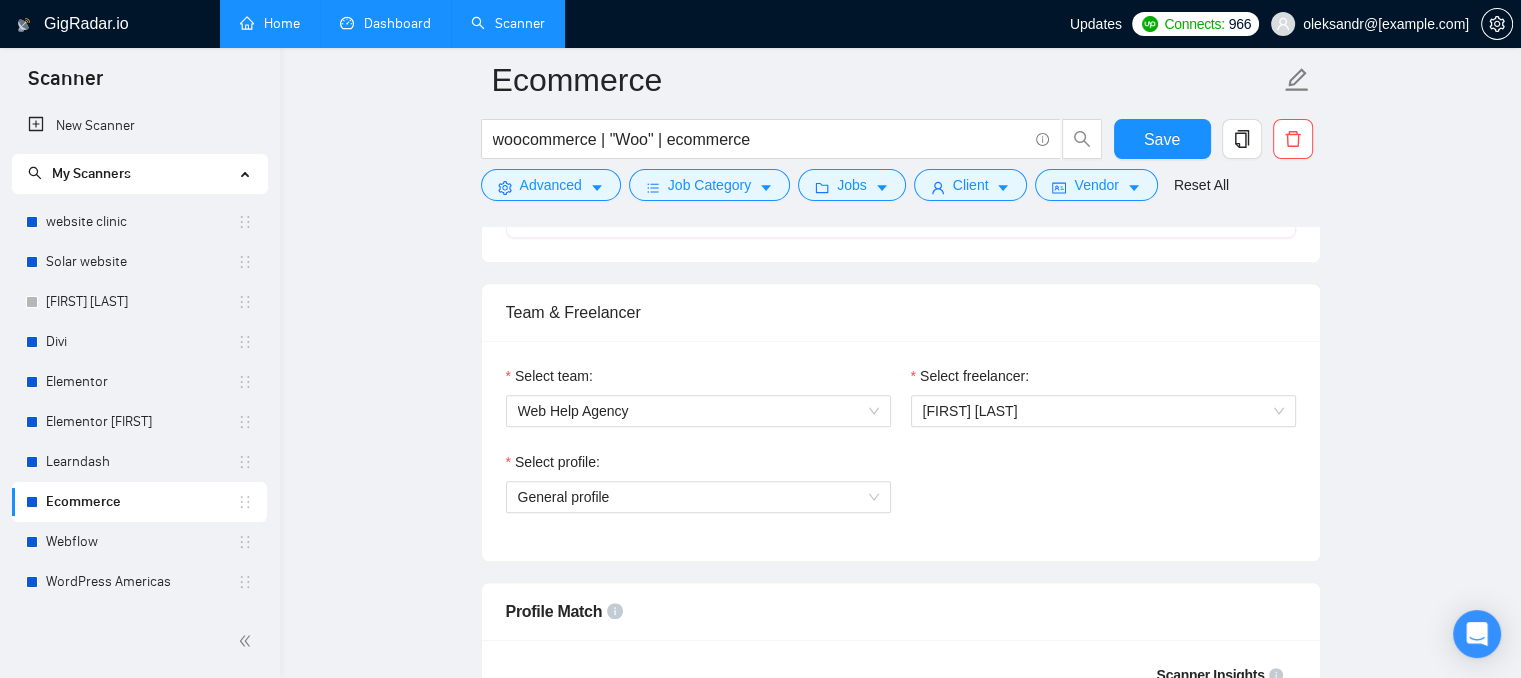 click on "Dashboard" at bounding box center [385, 23] 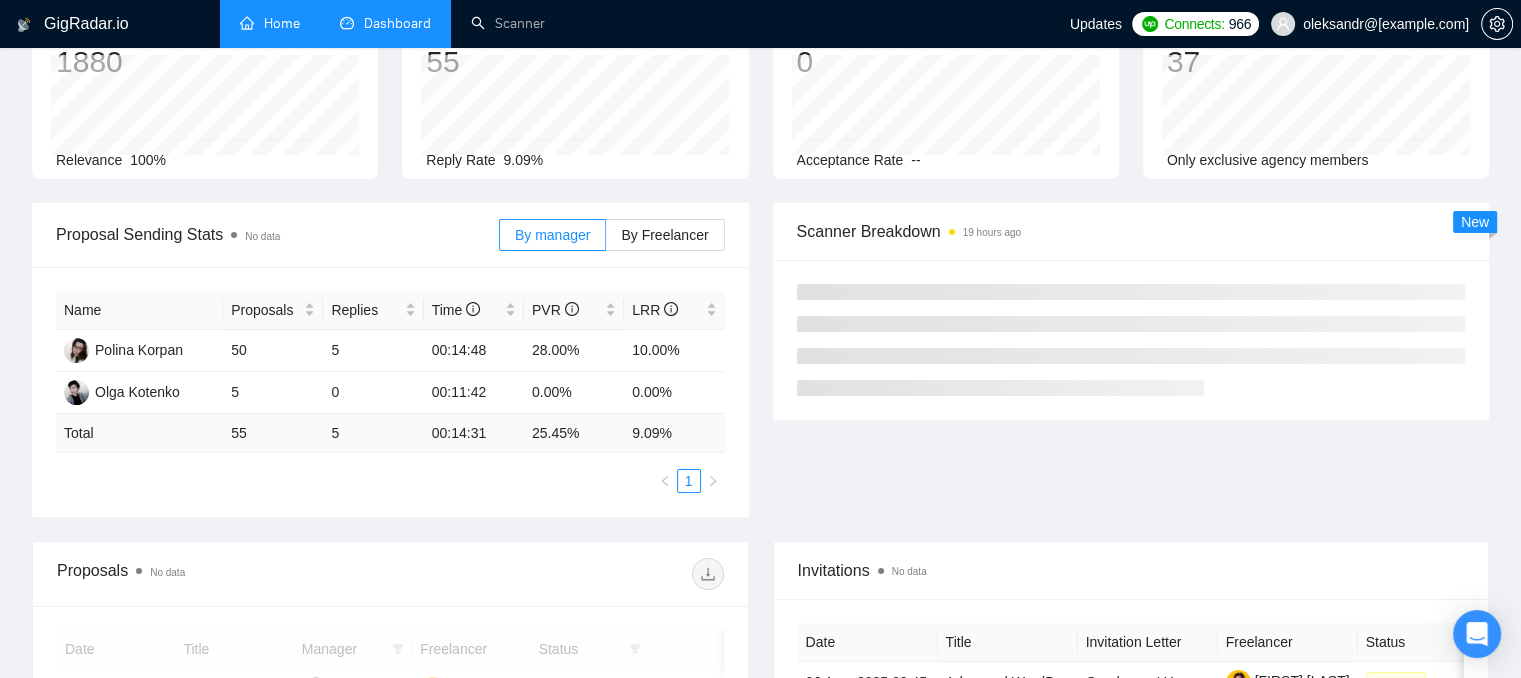 scroll, scrollTop: 32, scrollLeft: 0, axis: vertical 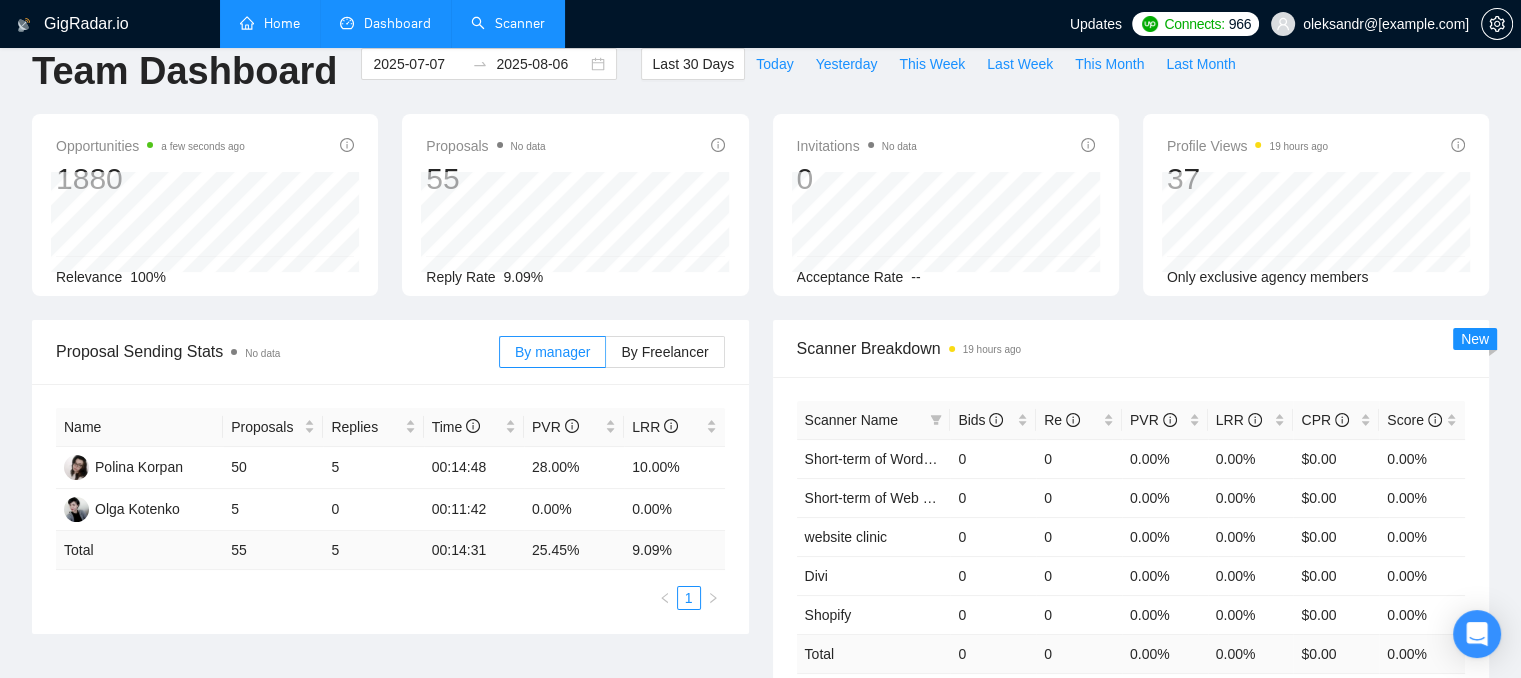 click on "Scanner" at bounding box center (508, 23) 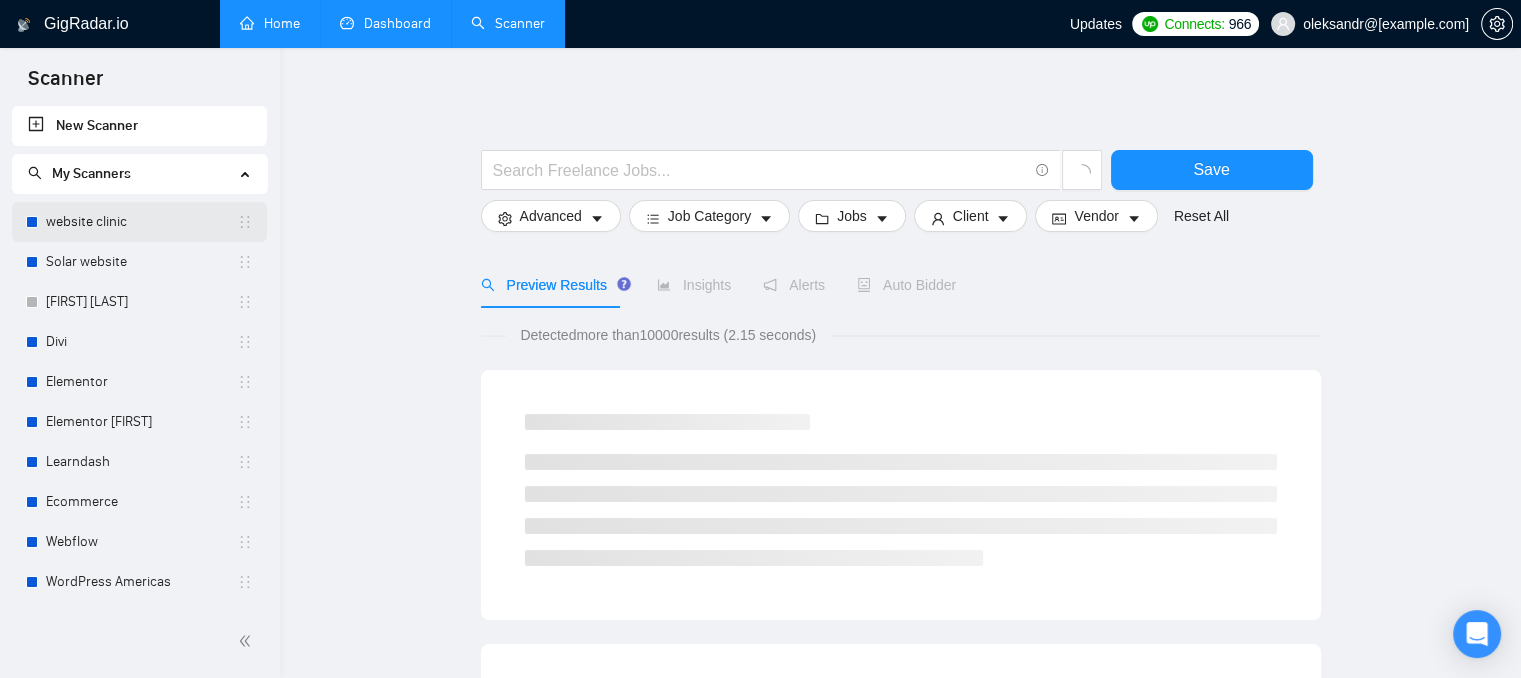 click on "website clinic" at bounding box center [141, 222] 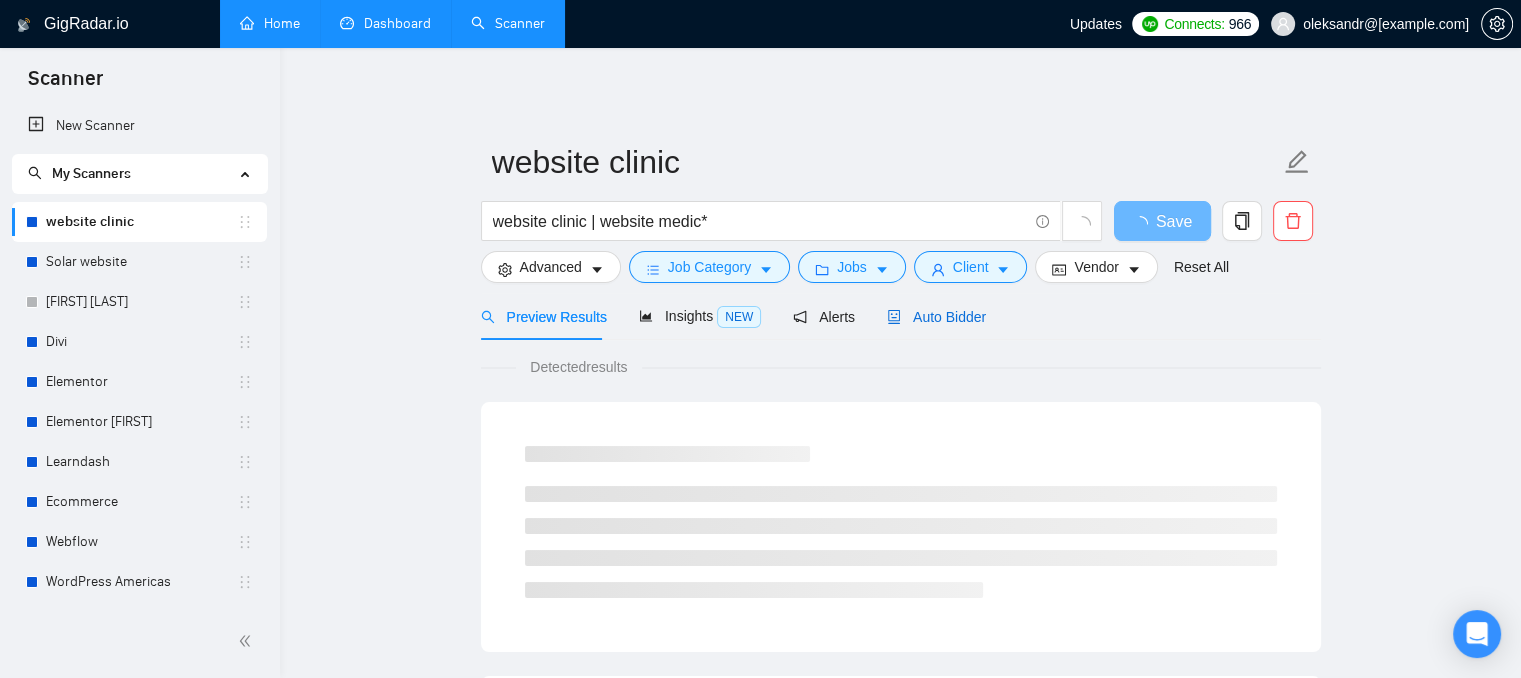 click on "Auto Bidder" at bounding box center (936, 317) 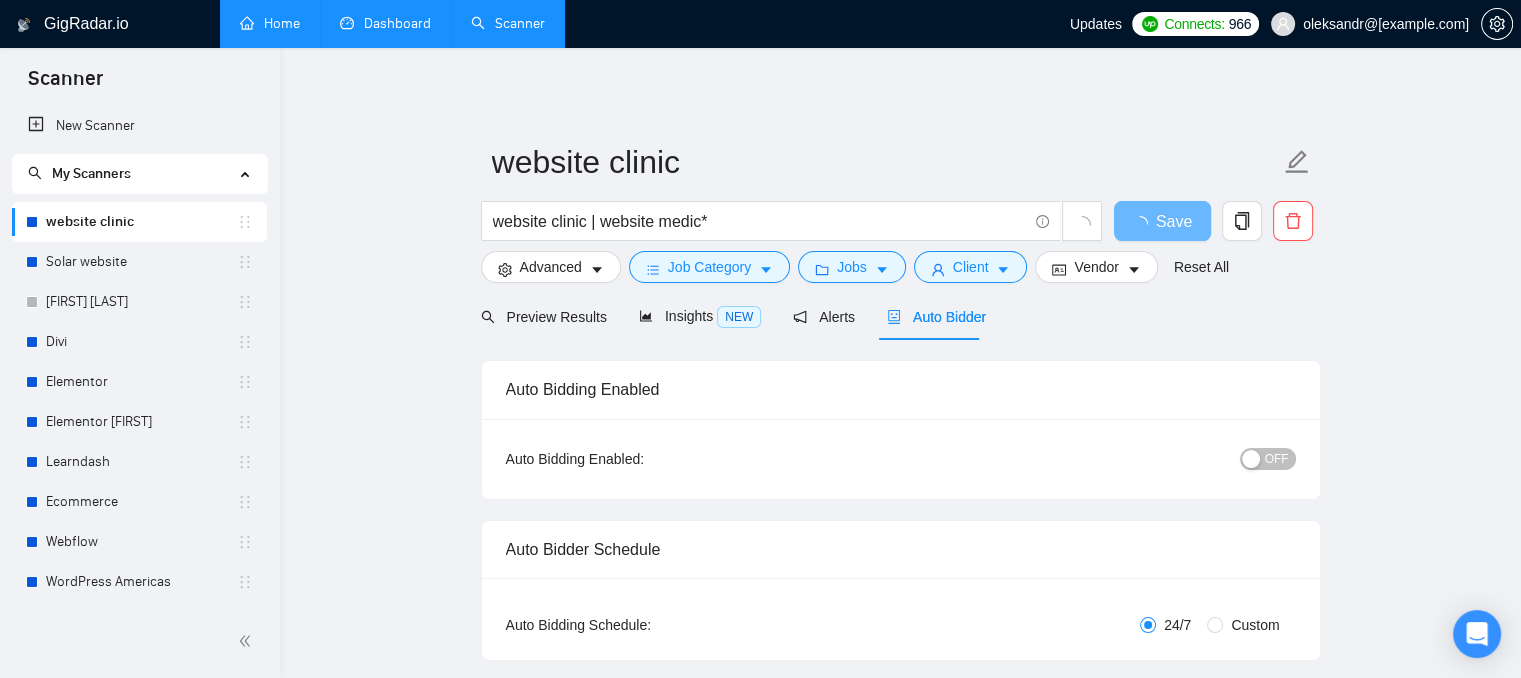 type 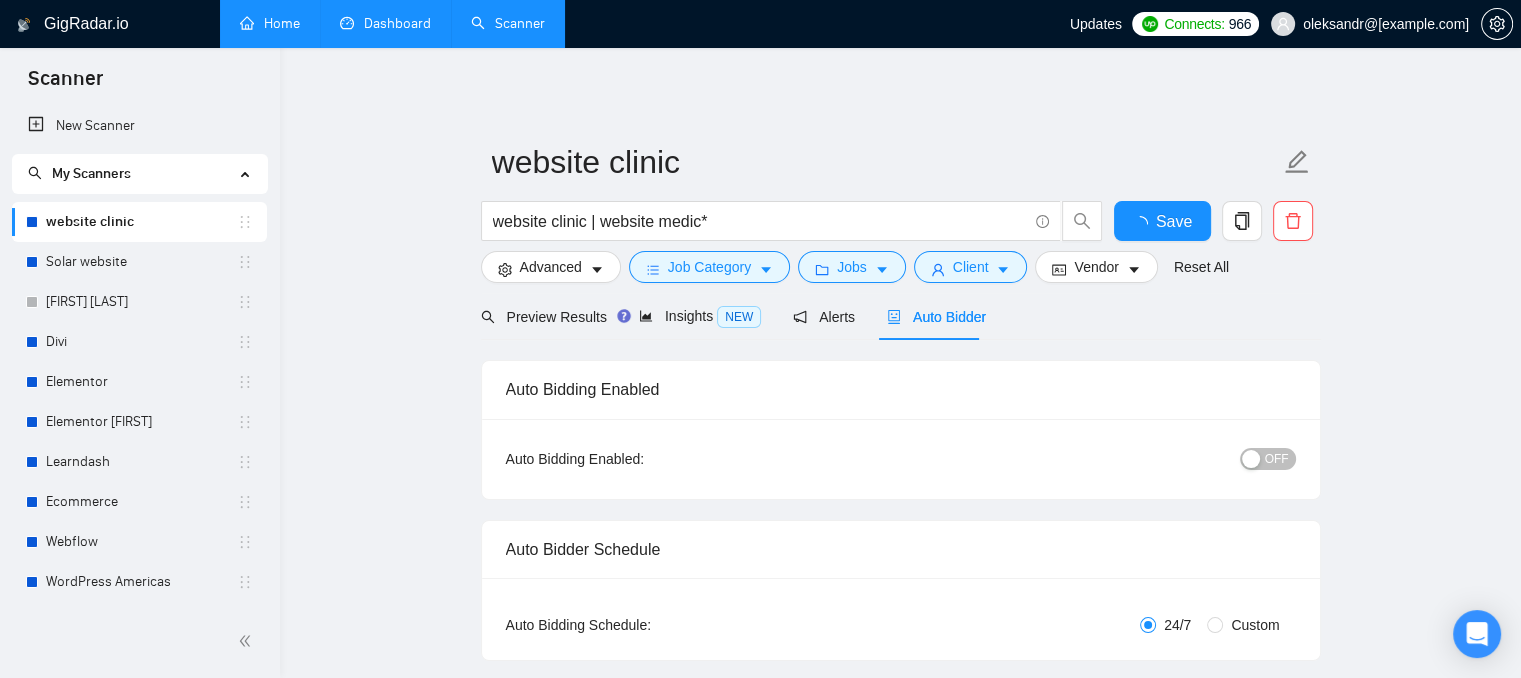type 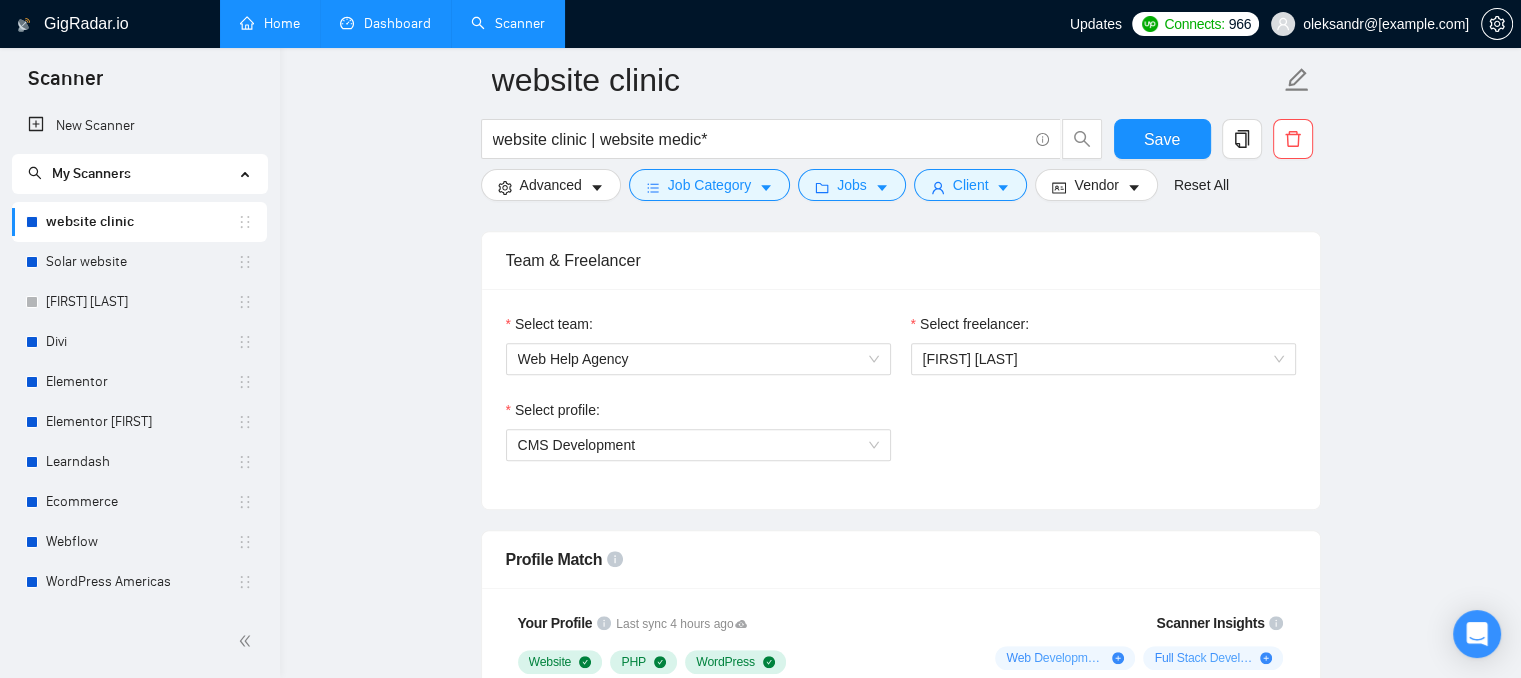 scroll, scrollTop: 1000, scrollLeft: 0, axis: vertical 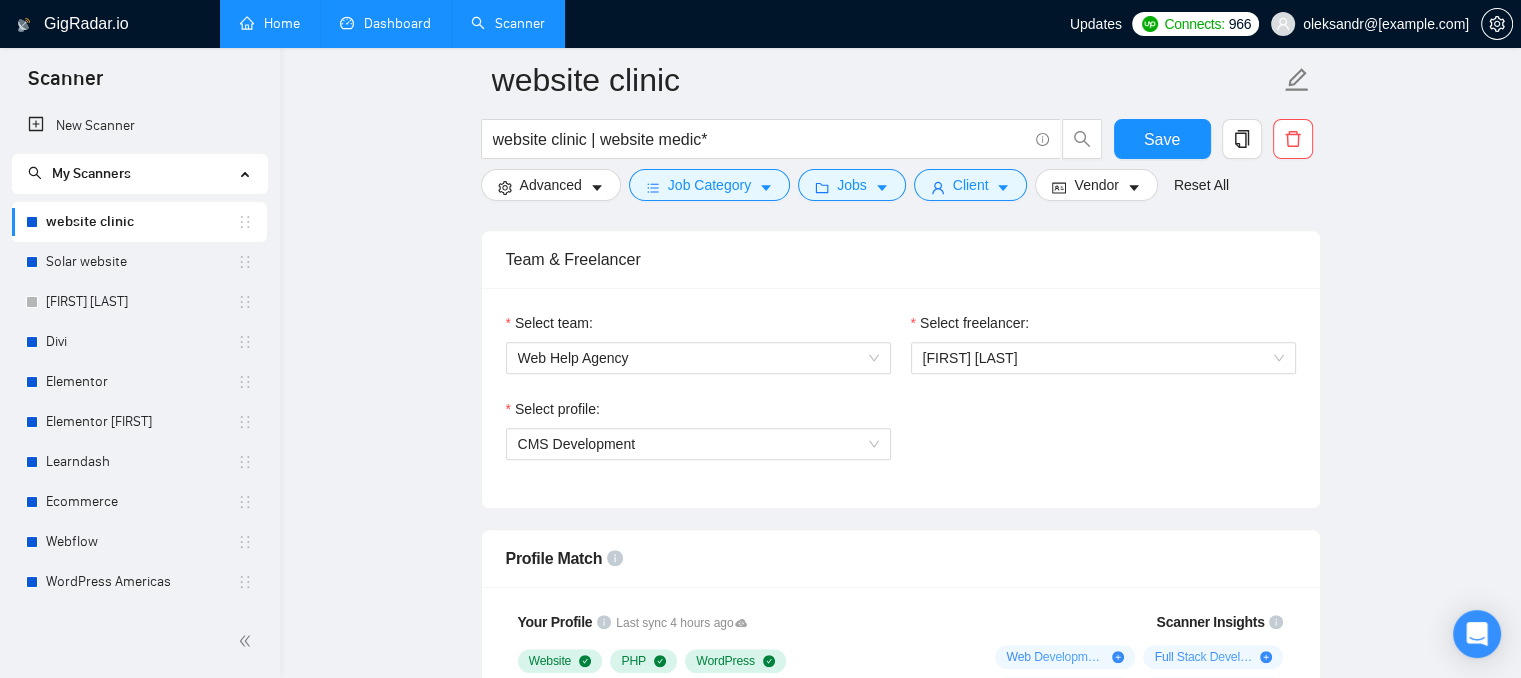 click on "Dashboard" at bounding box center [385, 23] 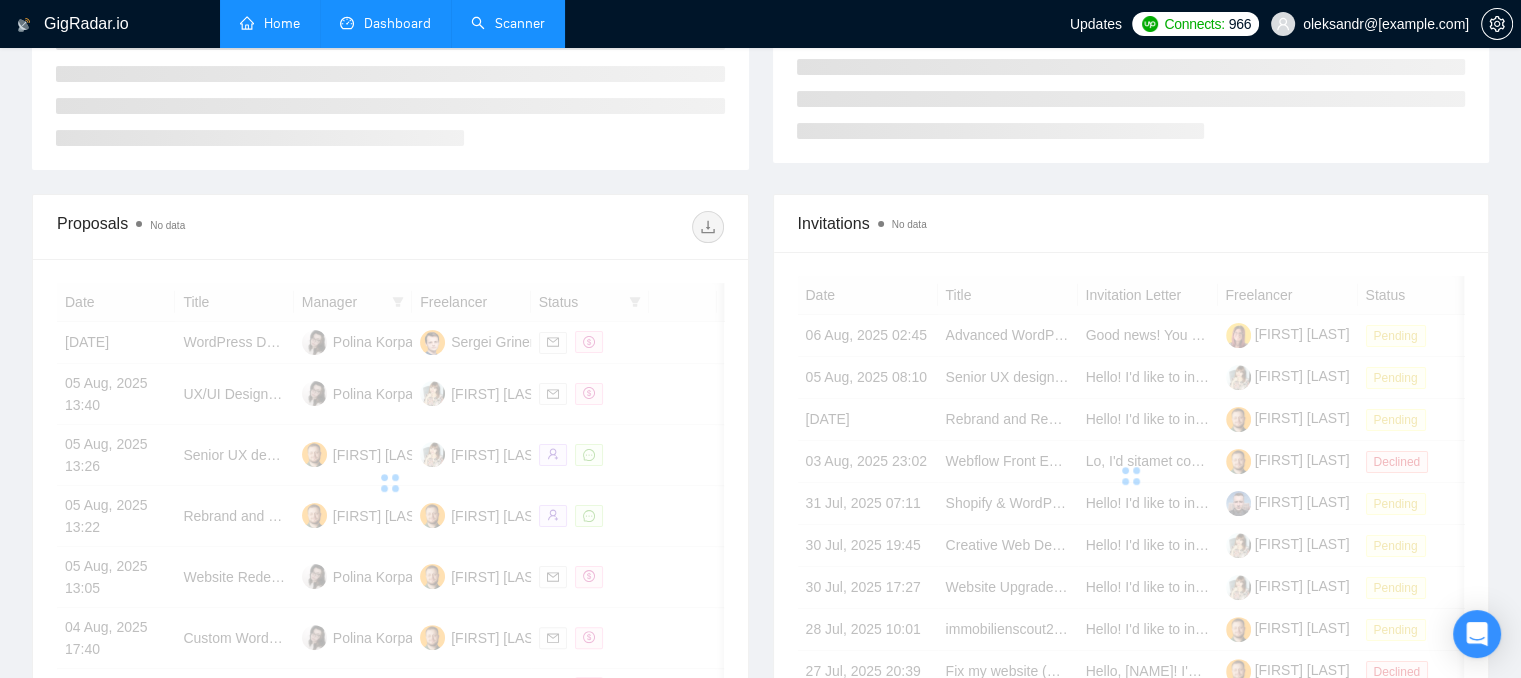 scroll, scrollTop: 91, scrollLeft: 0, axis: vertical 